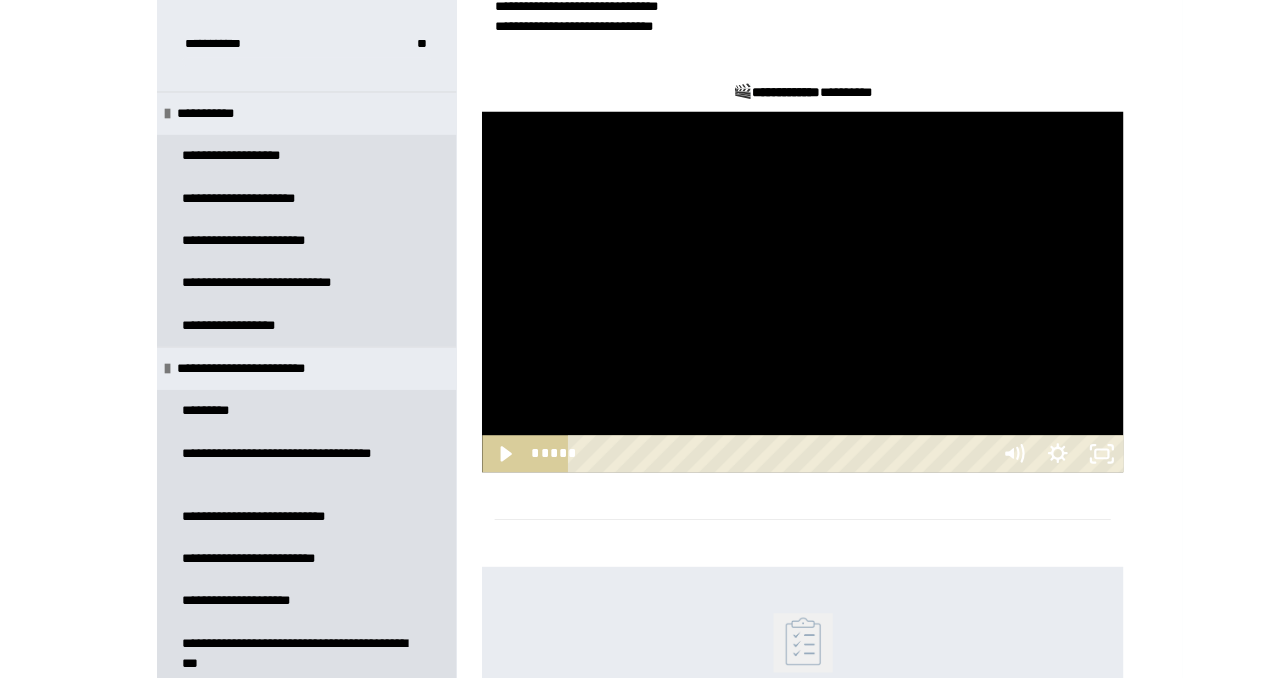 scroll, scrollTop: 0, scrollLeft: 0, axis: both 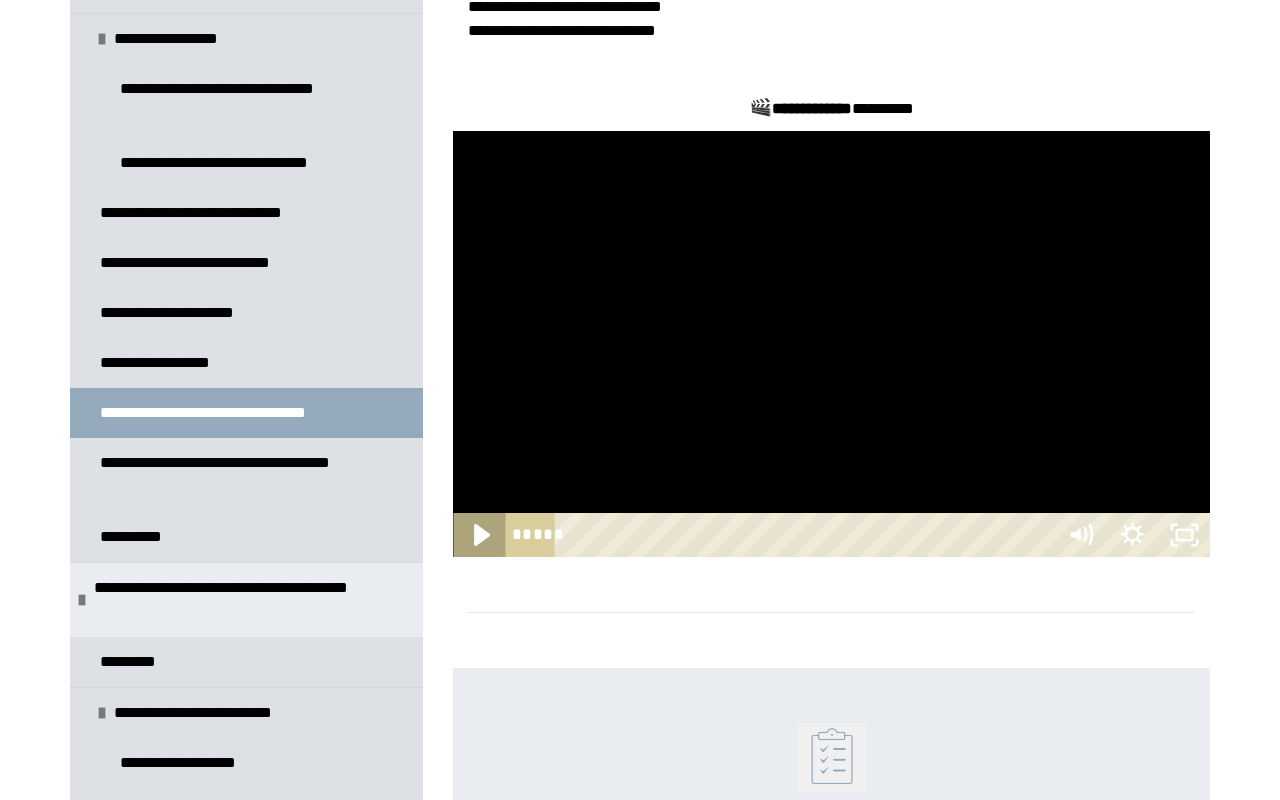 click 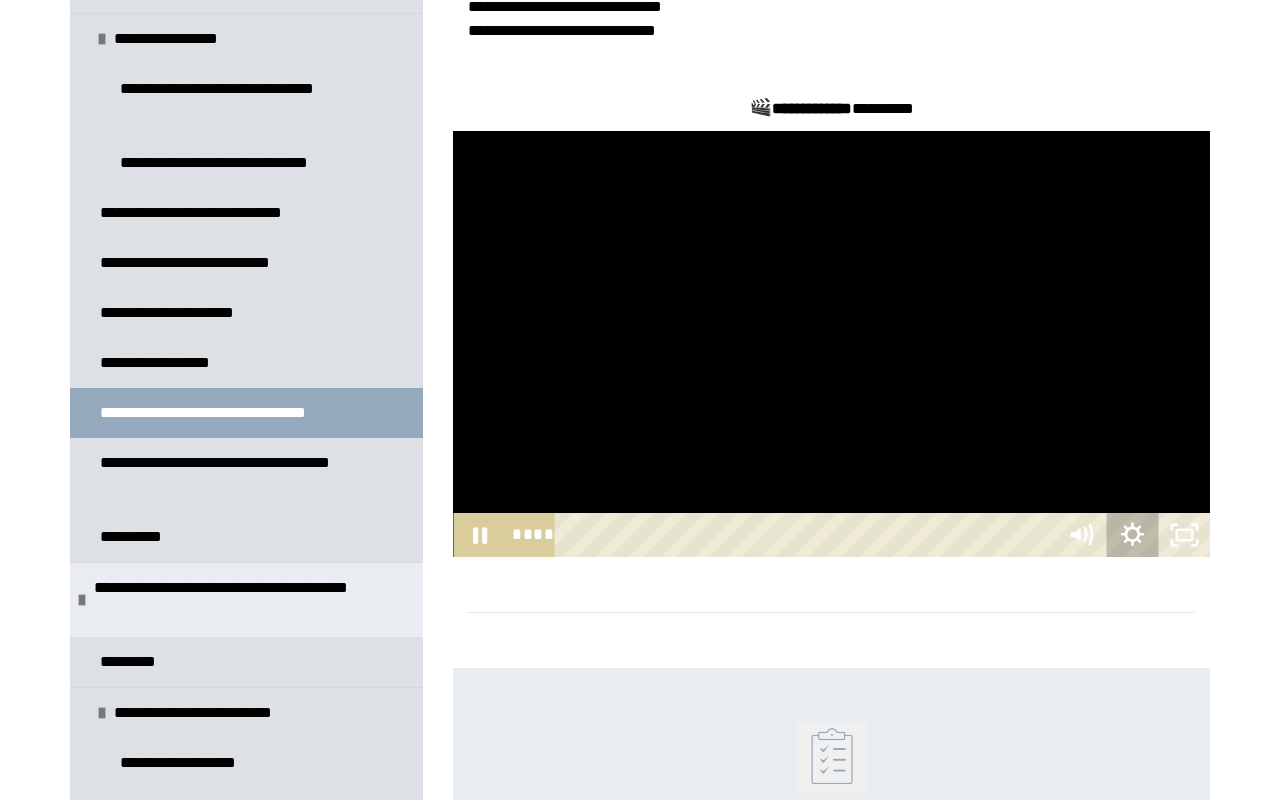 click 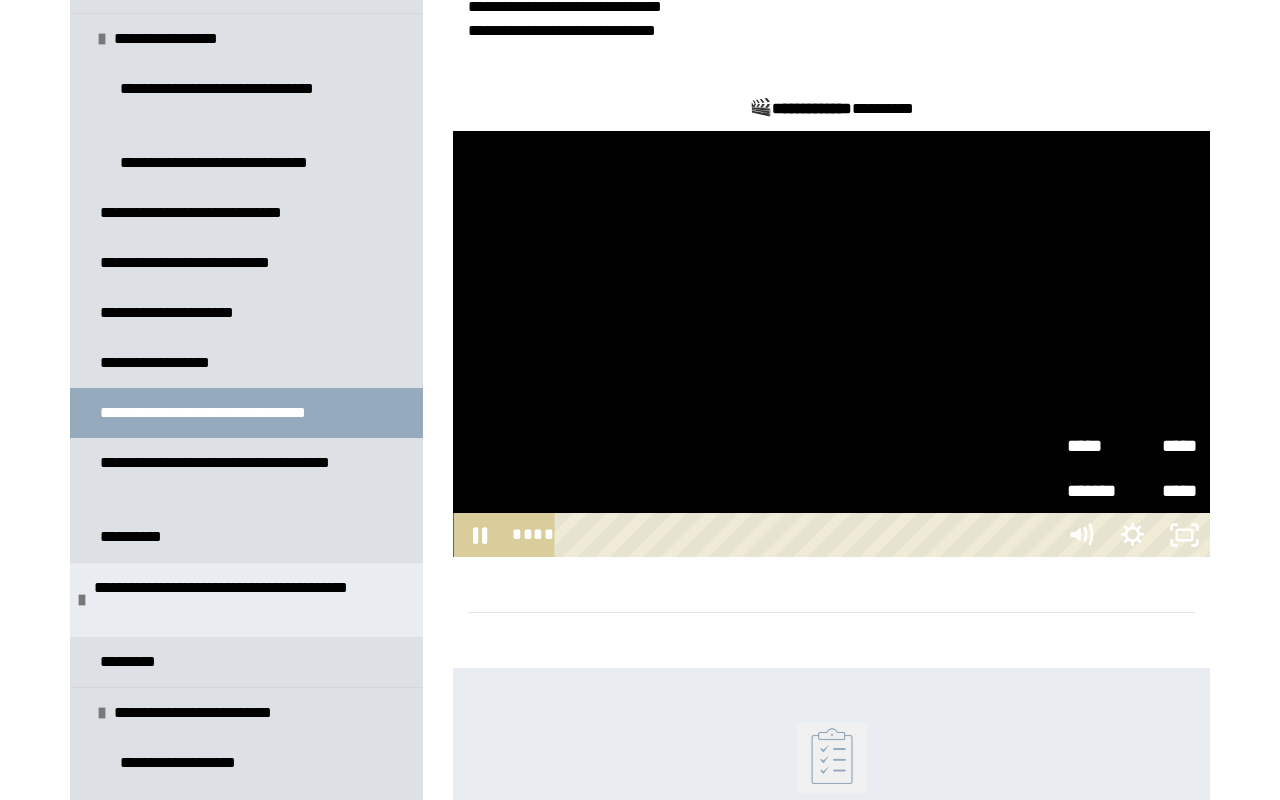 click on "*****" at bounding box center [1099, 446] 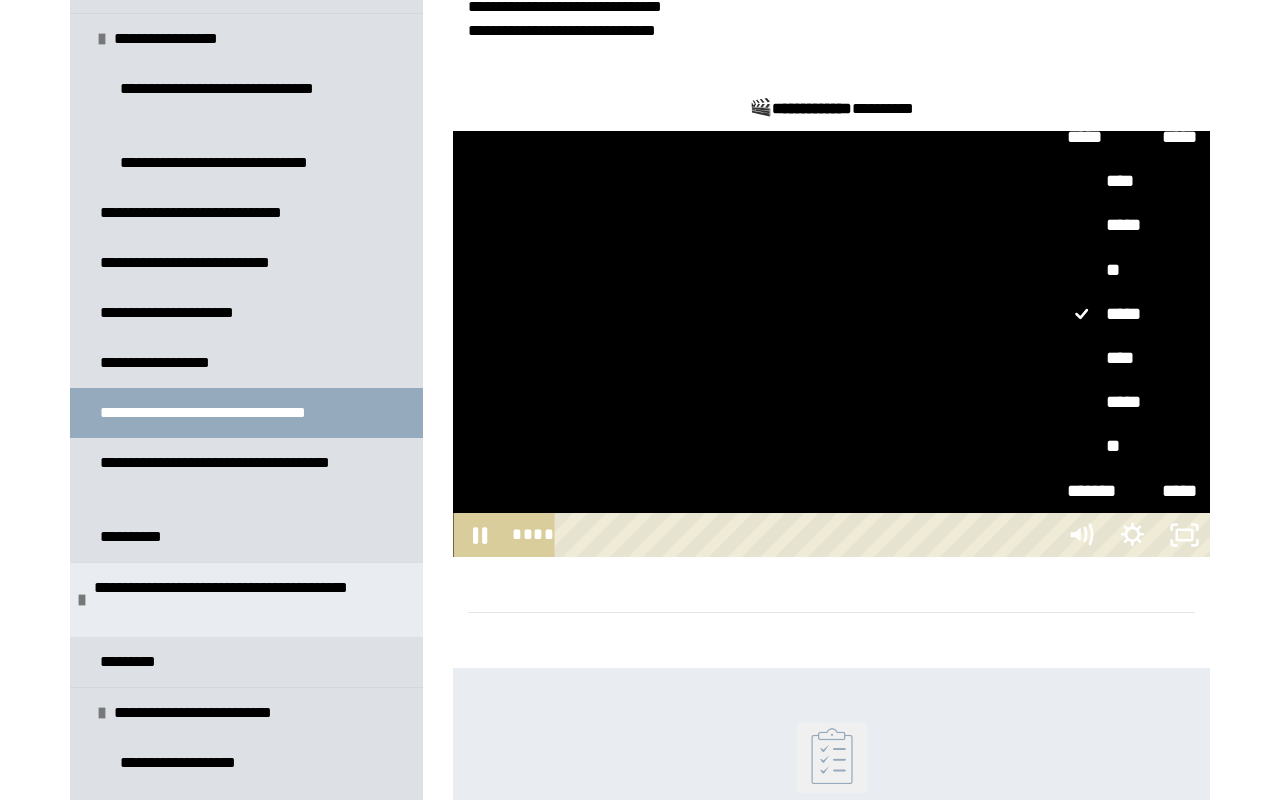 click on "****" at bounding box center (1132, 359) 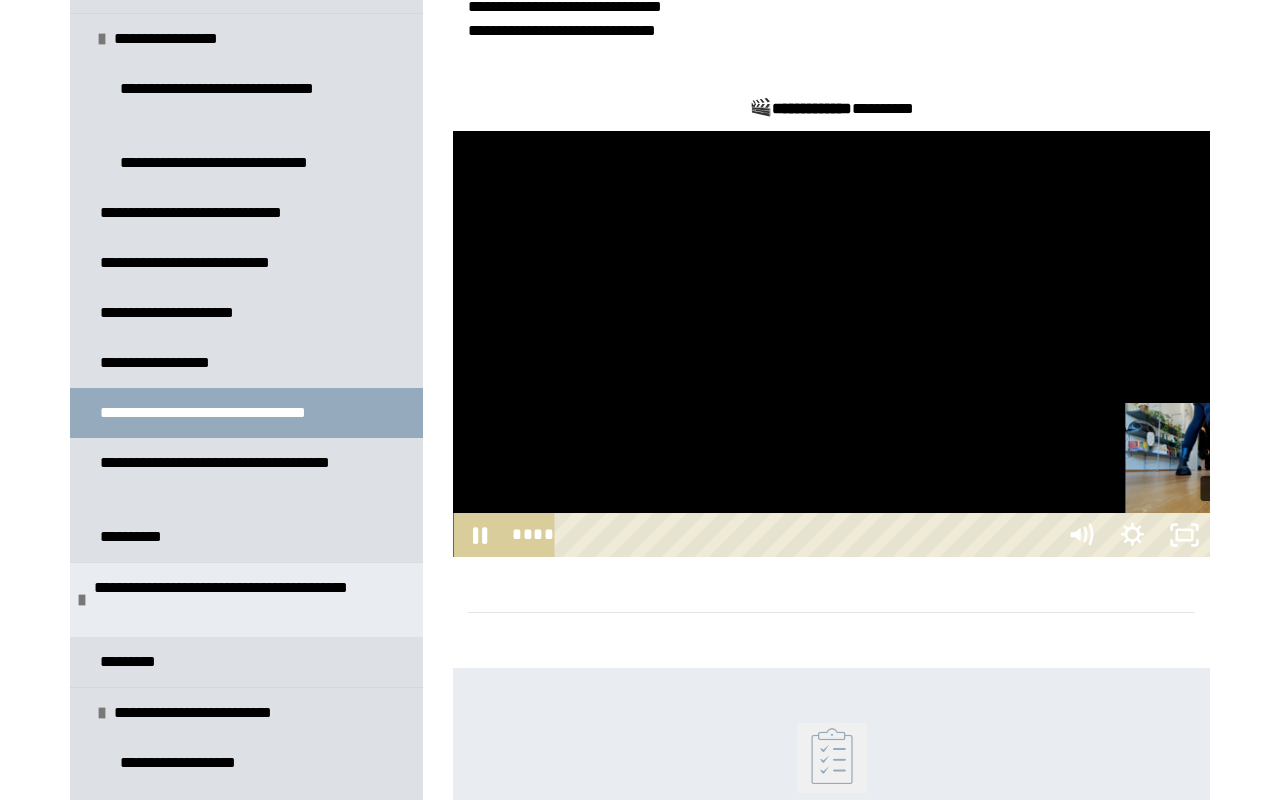 click on "*****" at bounding box center (807, 535) 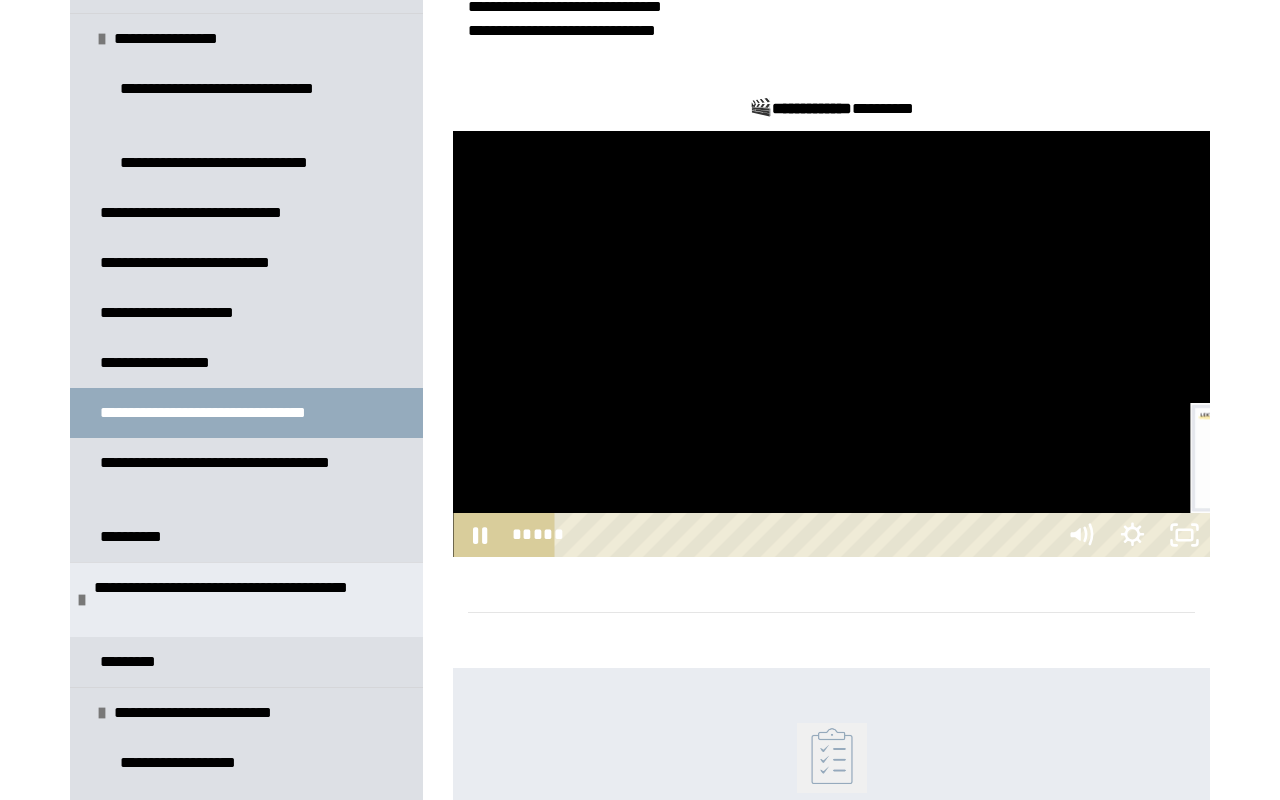 click on "*****" at bounding box center [807, 535] 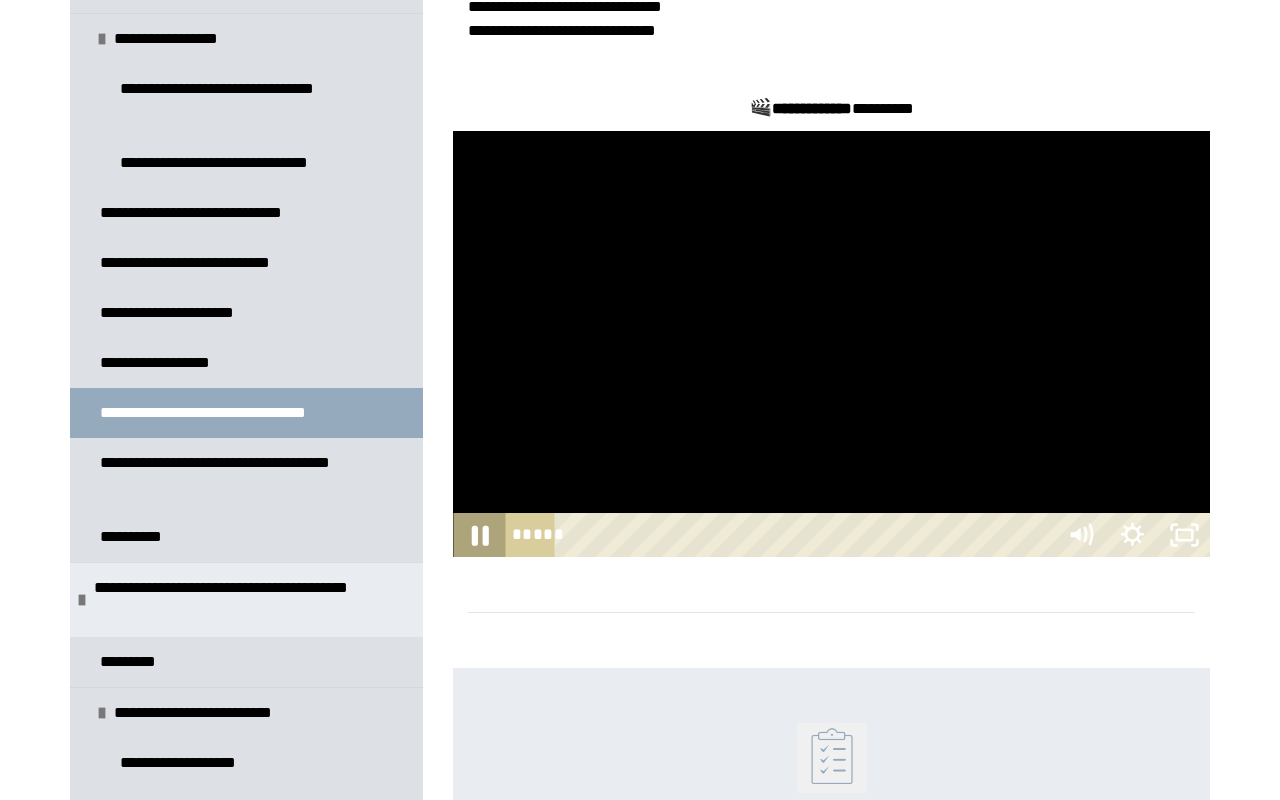 click 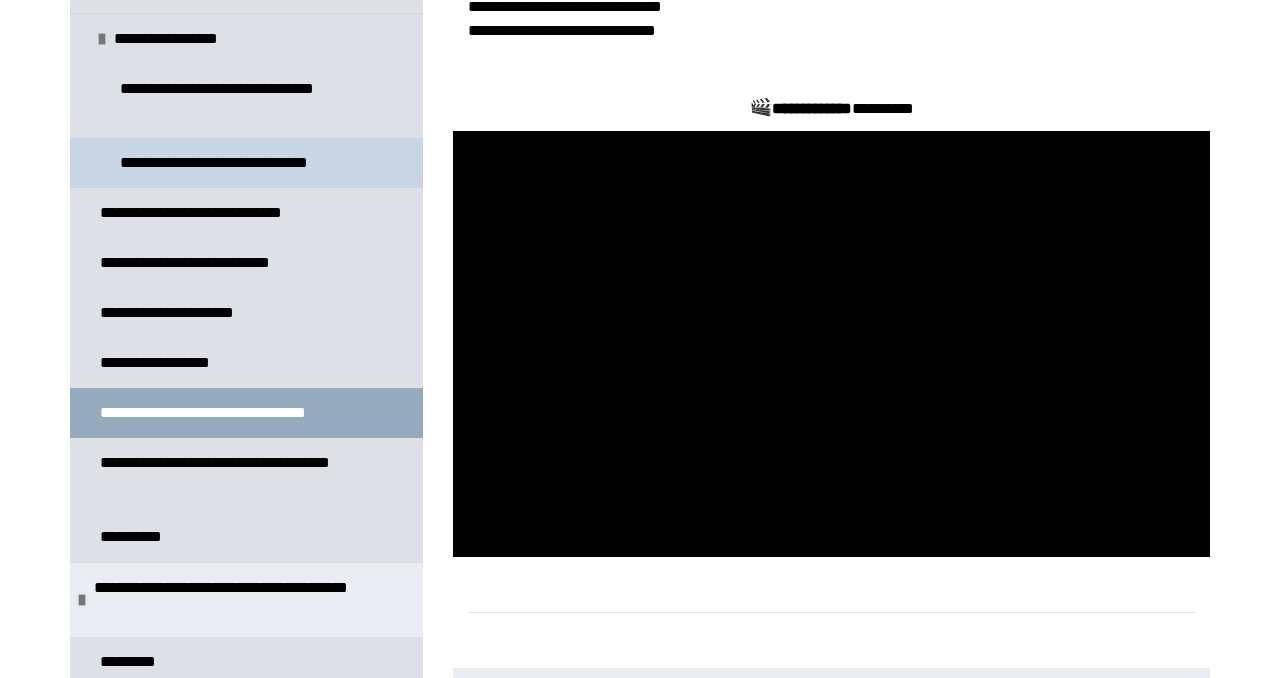 click on "**********" at bounding box center [233, 163] 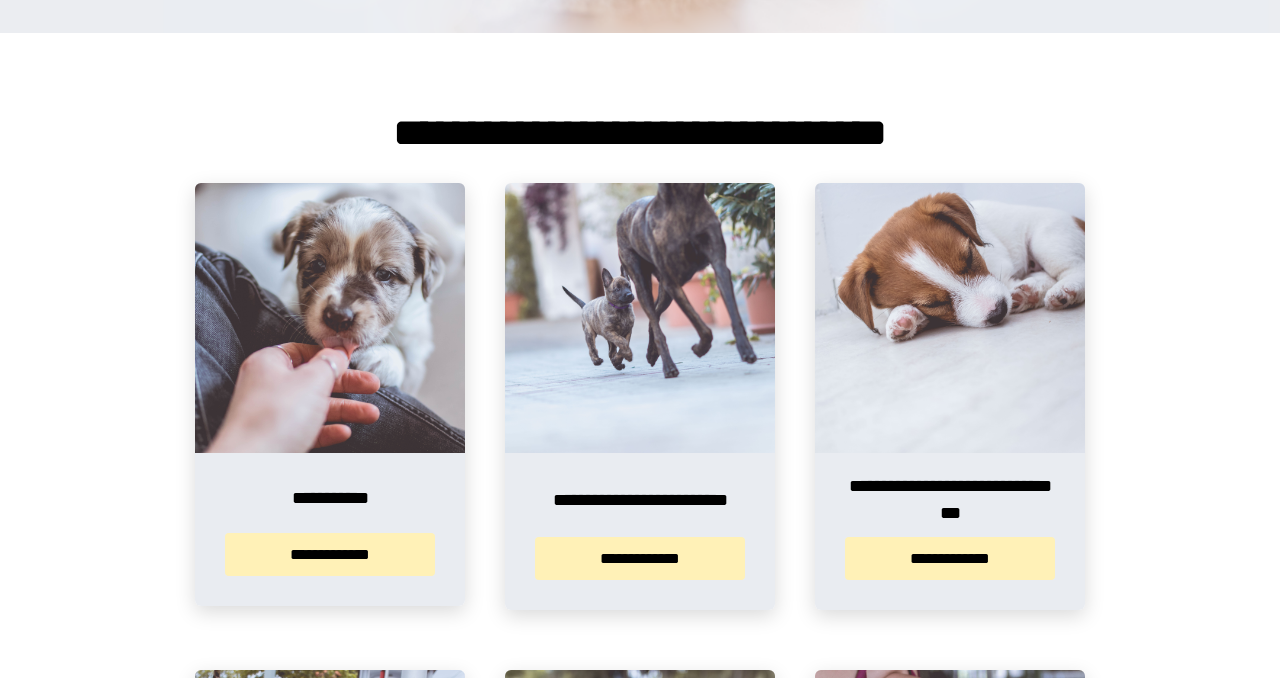 scroll, scrollTop: 289, scrollLeft: 0, axis: vertical 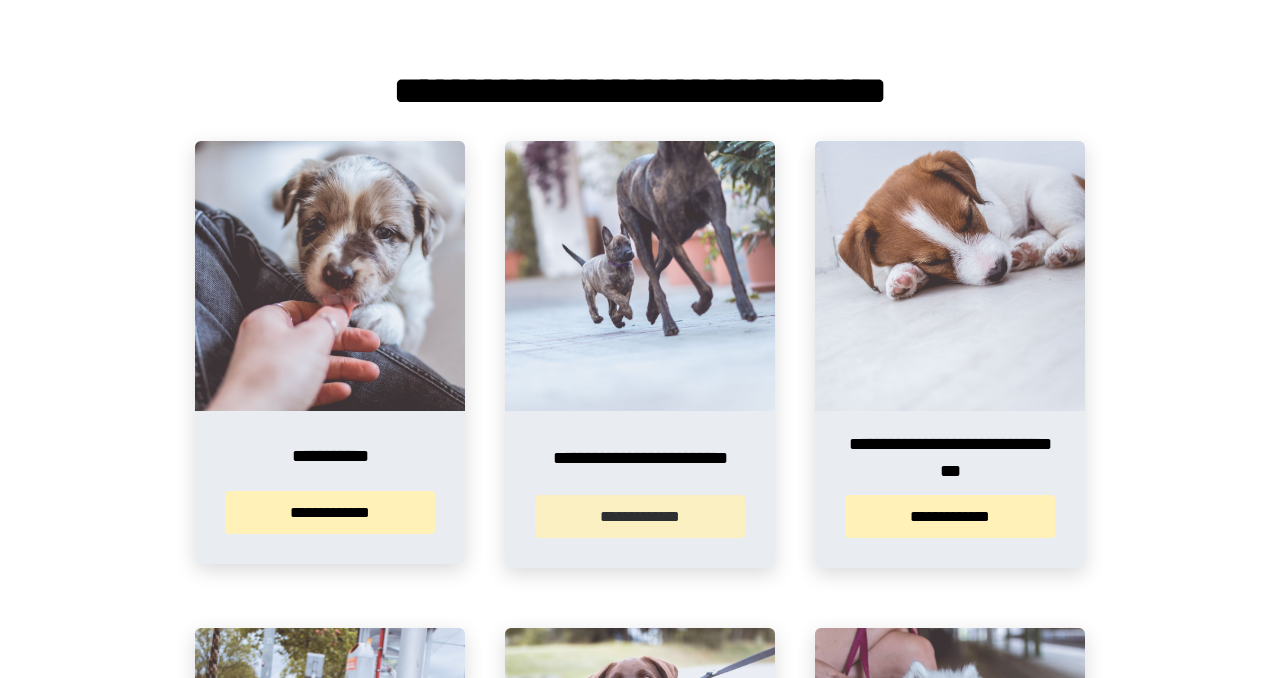 click on "**********" at bounding box center [640, 516] 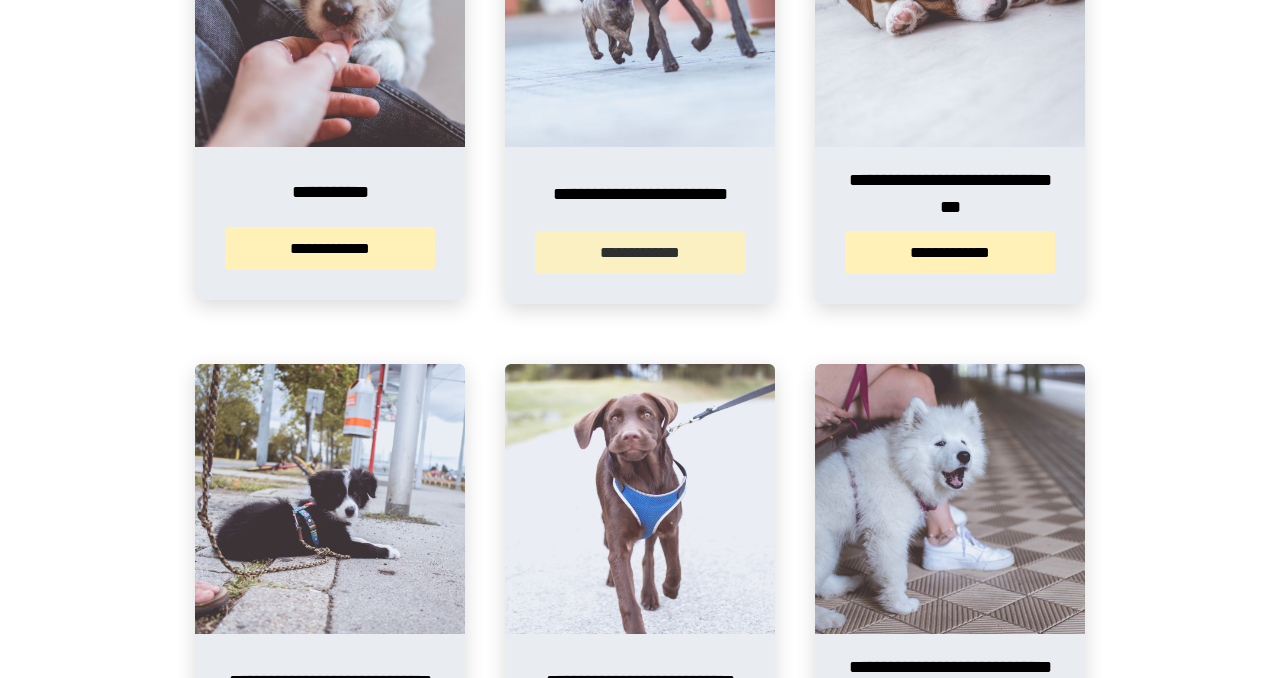 scroll, scrollTop: 0, scrollLeft: 0, axis: both 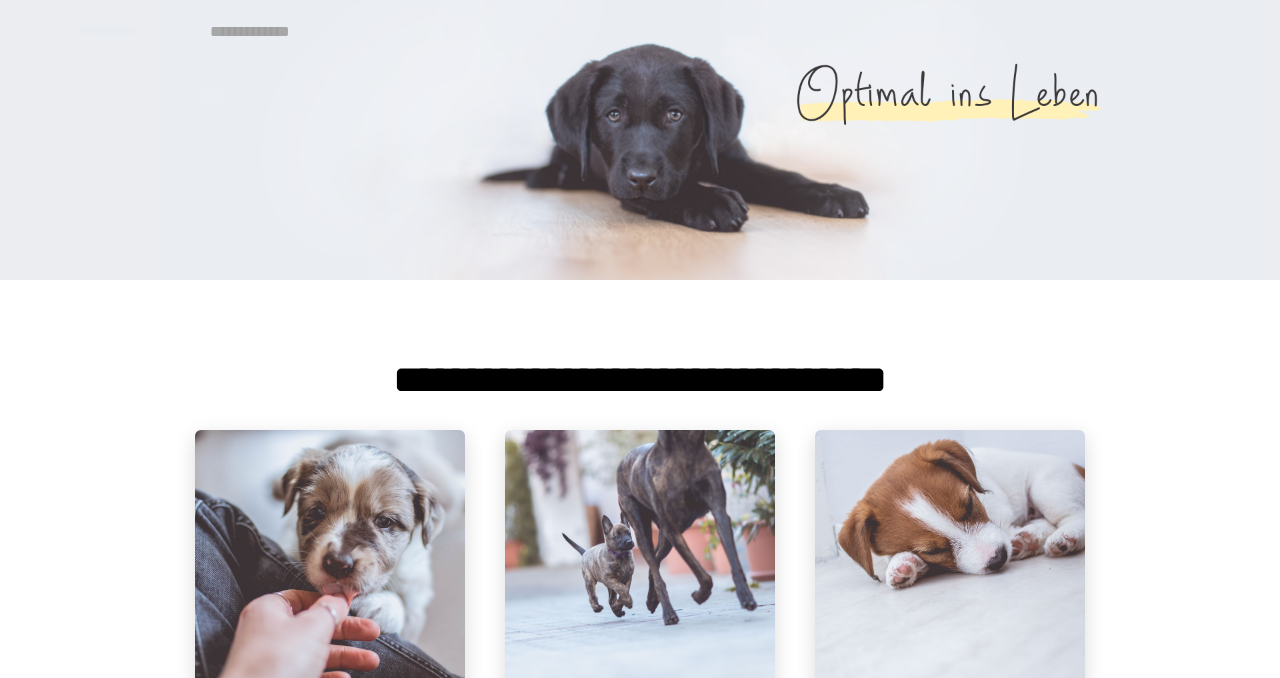 click on "**********" at bounding box center [262, 32] 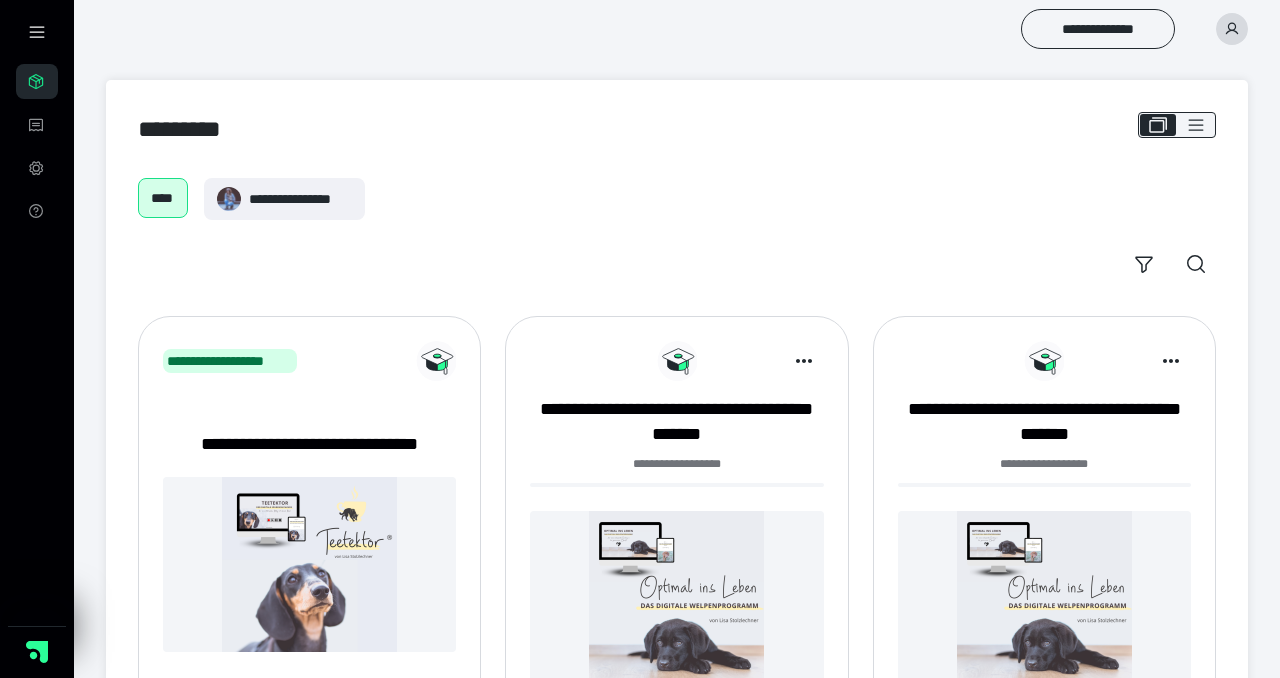 scroll, scrollTop: 129, scrollLeft: 0, axis: vertical 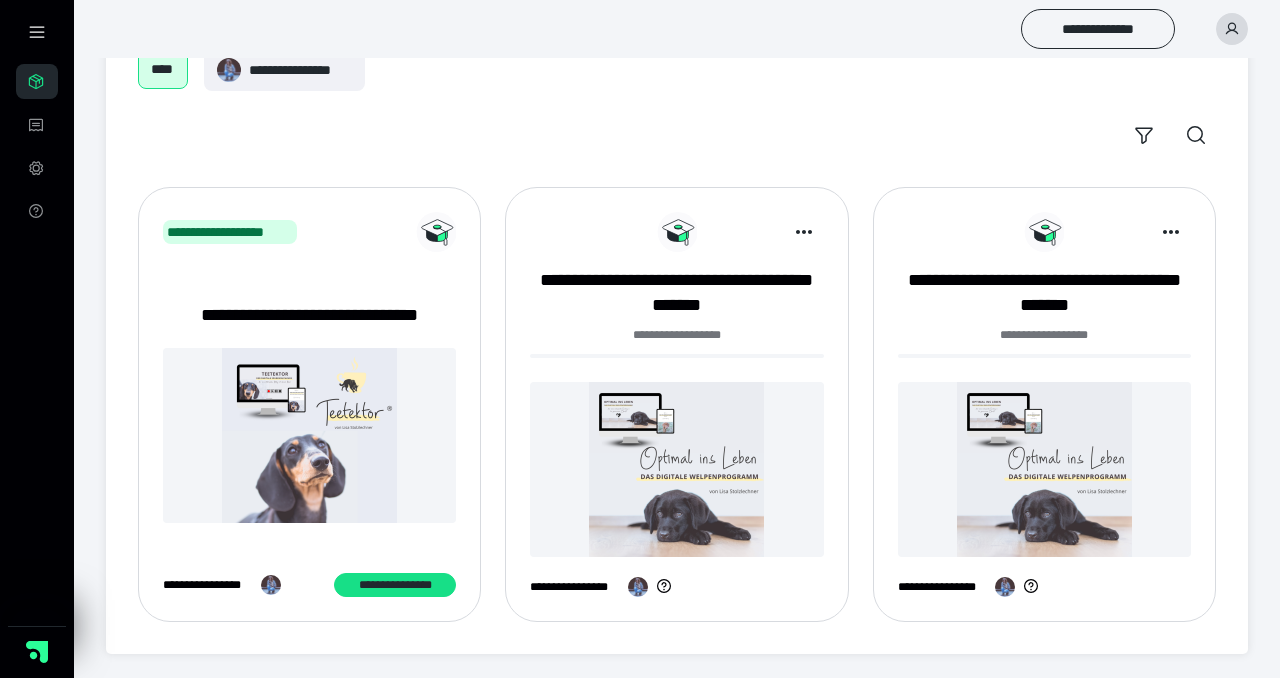 click at bounding box center (676, 469) 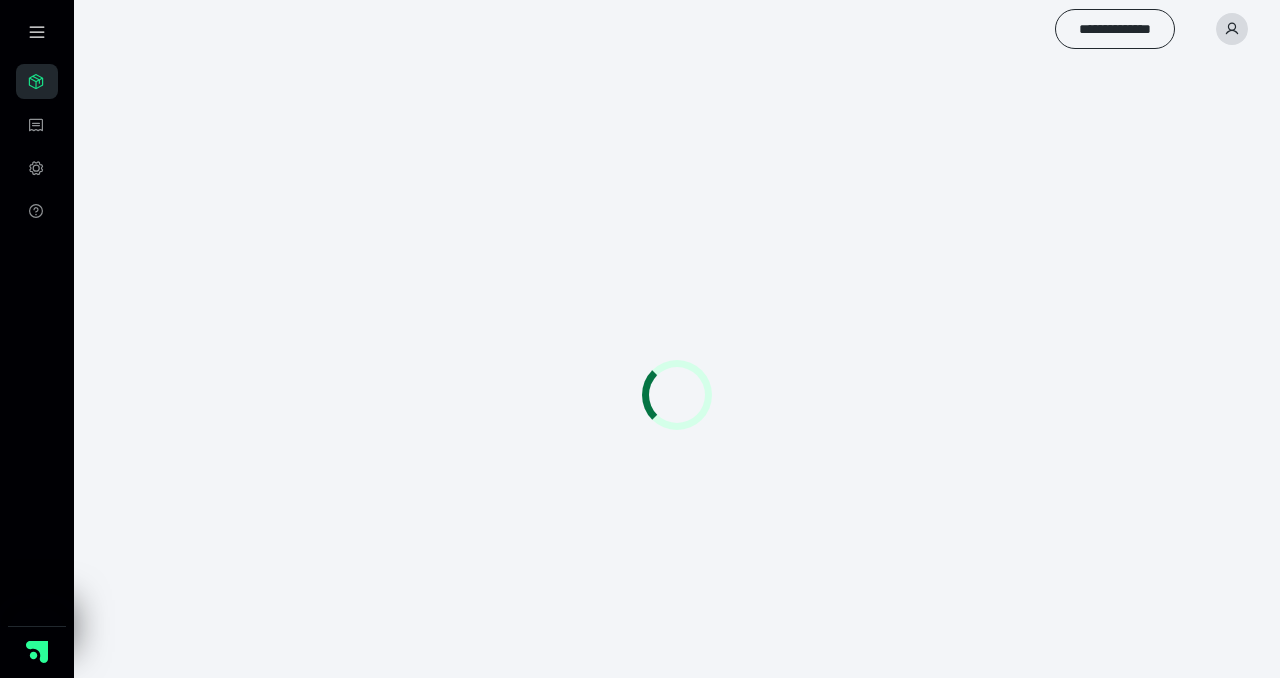 scroll, scrollTop: 0, scrollLeft: 0, axis: both 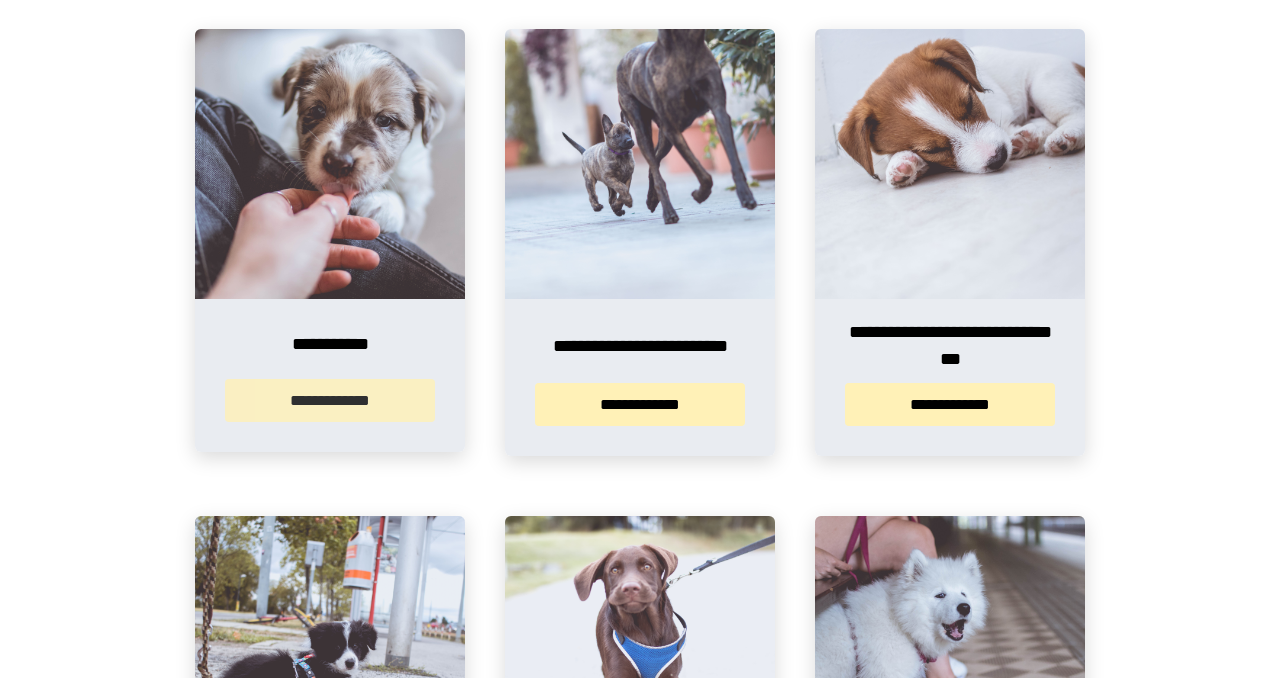 click on "**********" at bounding box center [330, 400] 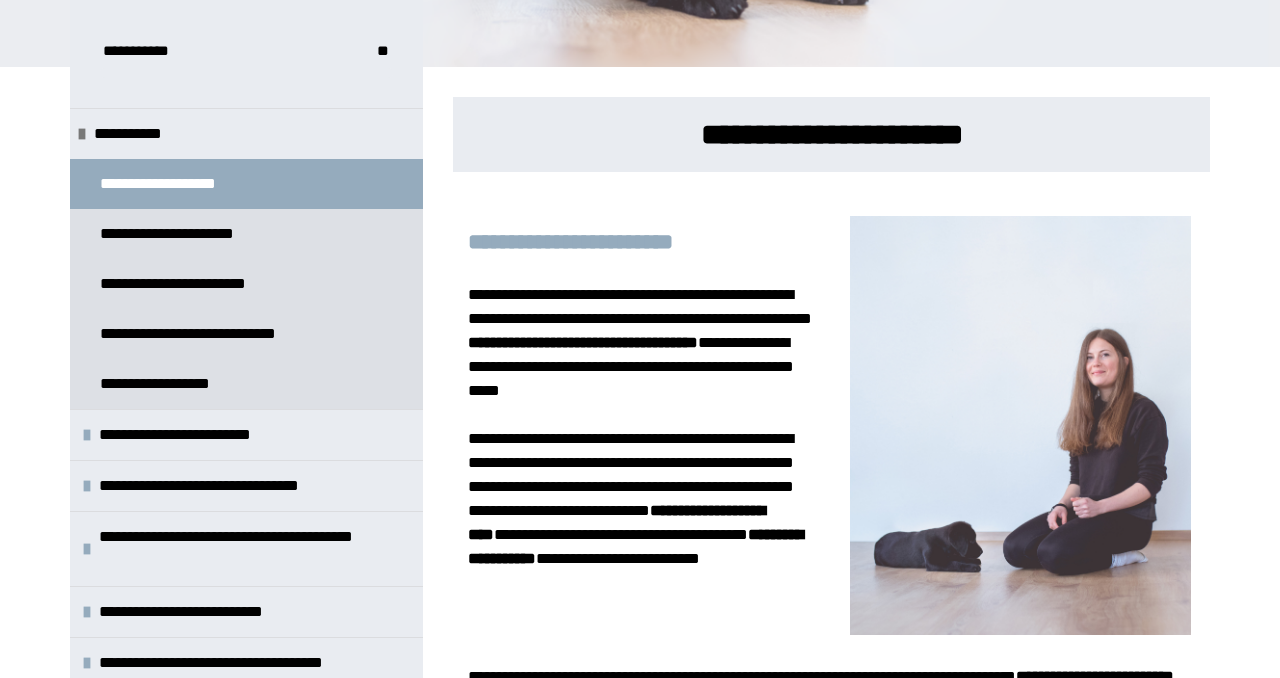 scroll, scrollTop: 460, scrollLeft: 0, axis: vertical 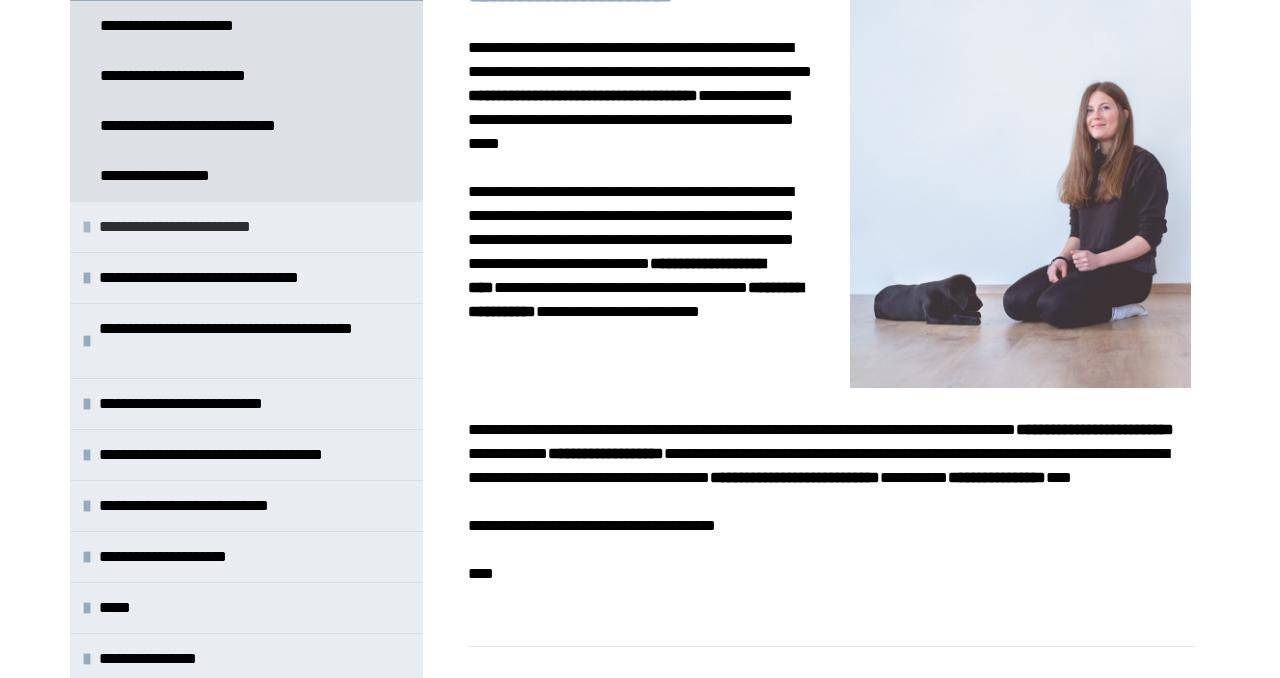 click on "**********" at bounding box center [197, 227] 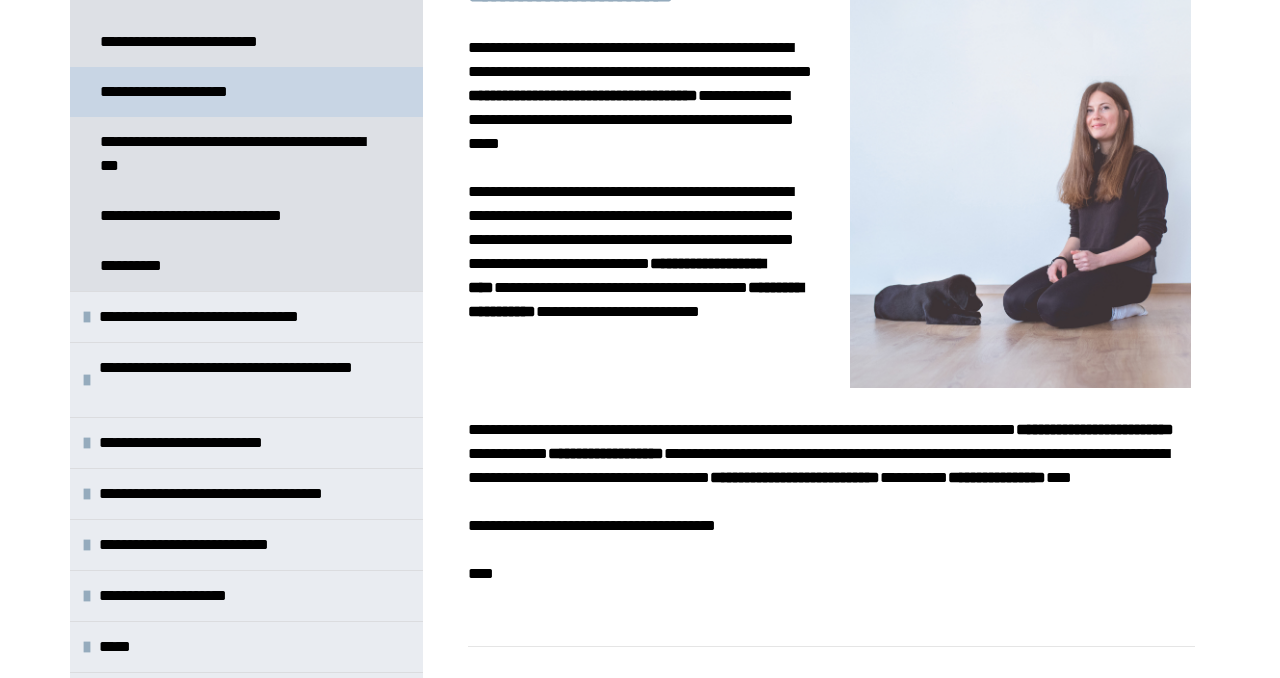 scroll, scrollTop: 634, scrollLeft: 0, axis: vertical 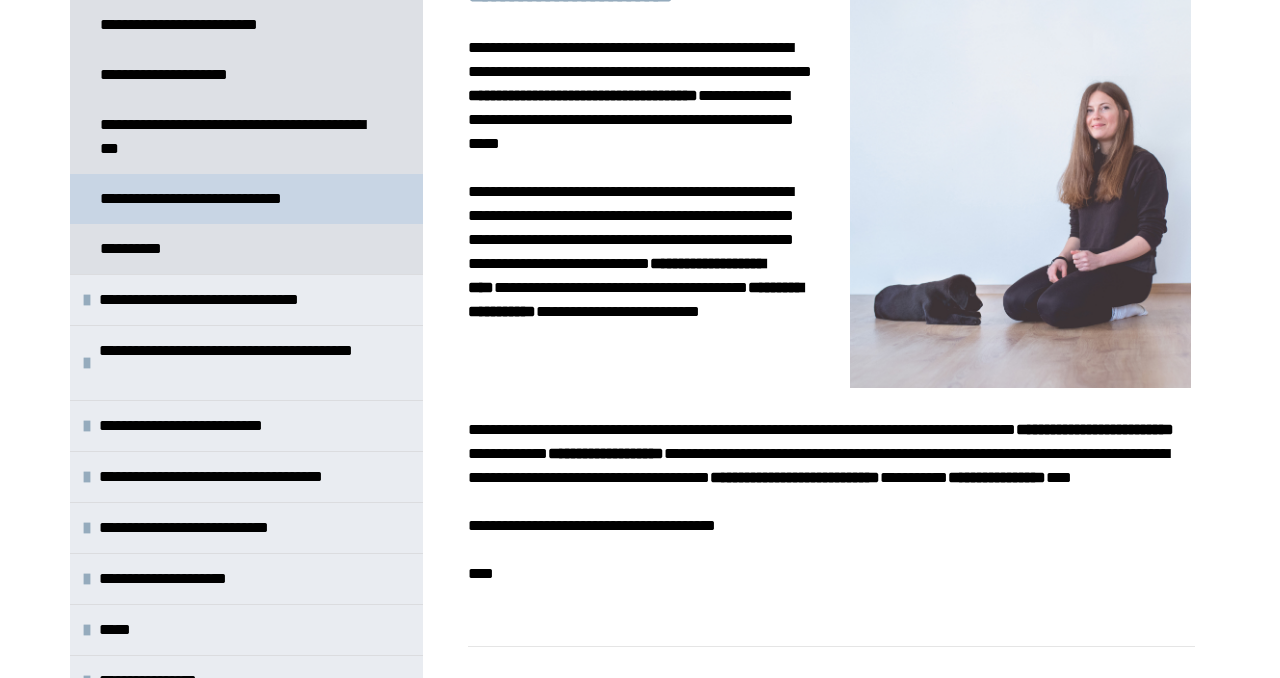 click on "**********" at bounding box center [213, 199] 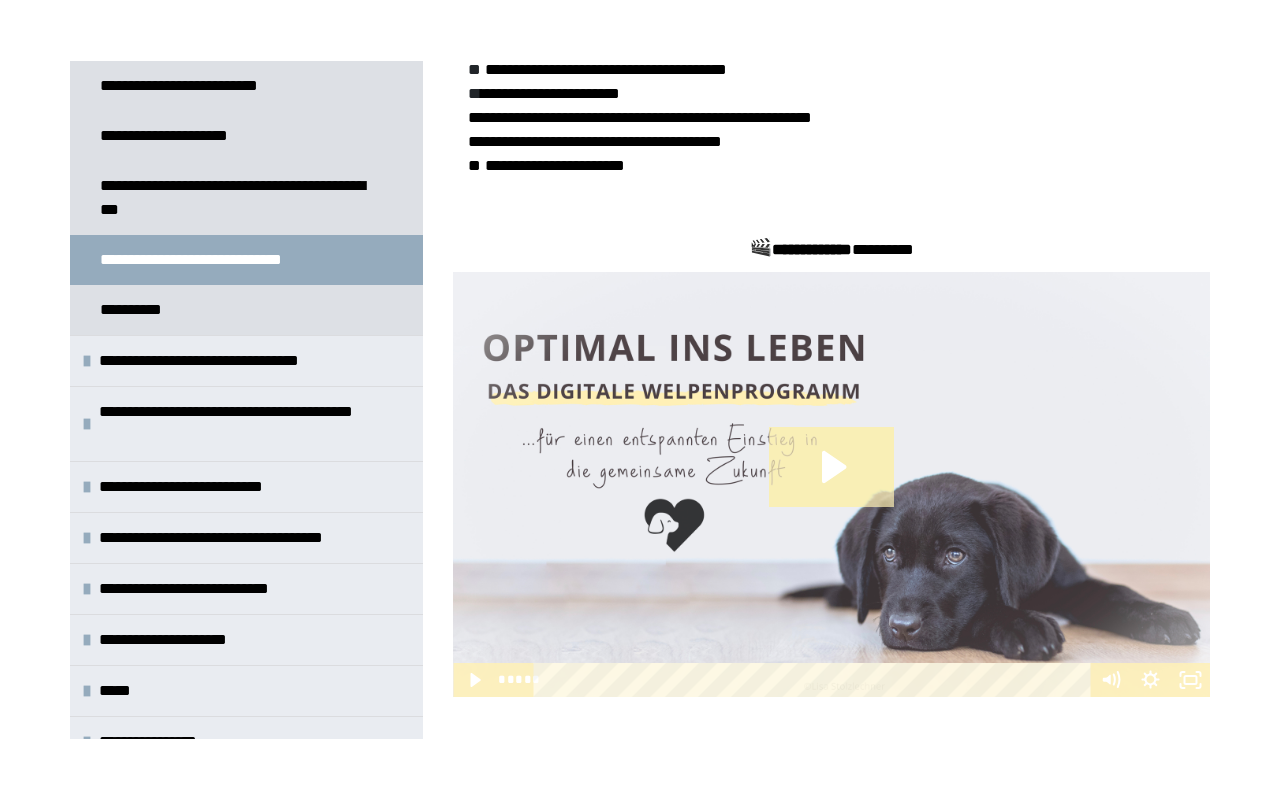 scroll, scrollTop: 714, scrollLeft: 0, axis: vertical 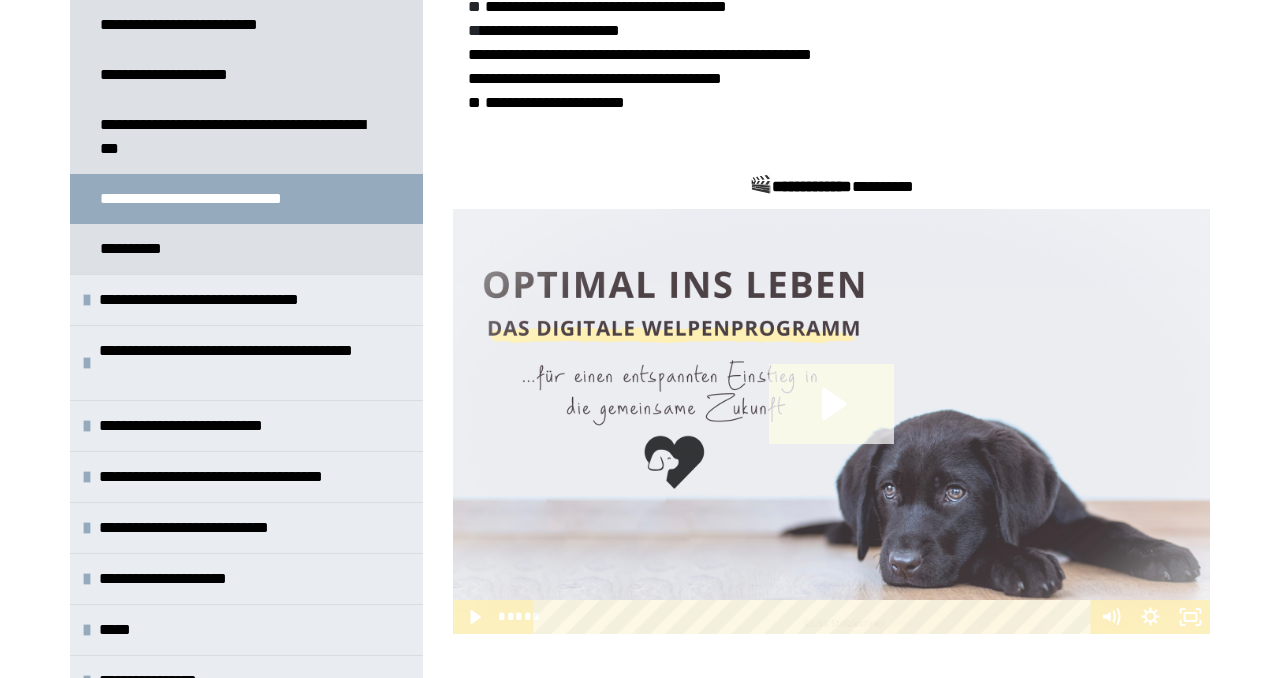 click 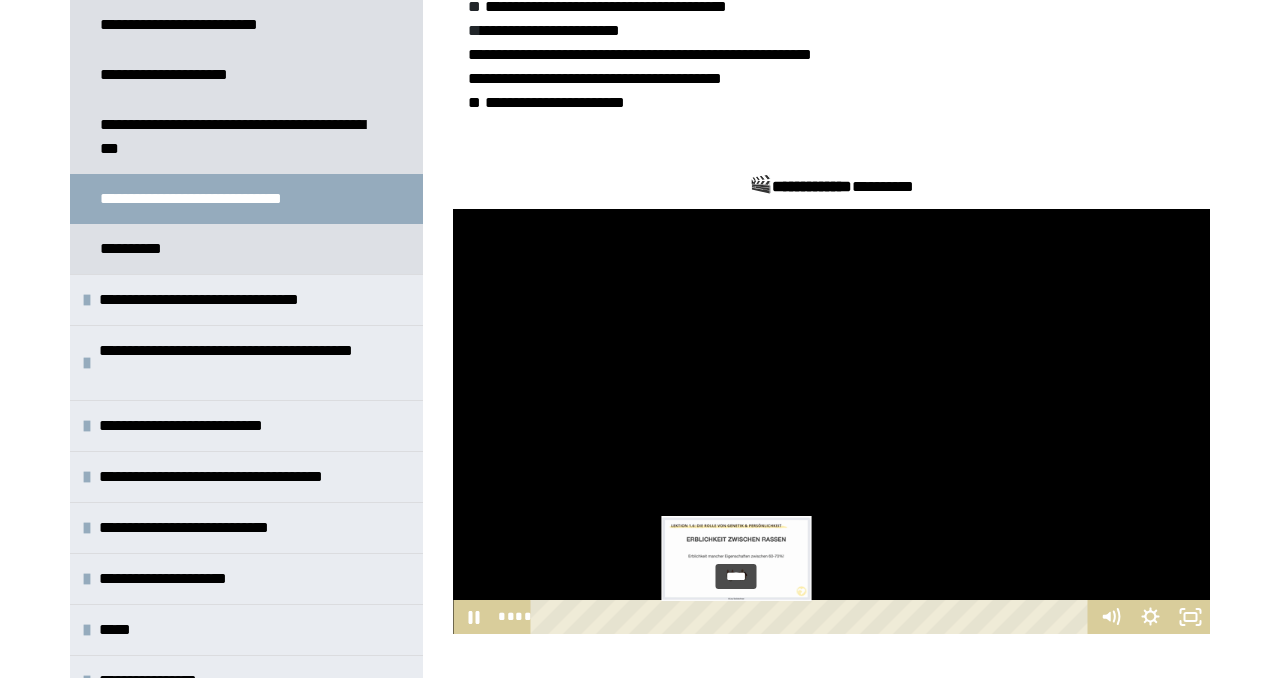 click on "****" at bounding box center [813, 617] 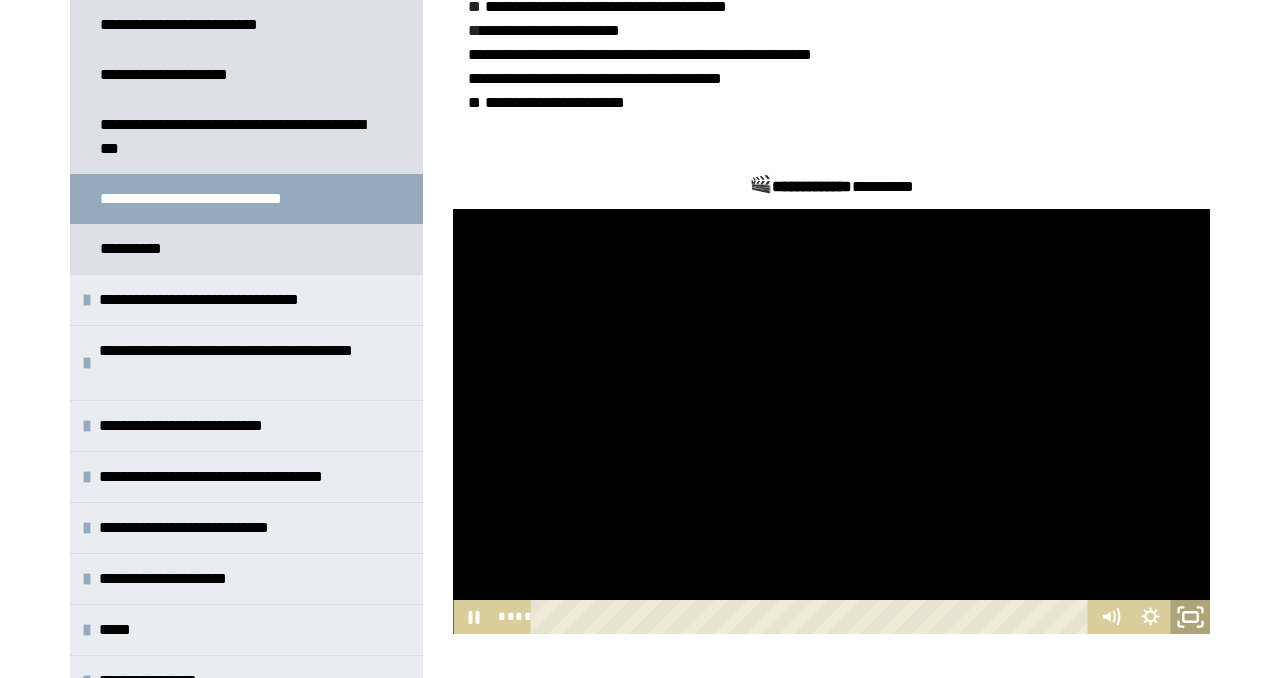 click 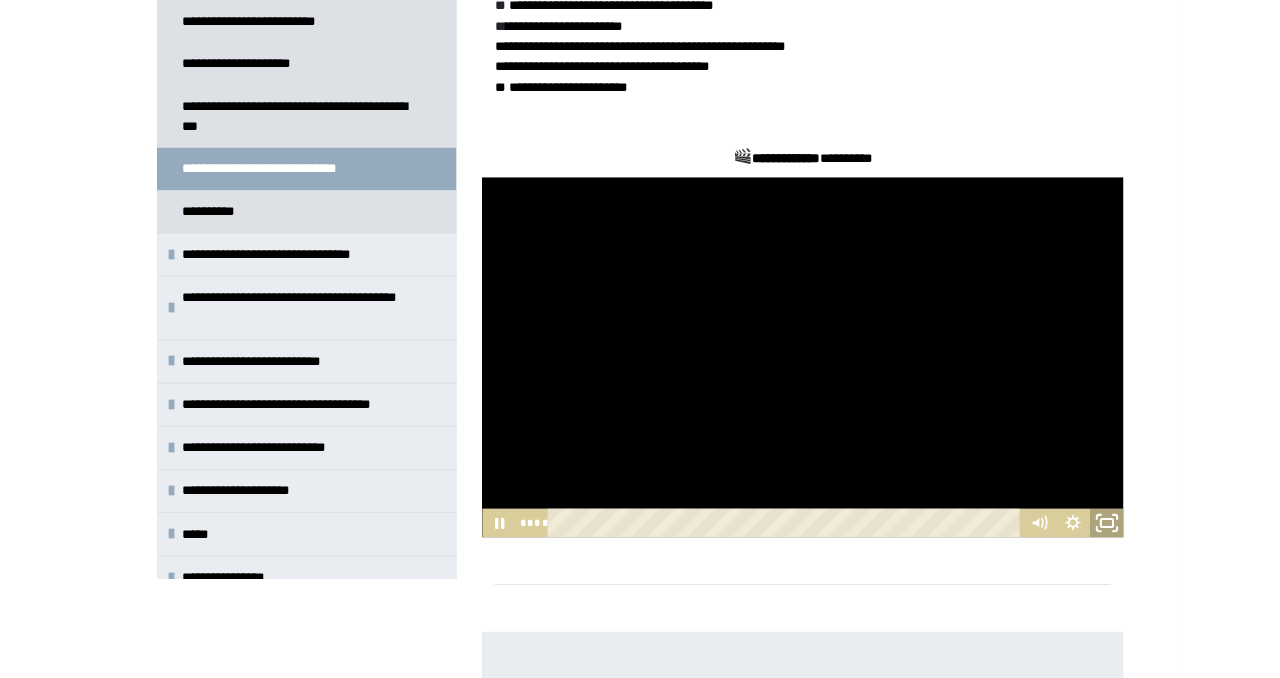 scroll, scrollTop: 534, scrollLeft: 0, axis: vertical 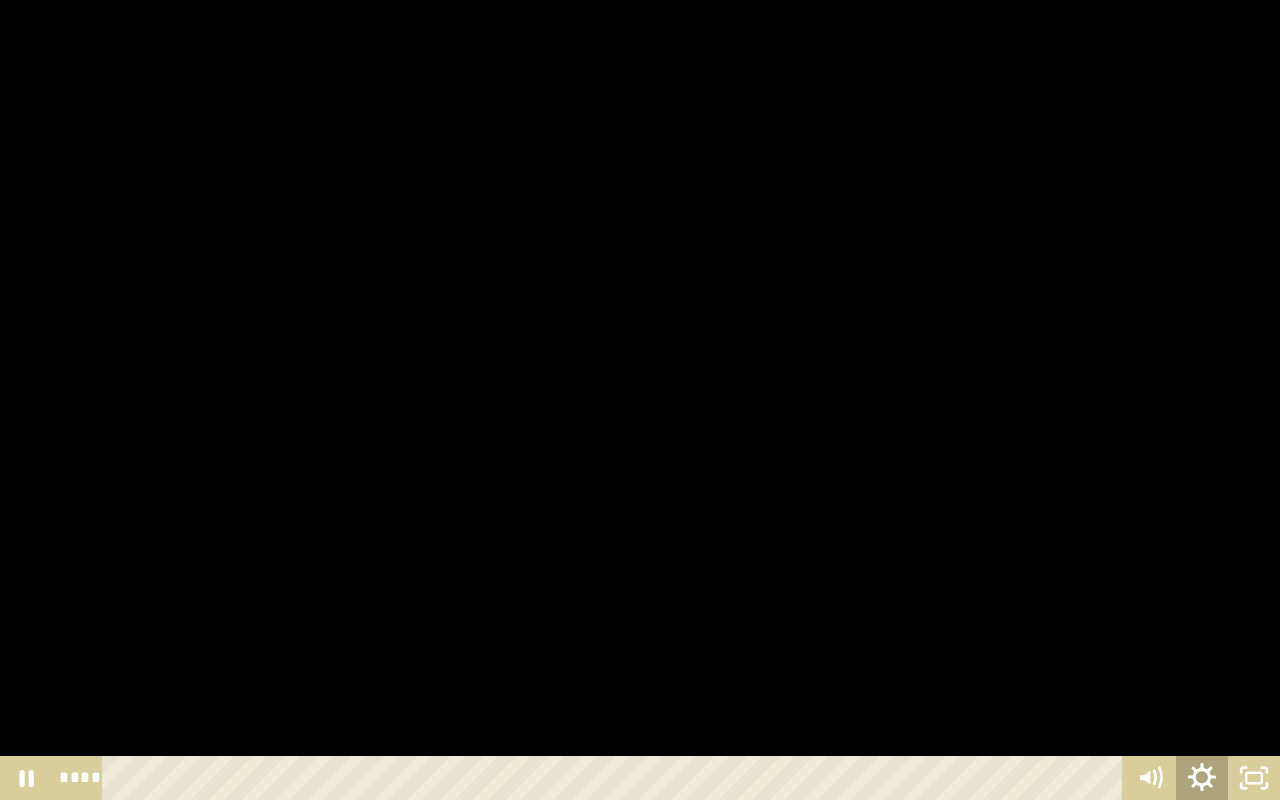 click 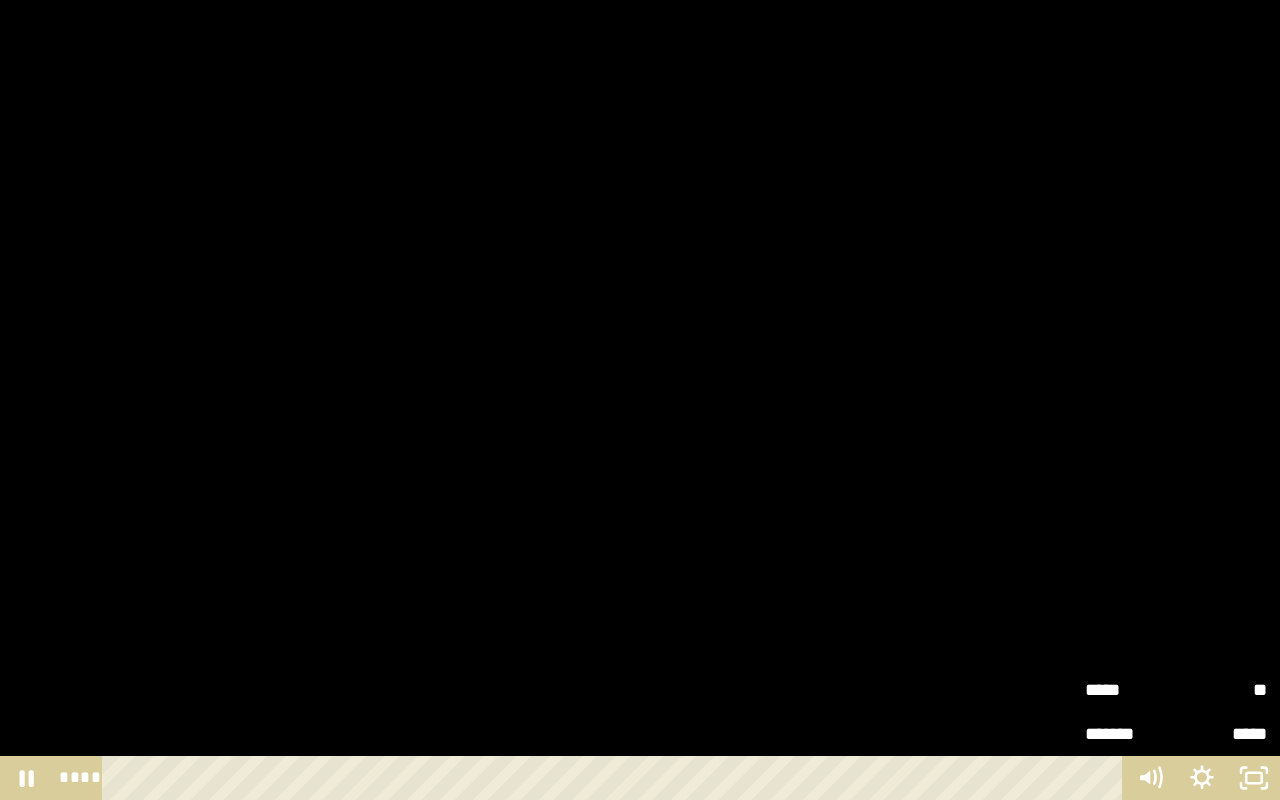 click on "**" at bounding box center [1221, 690] 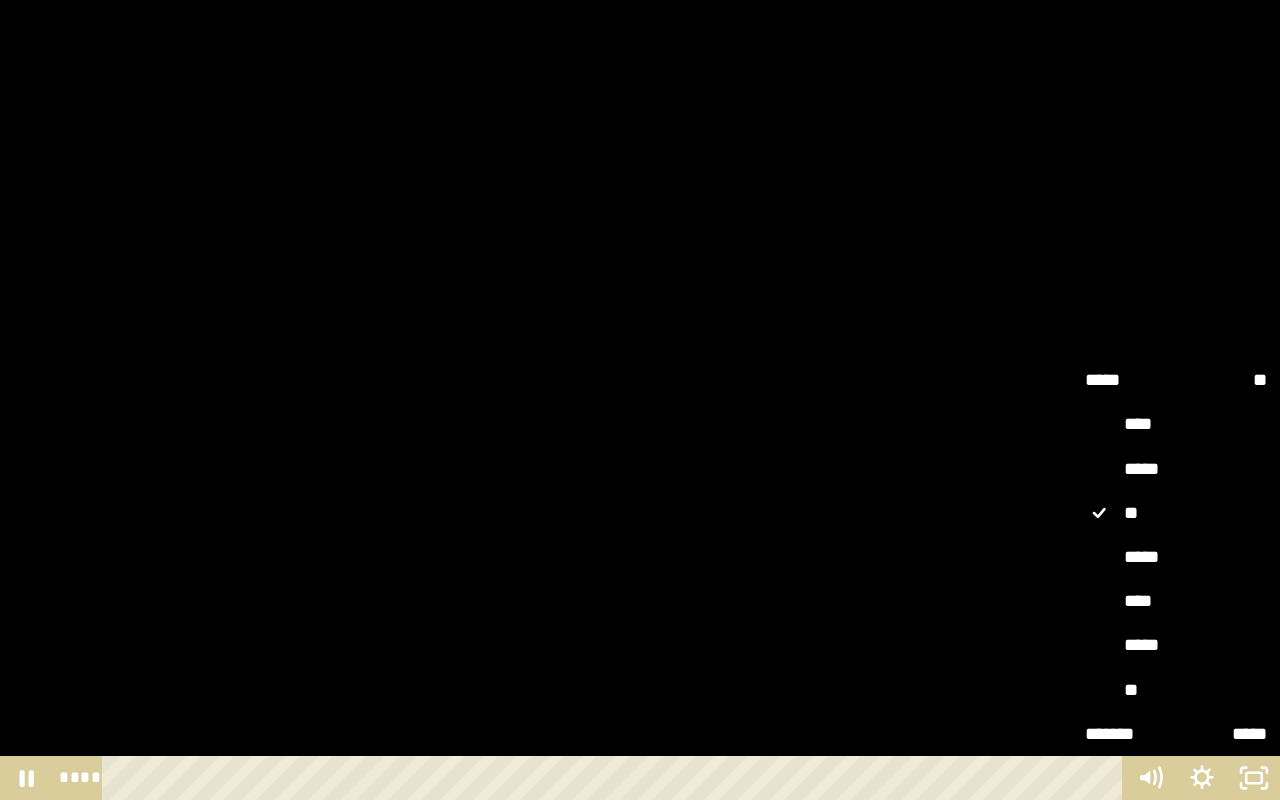 click on "****" at bounding box center [1176, 602] 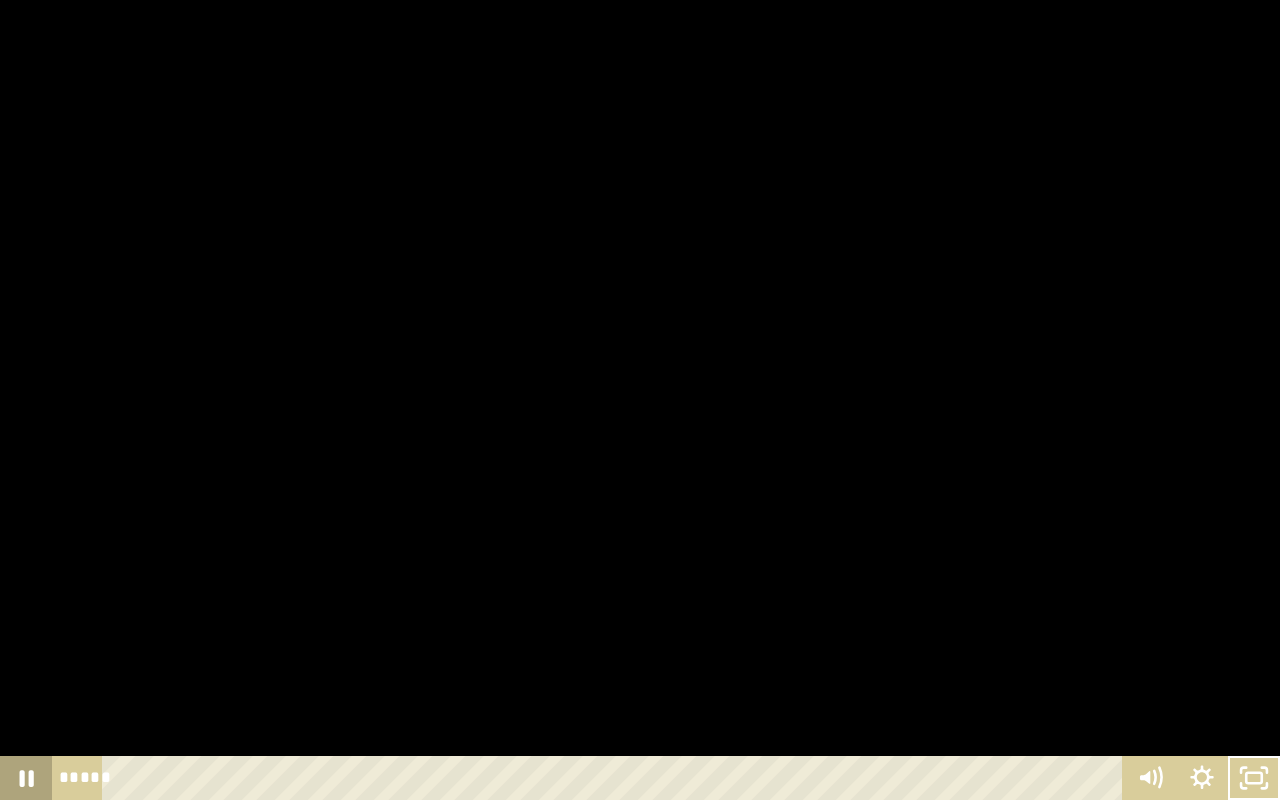 click 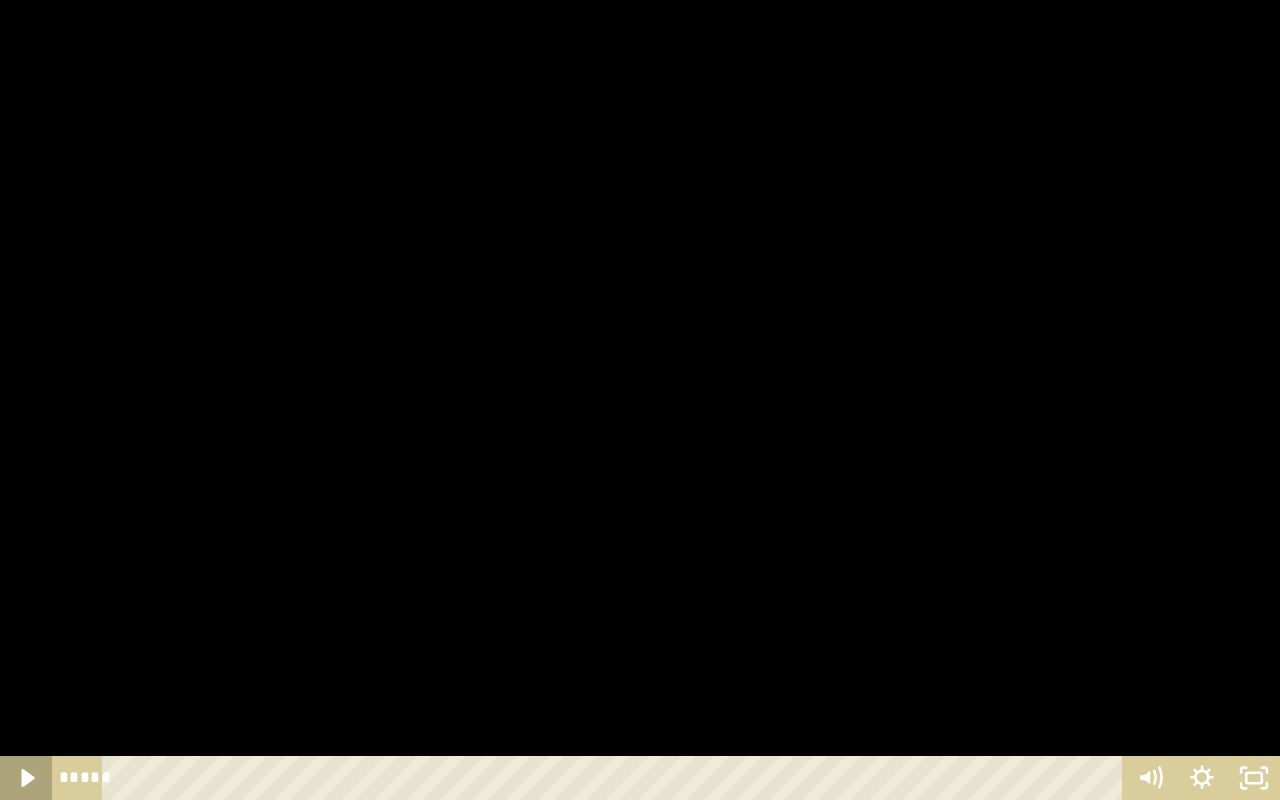 click 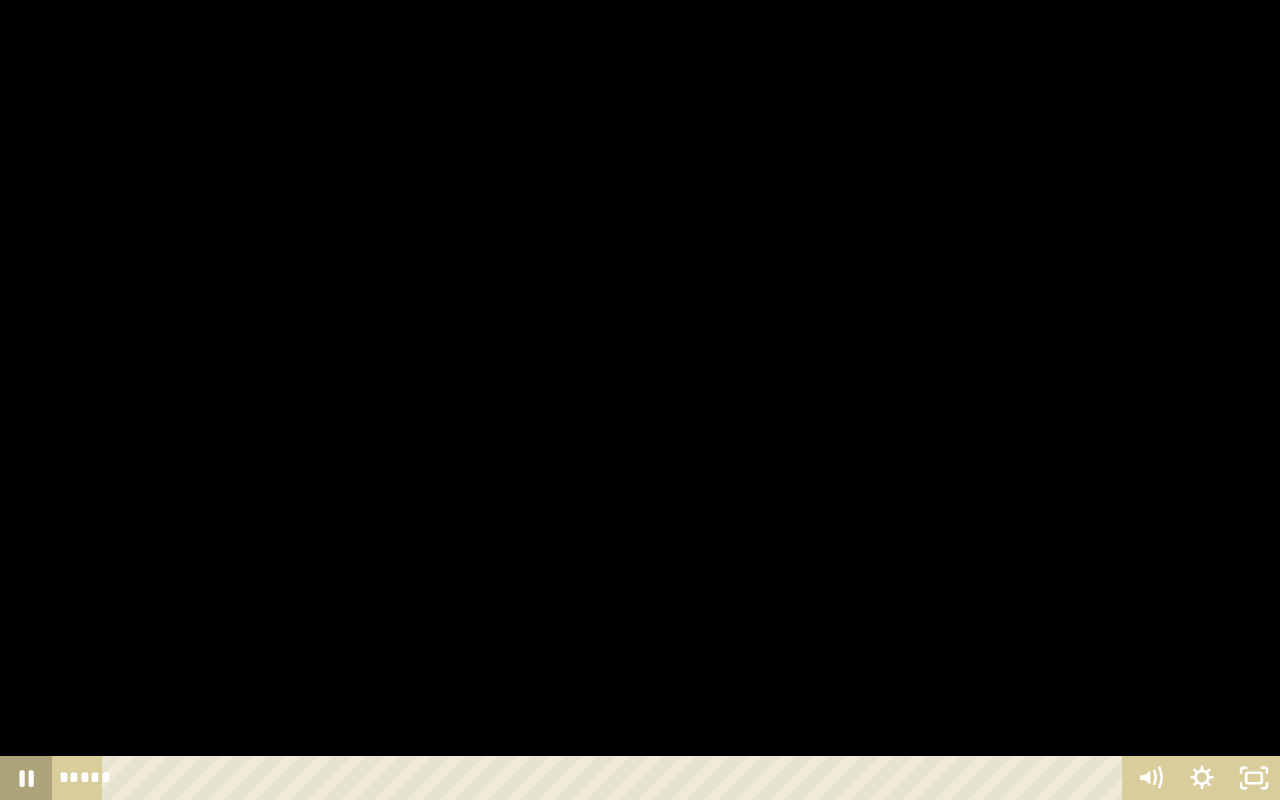 click 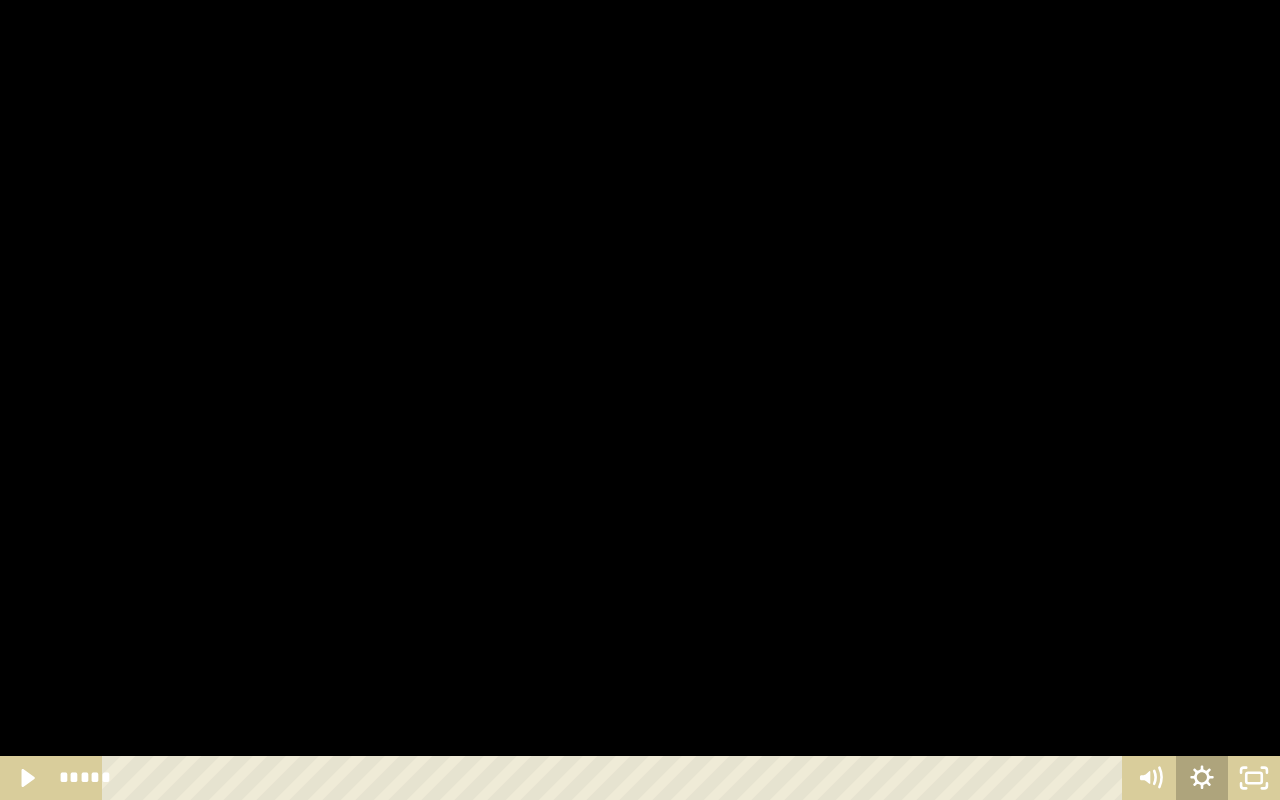 click 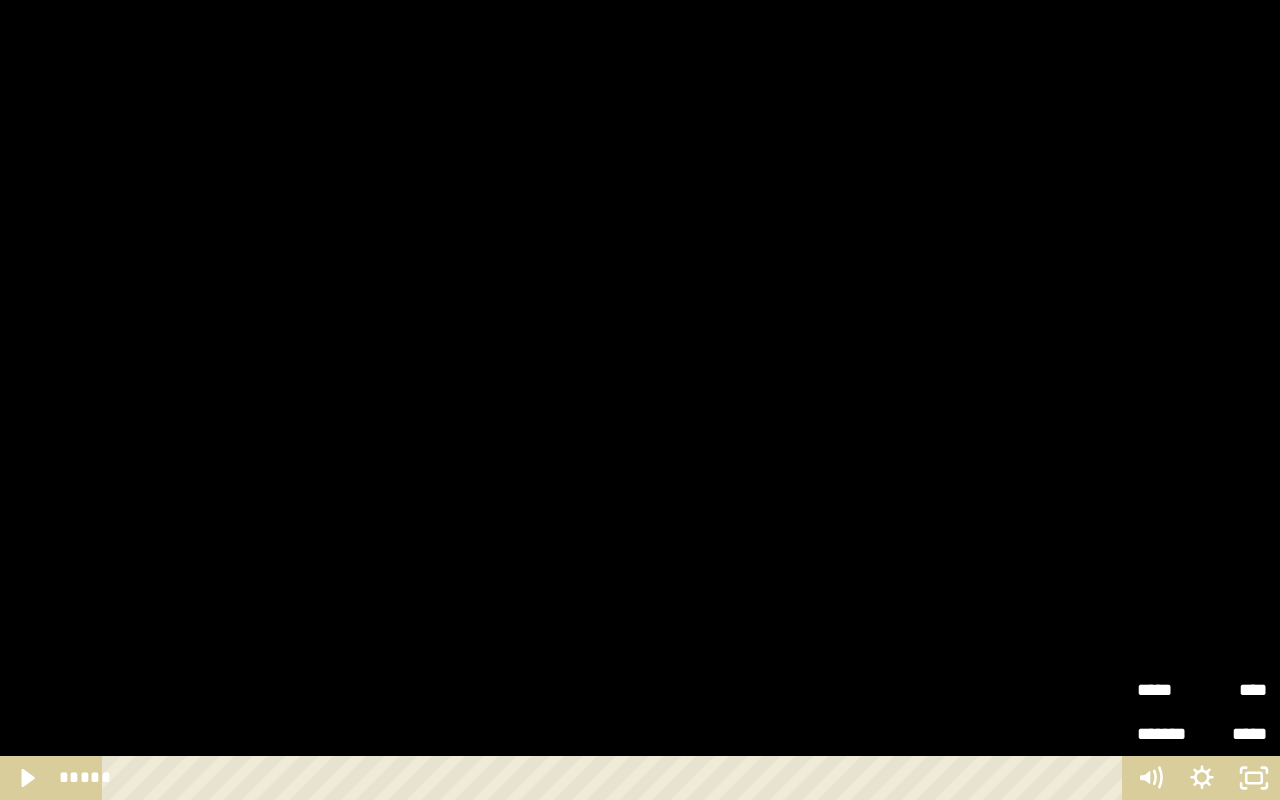 click on "*****" at bounding box center [1169, 690] 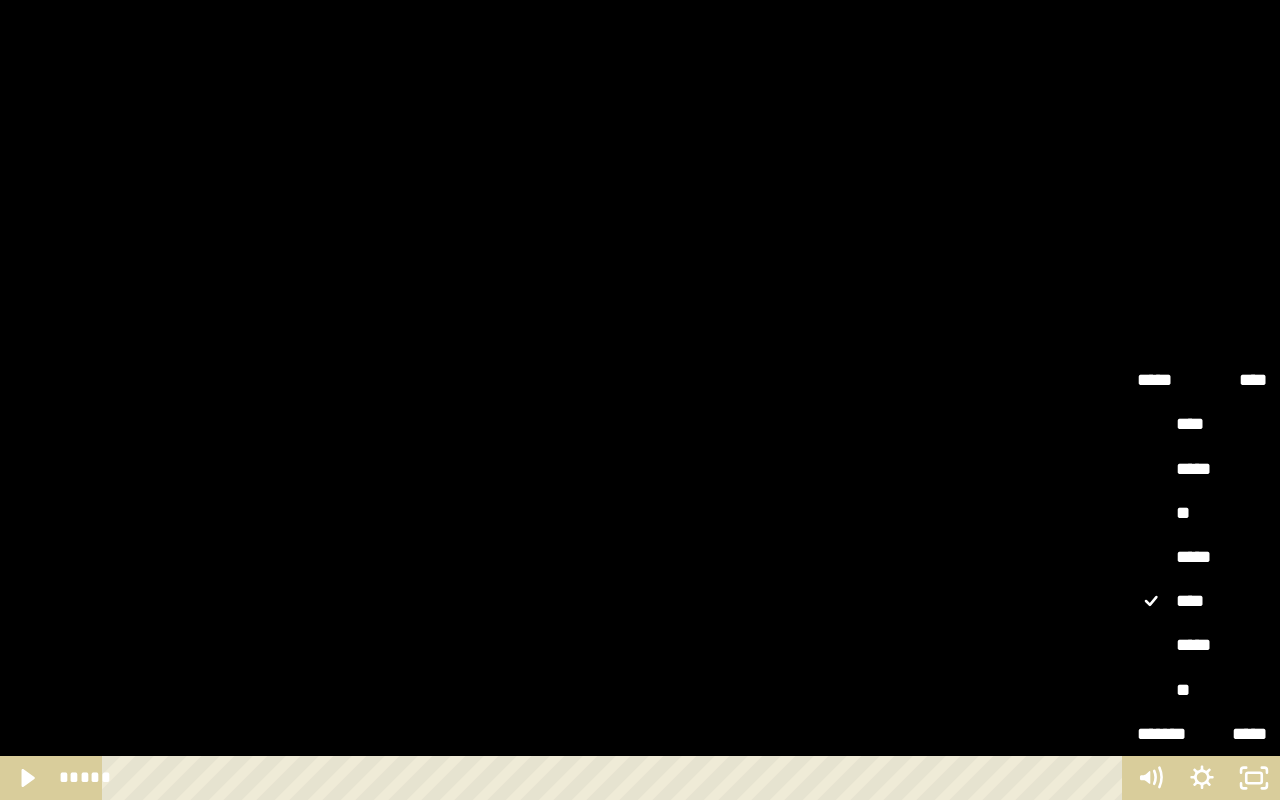 click on "*****" at bounding box center (1202, 558) 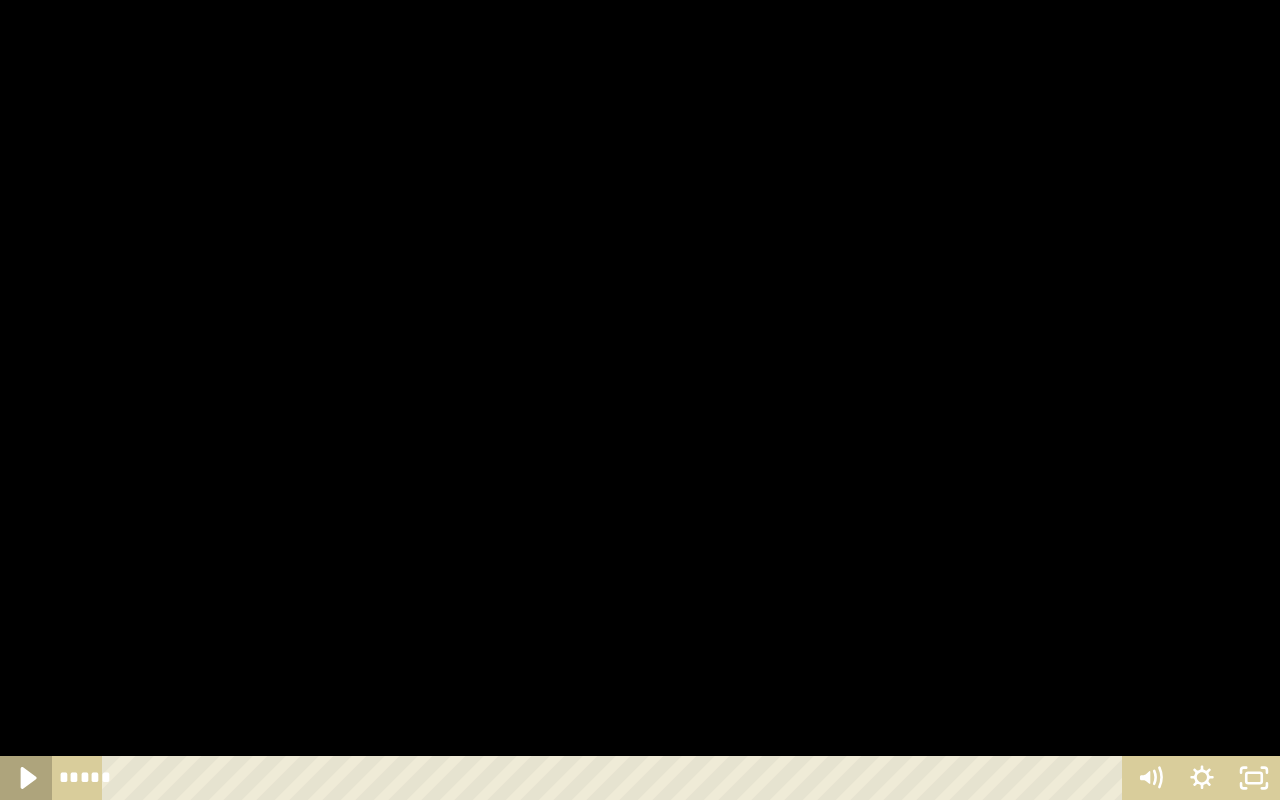 click 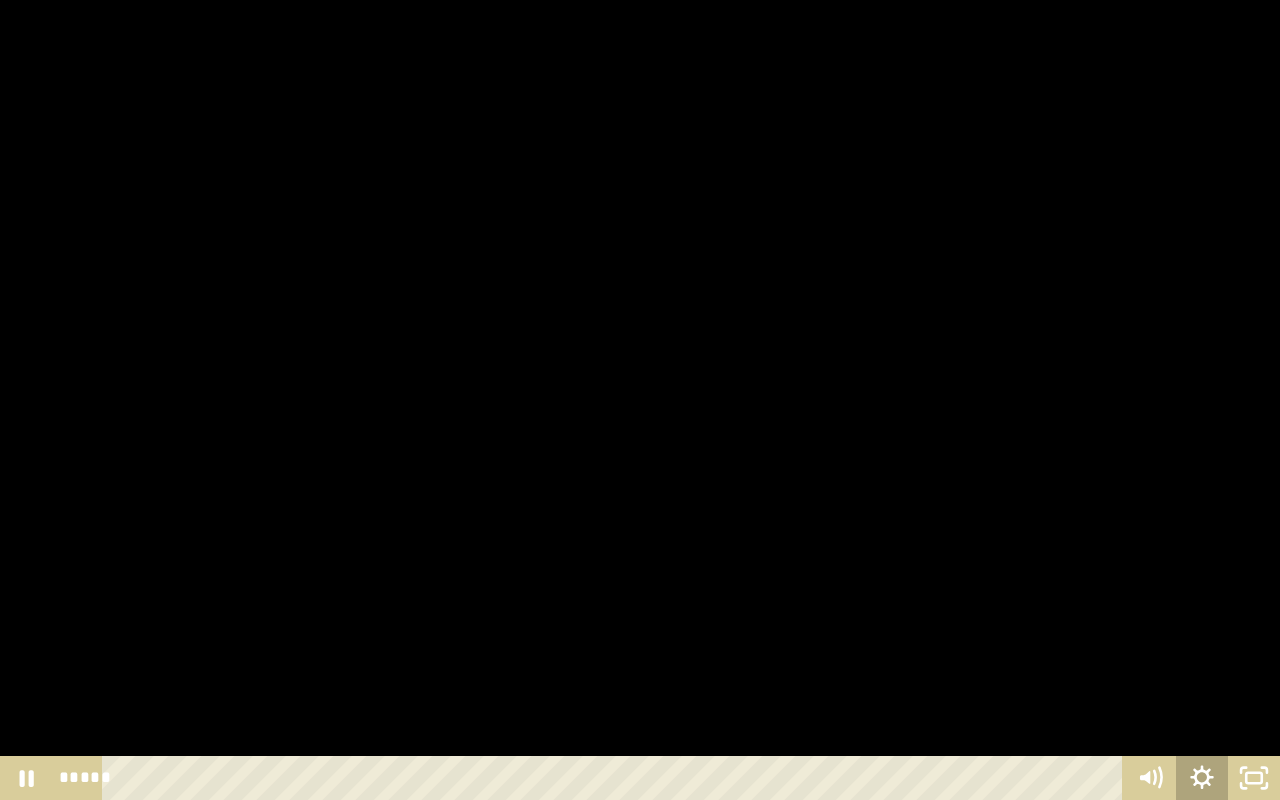 click 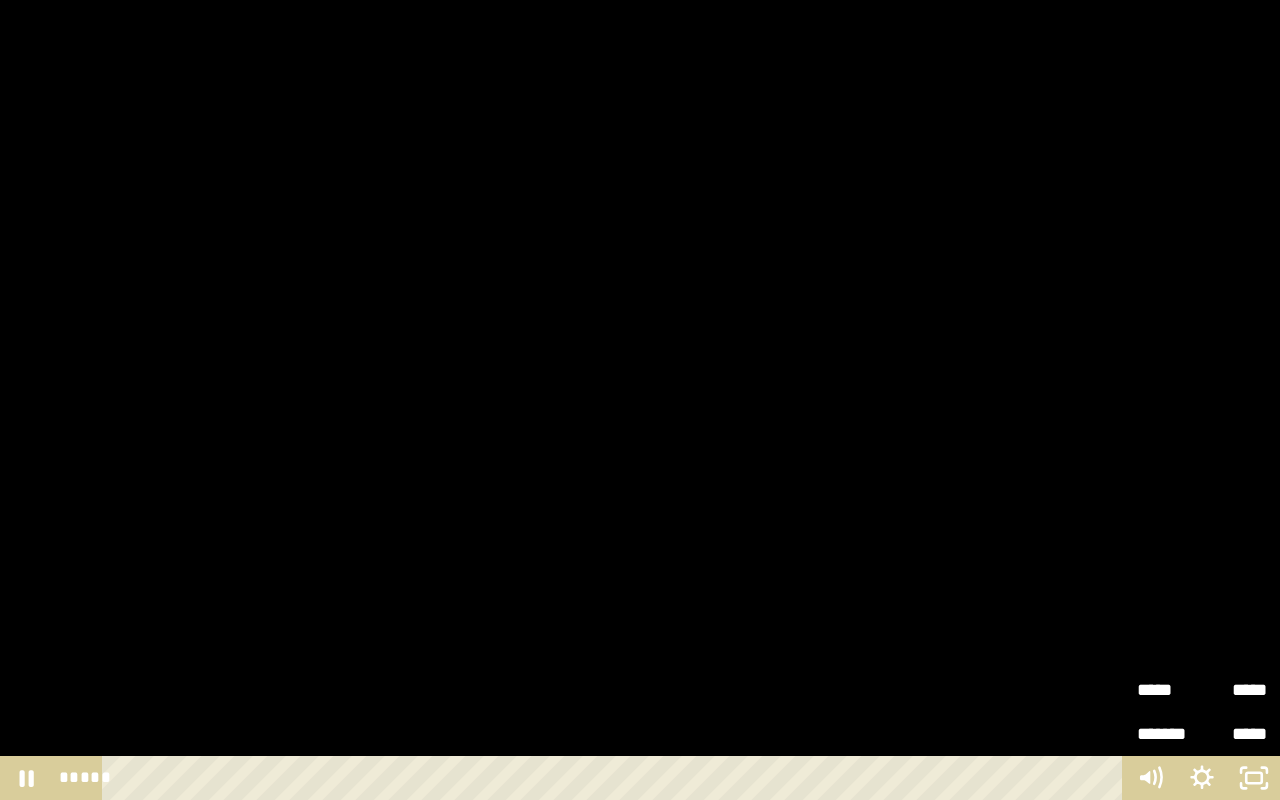 click on "*****" at bounding box center [1169, 690] 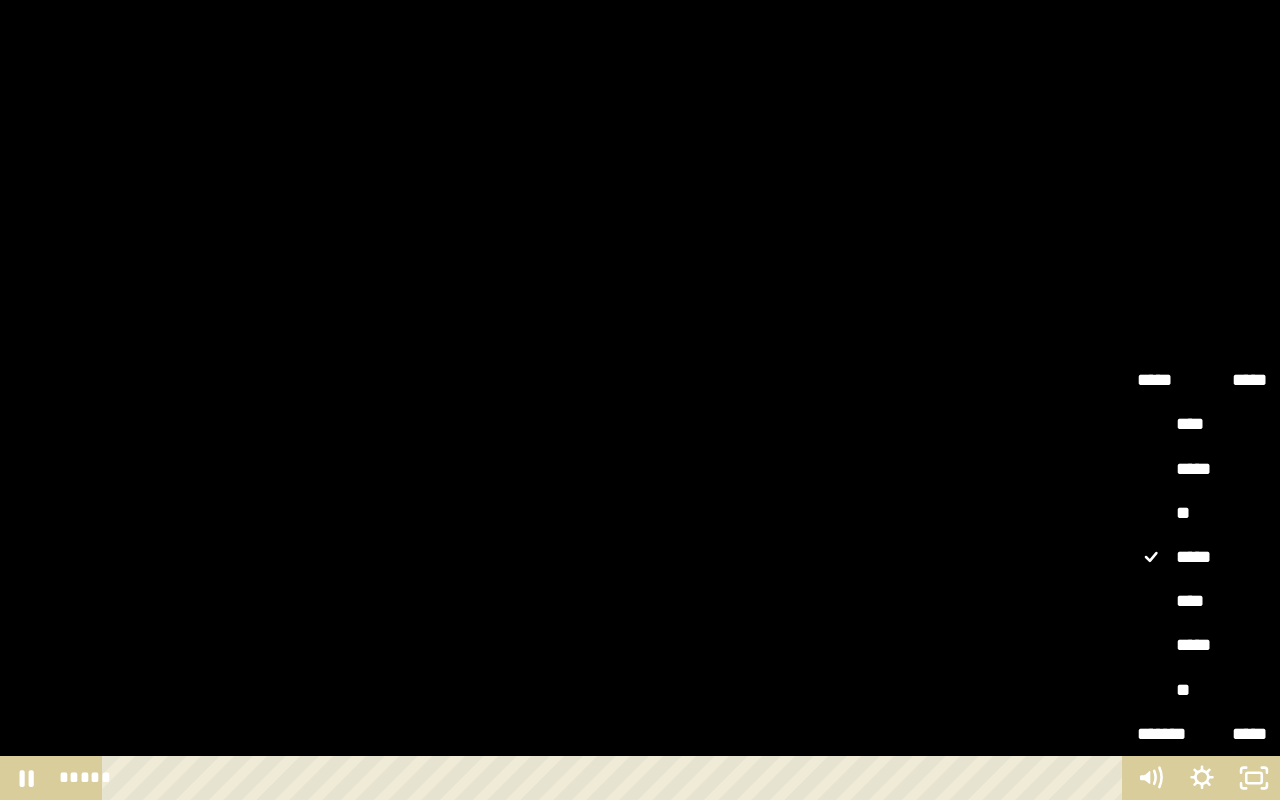 click on "****" at bounding box center [1202, 602] 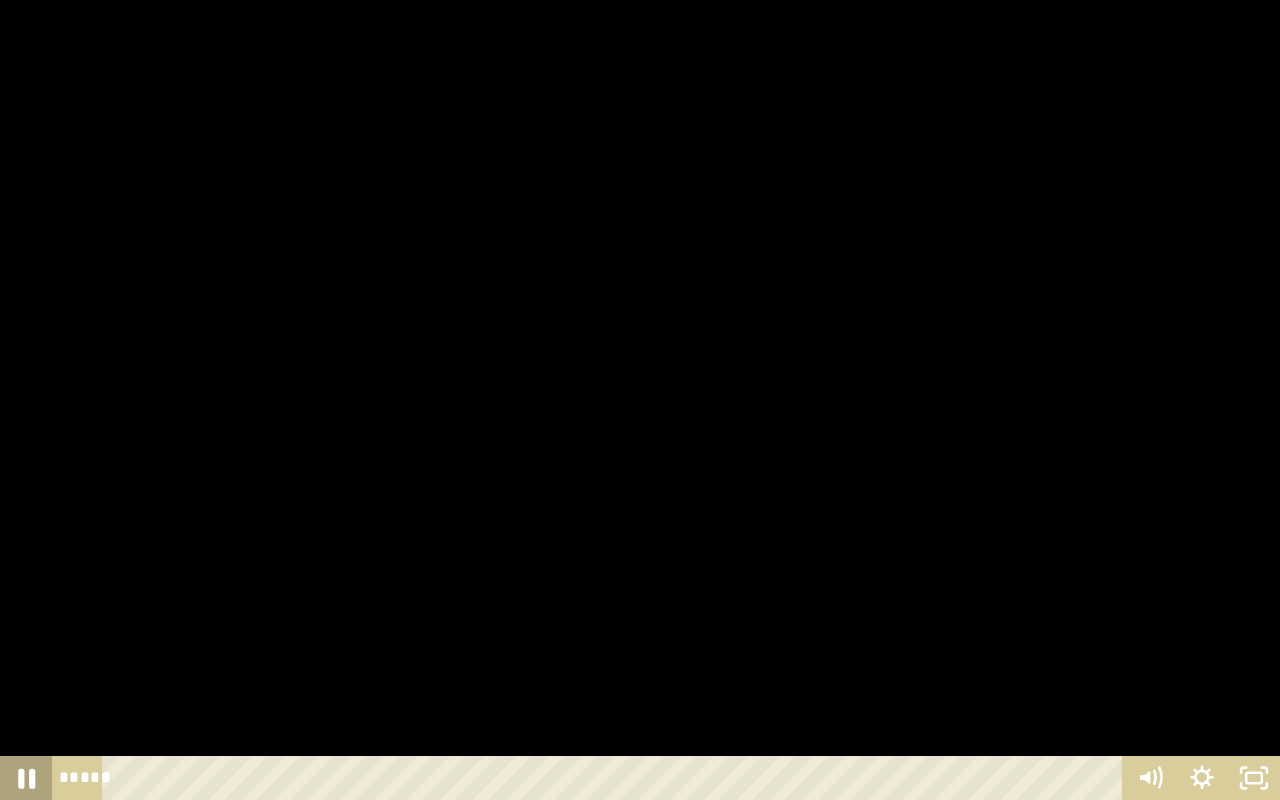click 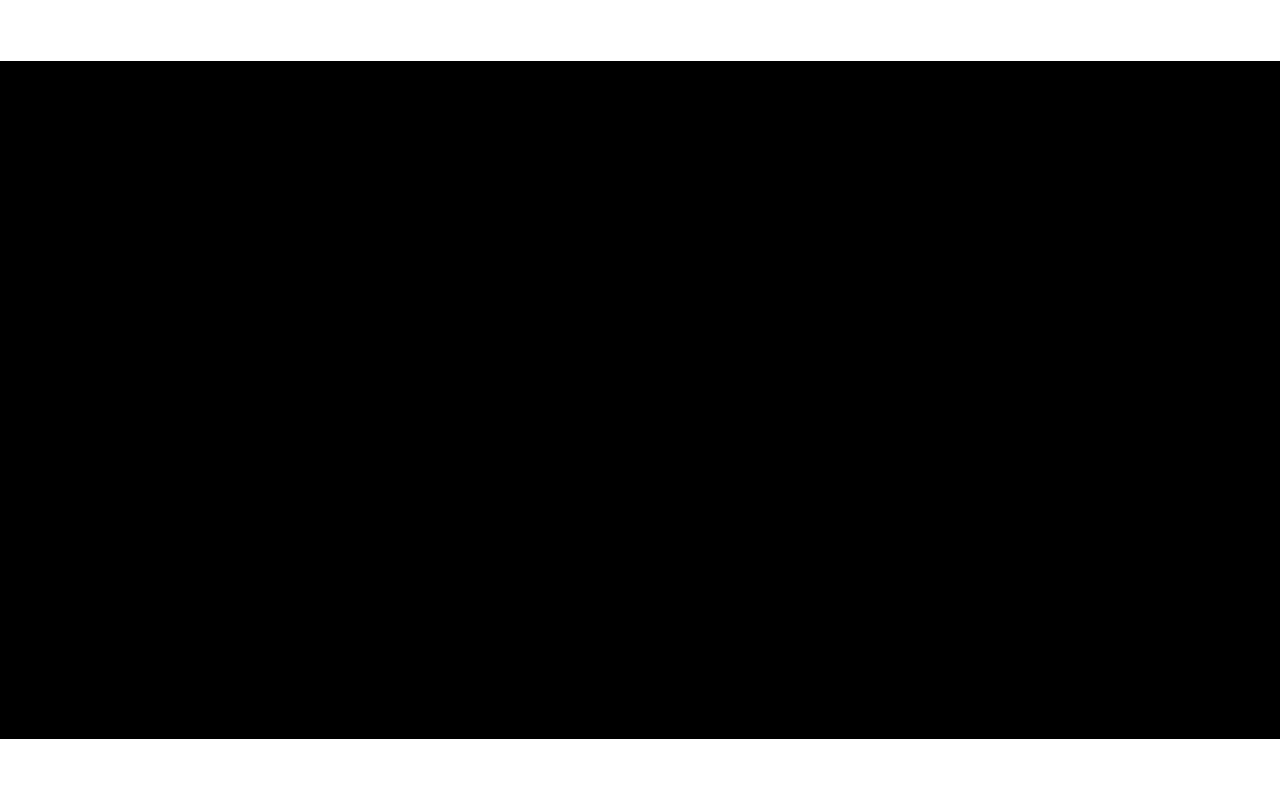 scroll, scrollTop: 634, scrollLeft: 0, axis: vertical 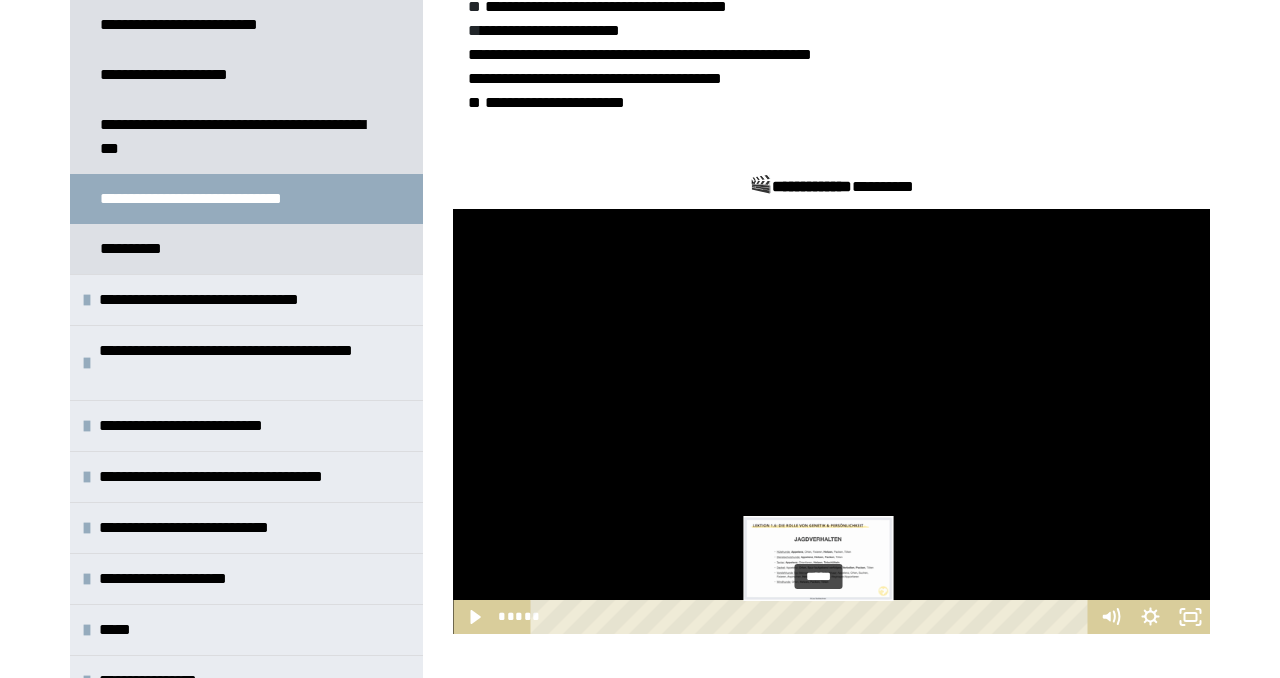 drag, startPoint x: 830, startPoint y: 620, endPoint x: 820, endPoint y: 622, distance: 10.198039 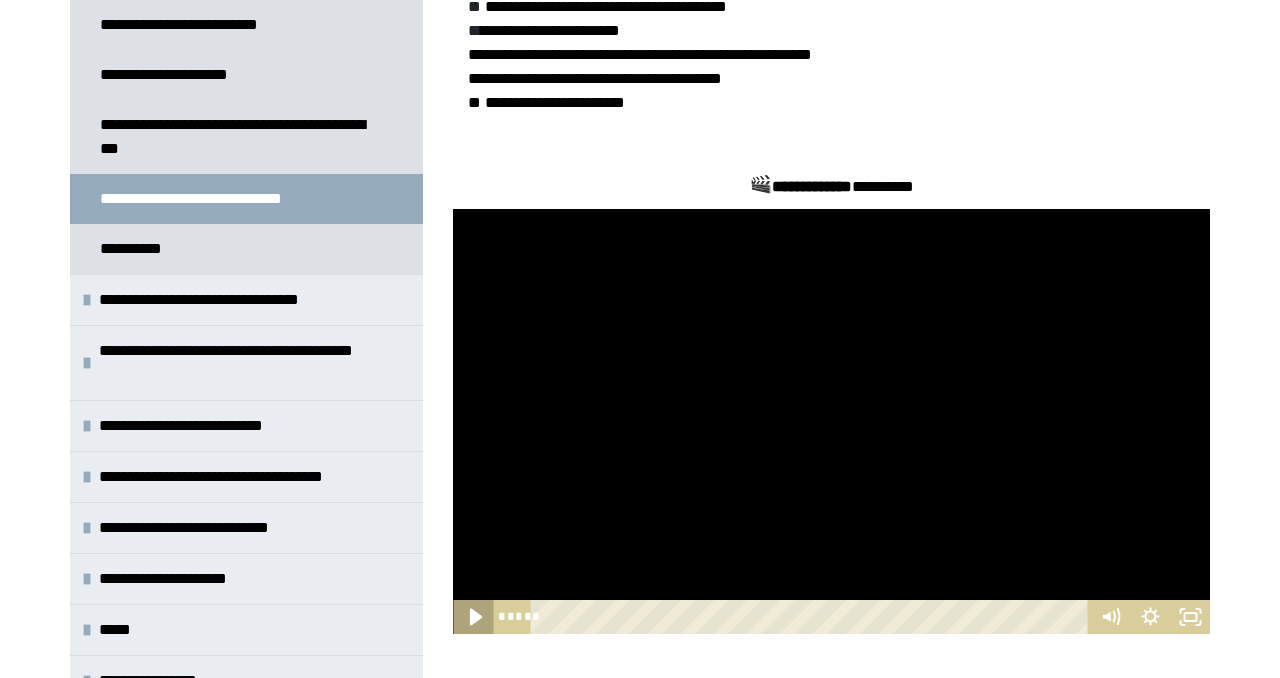 click 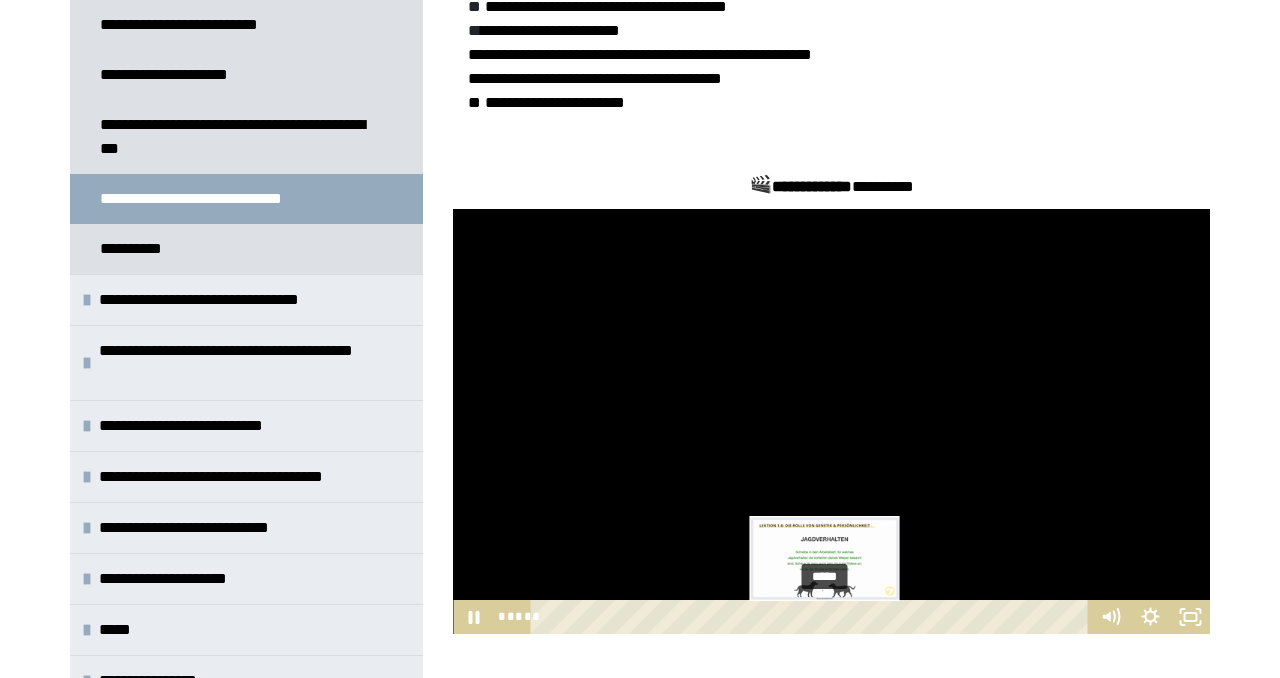 drag, startPoint x: 822, startPoint y: 621, endPoint x: 835, endPoint y: 620, distance: 13.038404 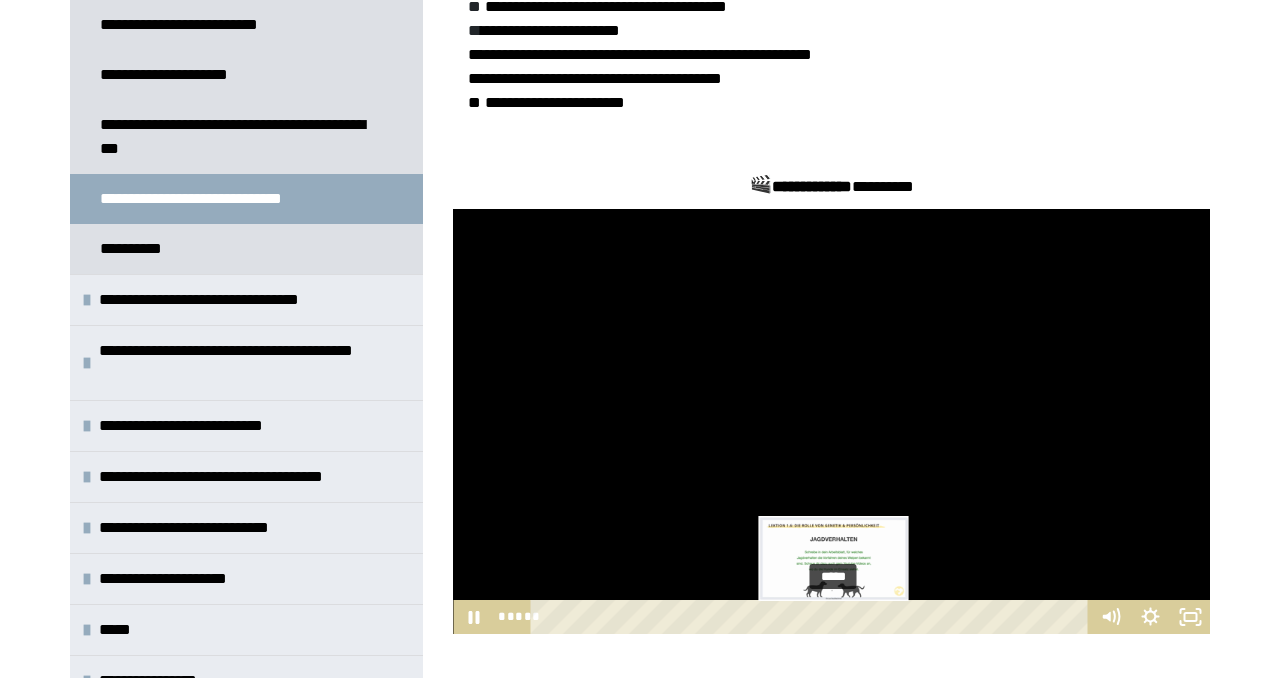 click at bounding box center (833, 617) 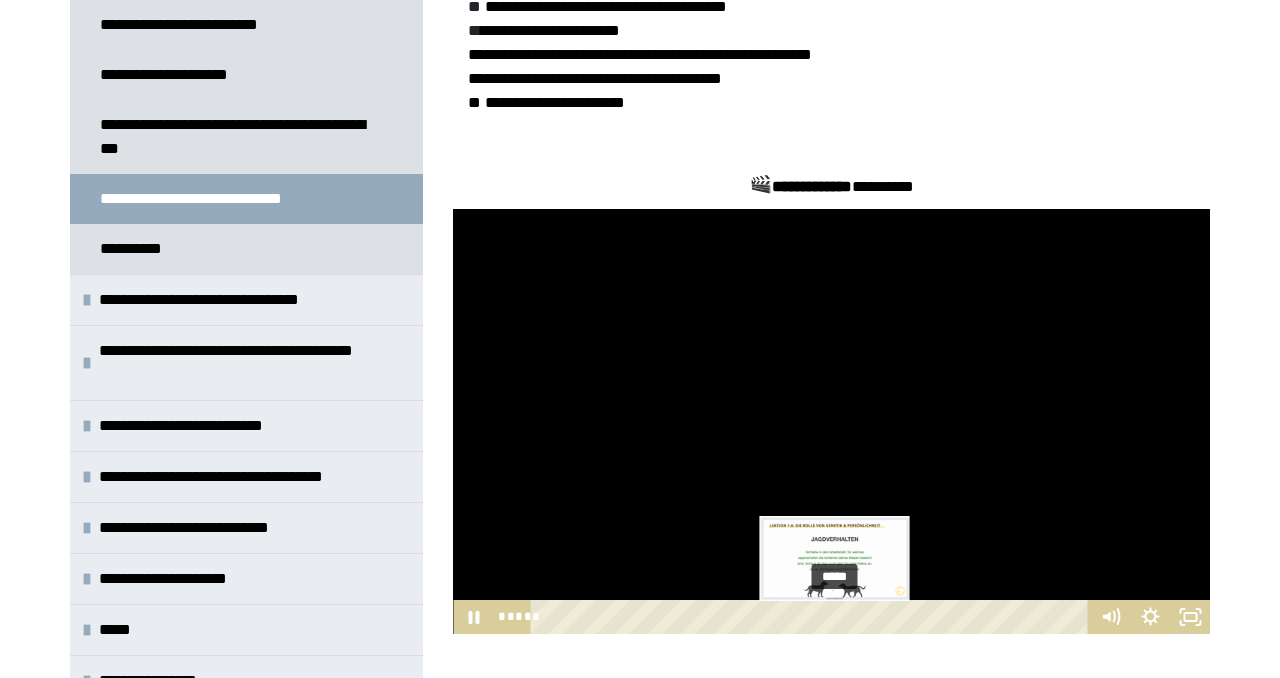 click at bounding box center [834, 617] 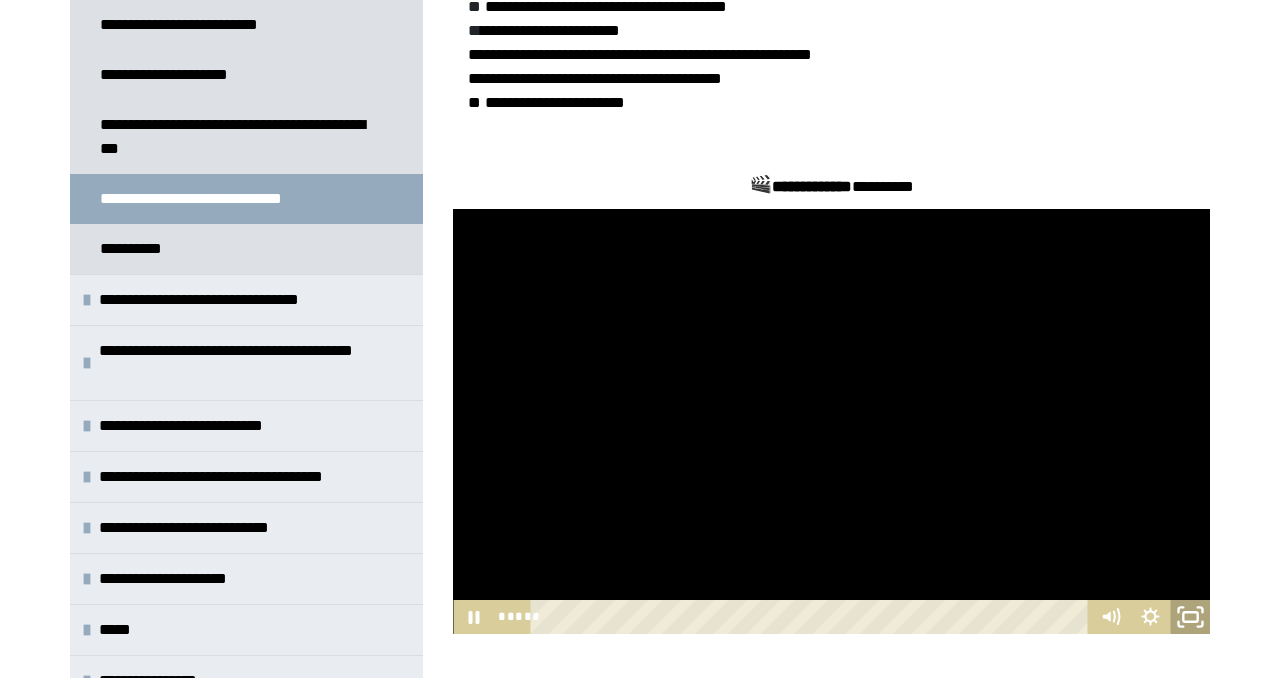 click 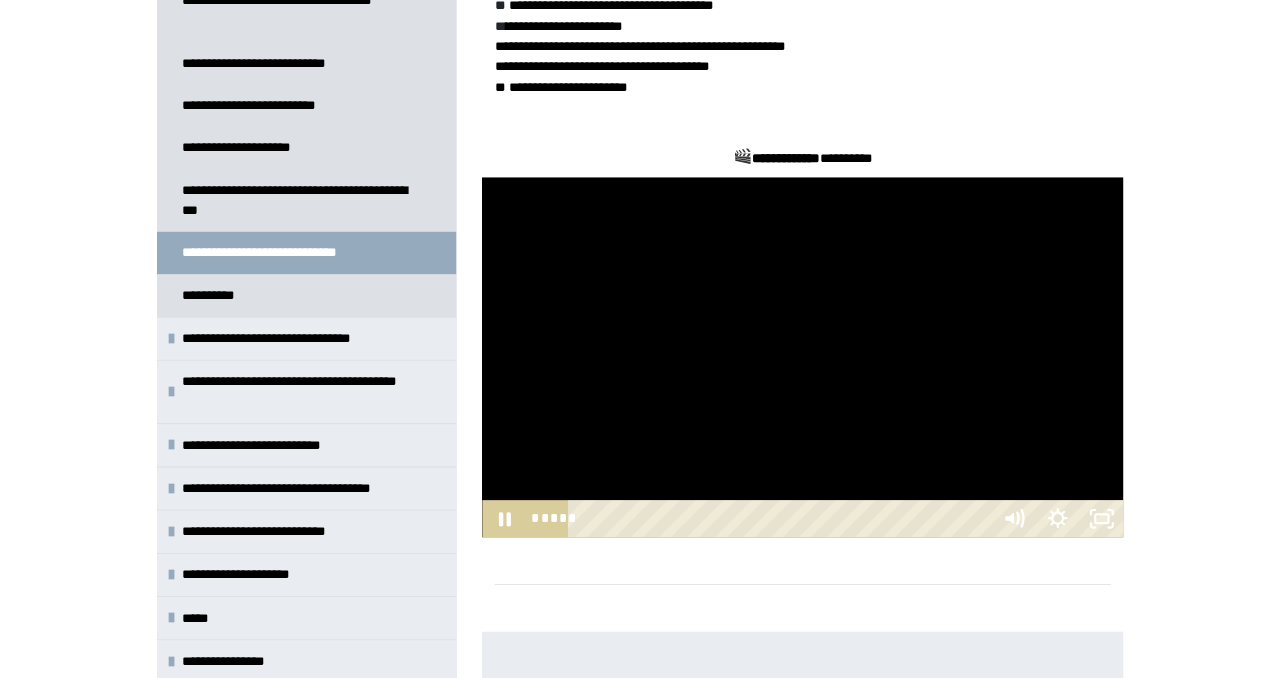 scroll, scrollTop: 534, scrollLeft: 0, axis: vertical 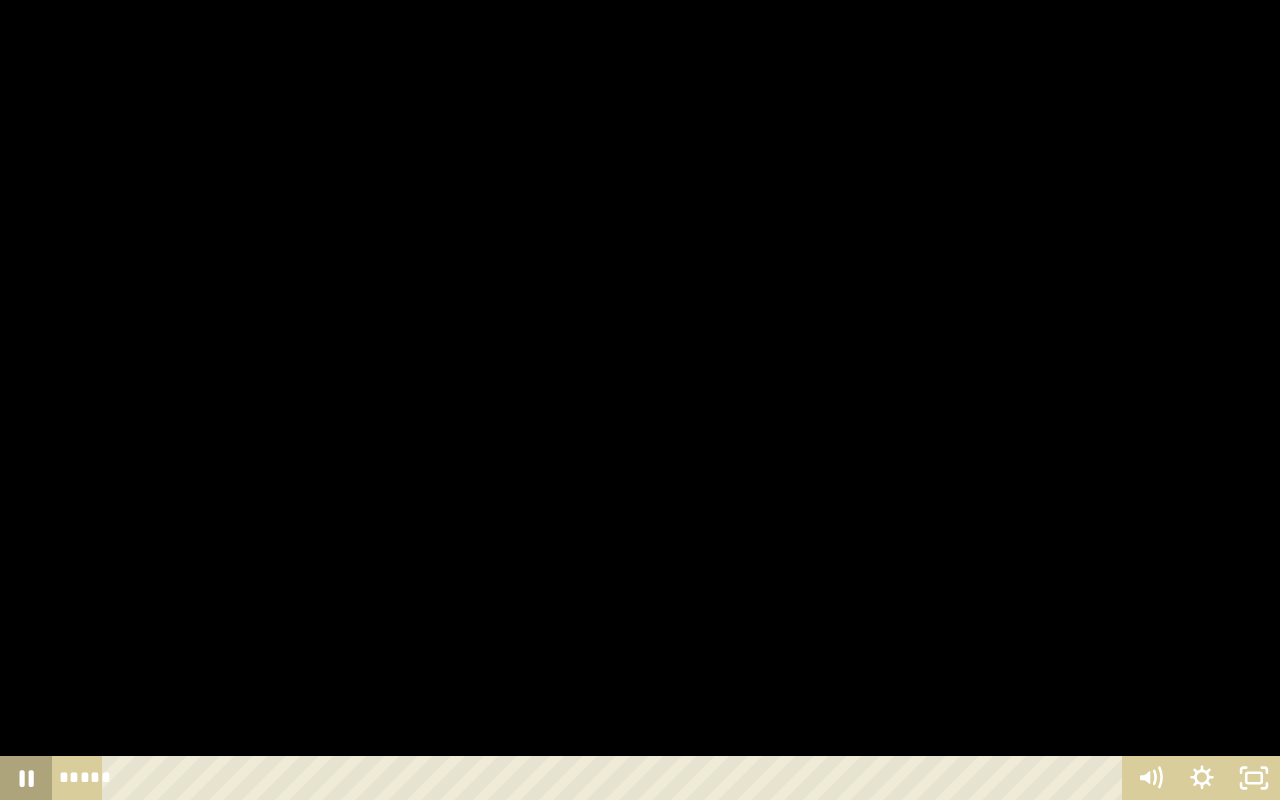 click 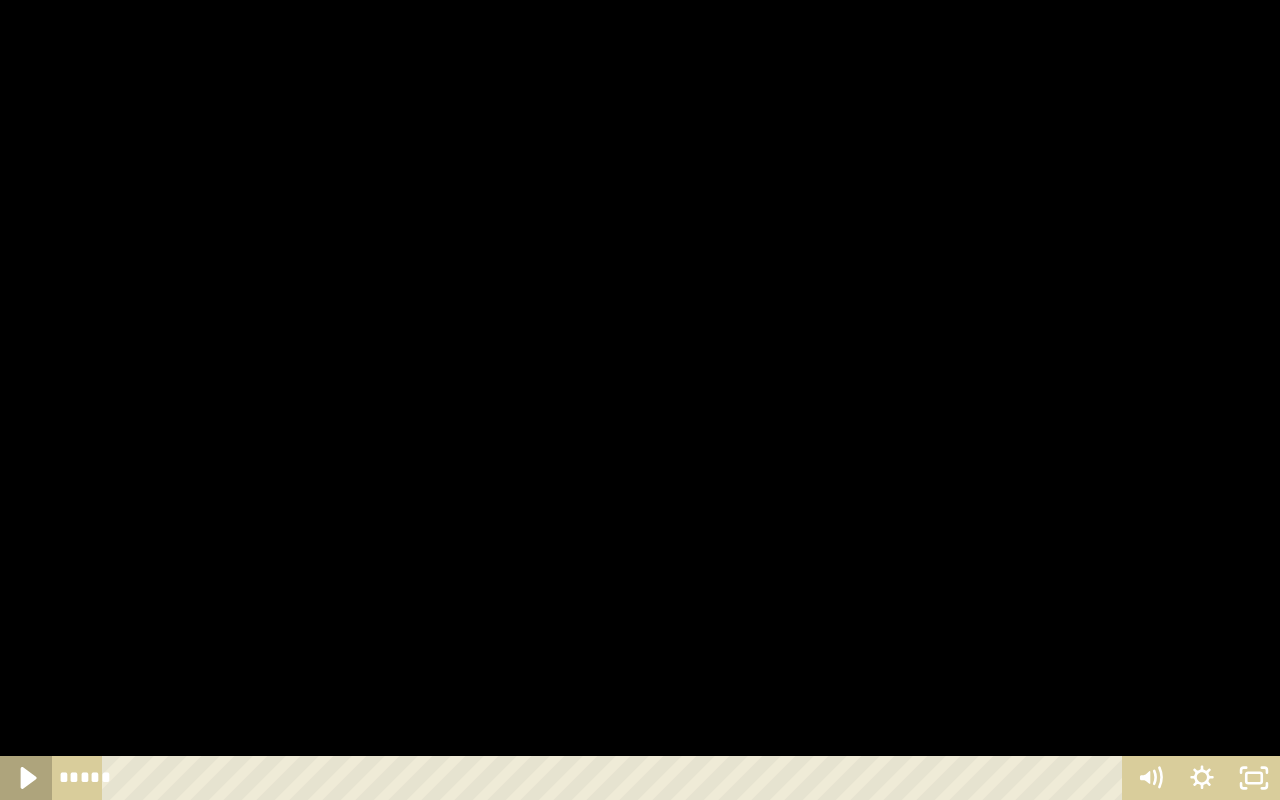 click 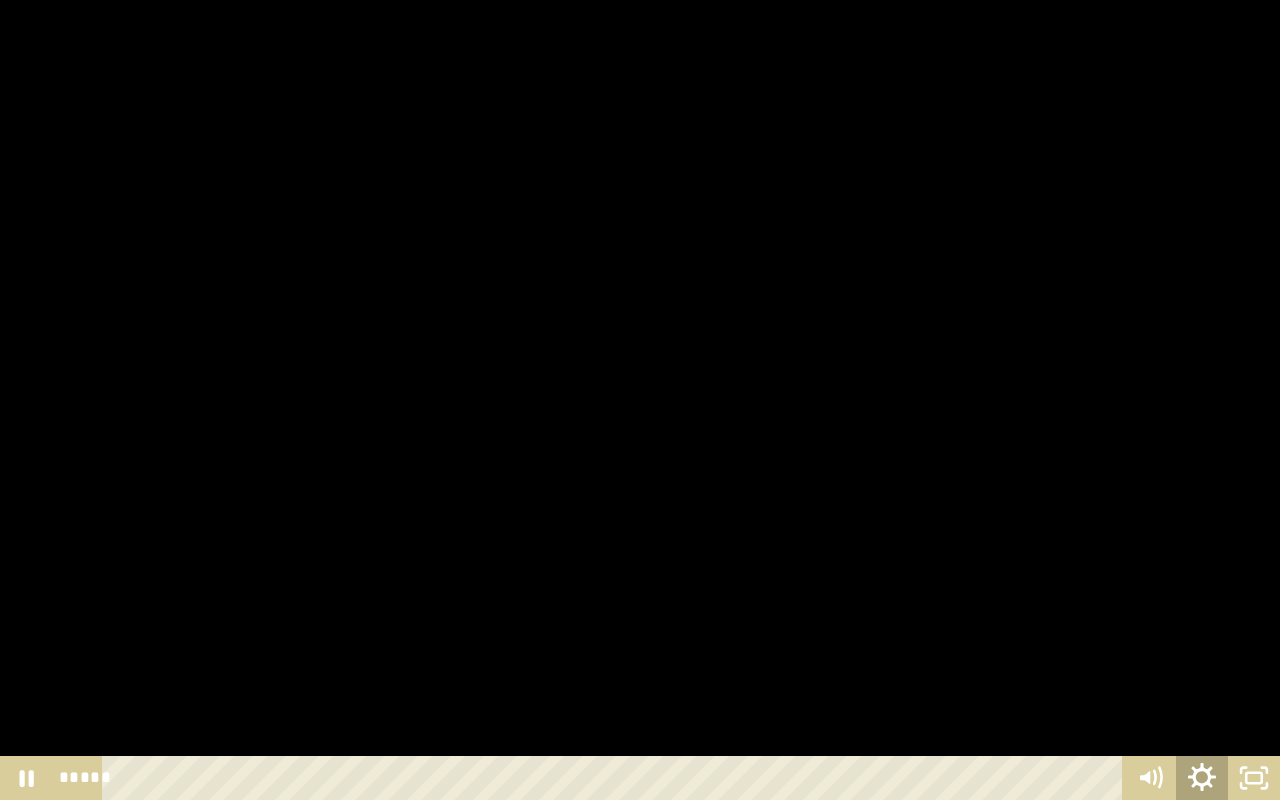 click 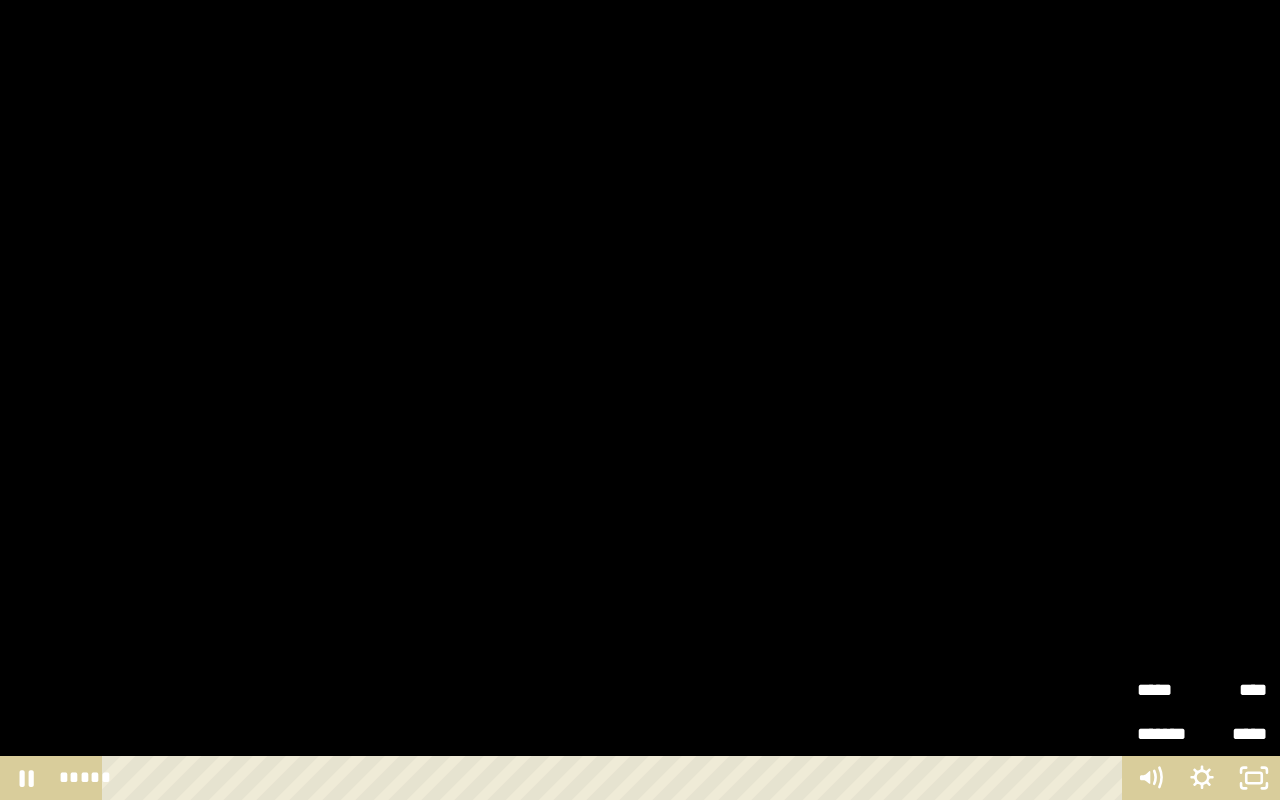 click on "*****" at bounding box center (1169, 690) 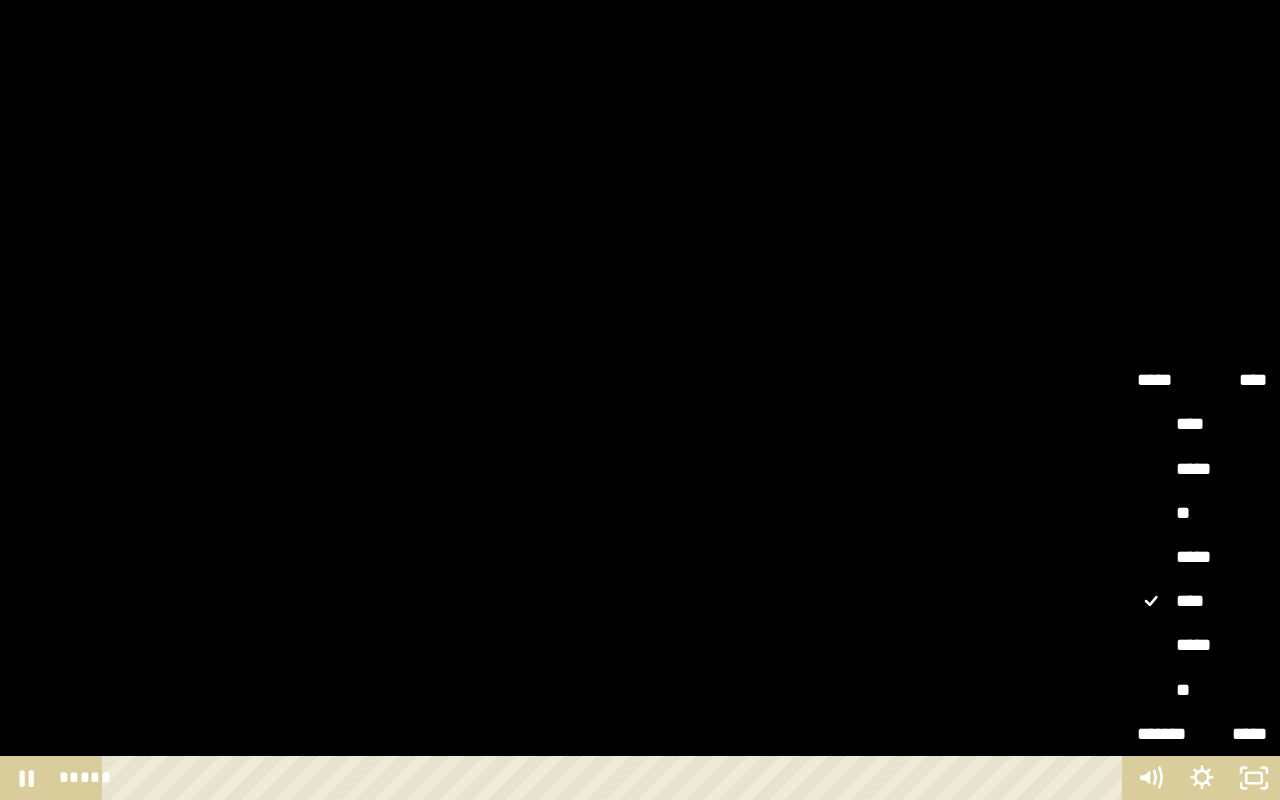 click on "*****" at bounding box center [1202, 646] 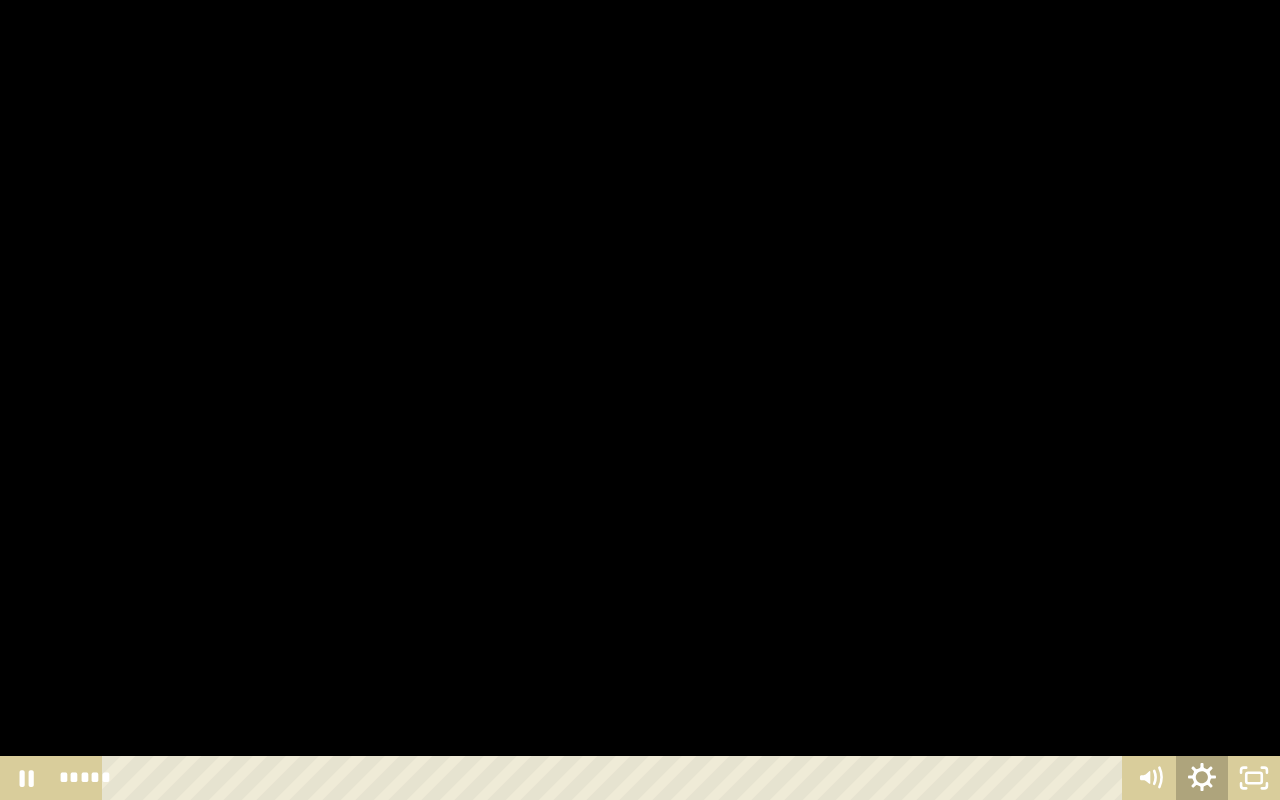 click 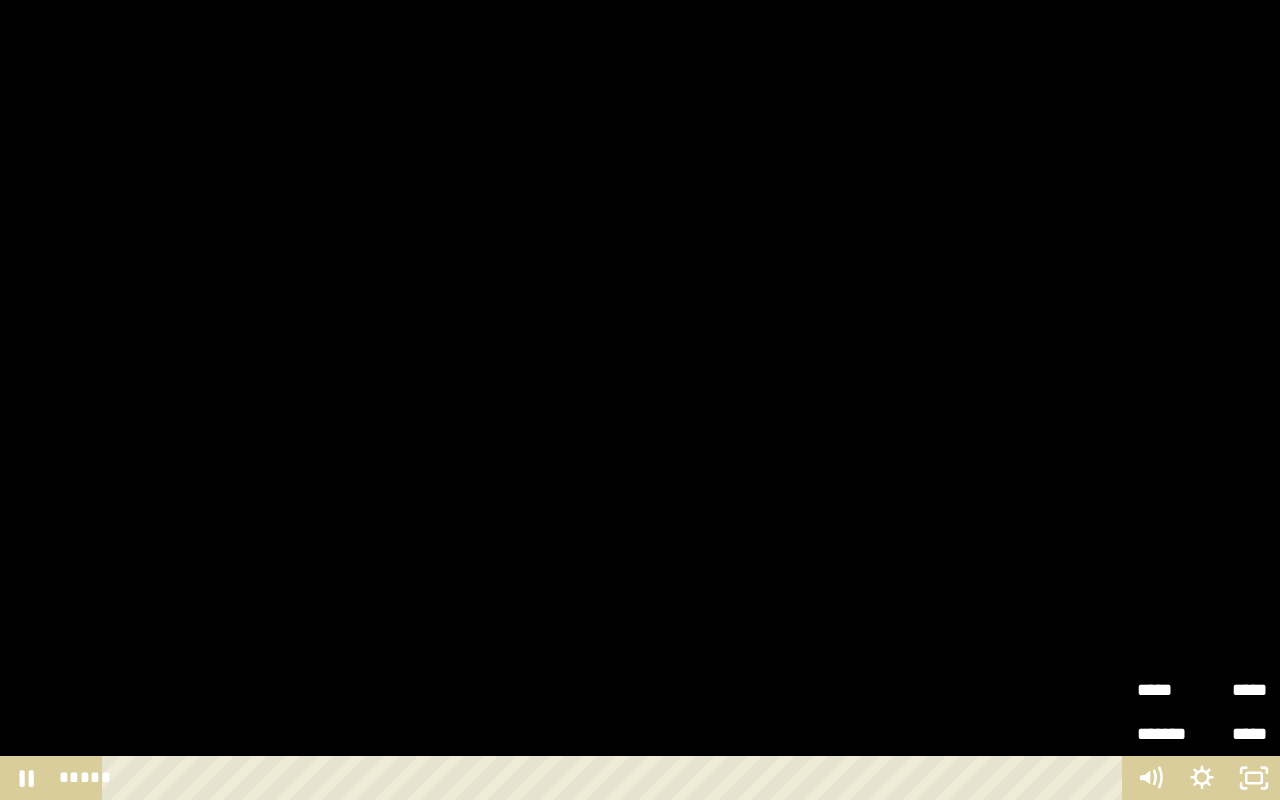 click on "*****" at bounding box center (1169, 690) 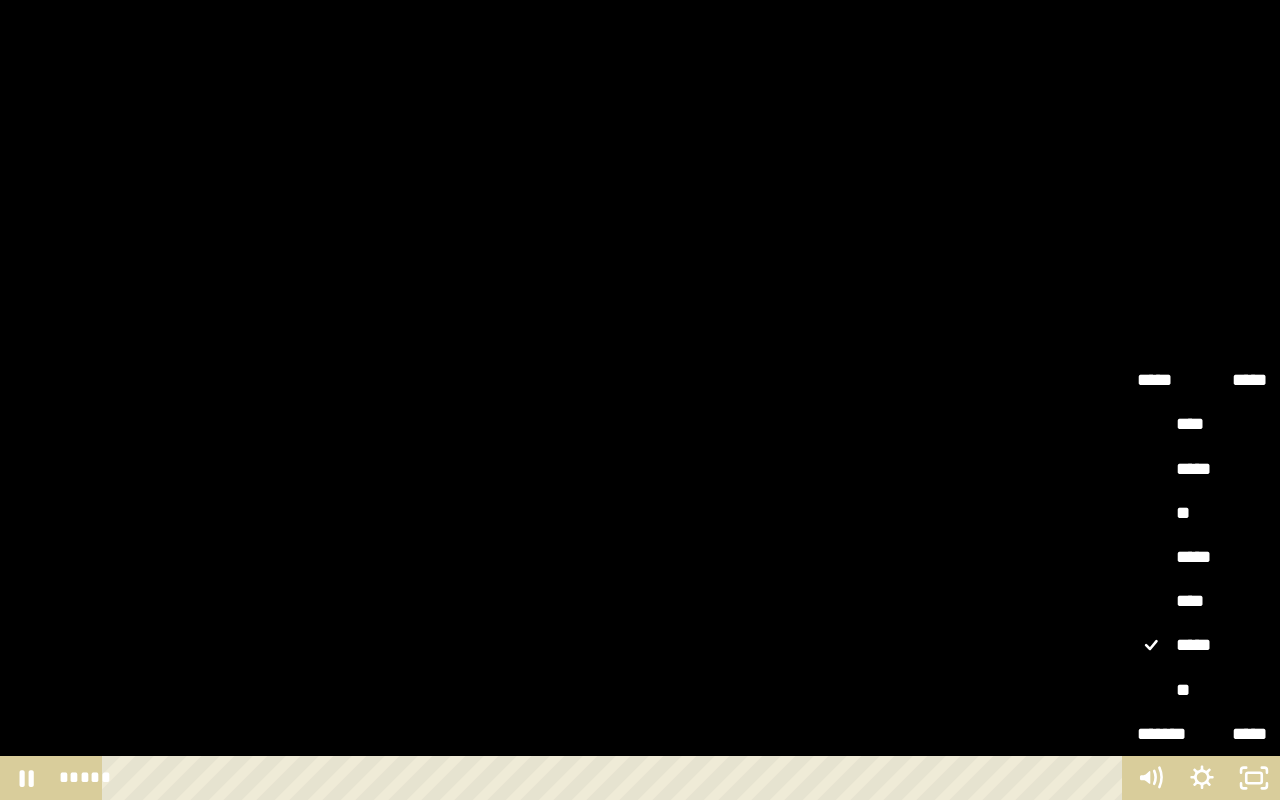 click on "**" at bounding box center [1202, 691] 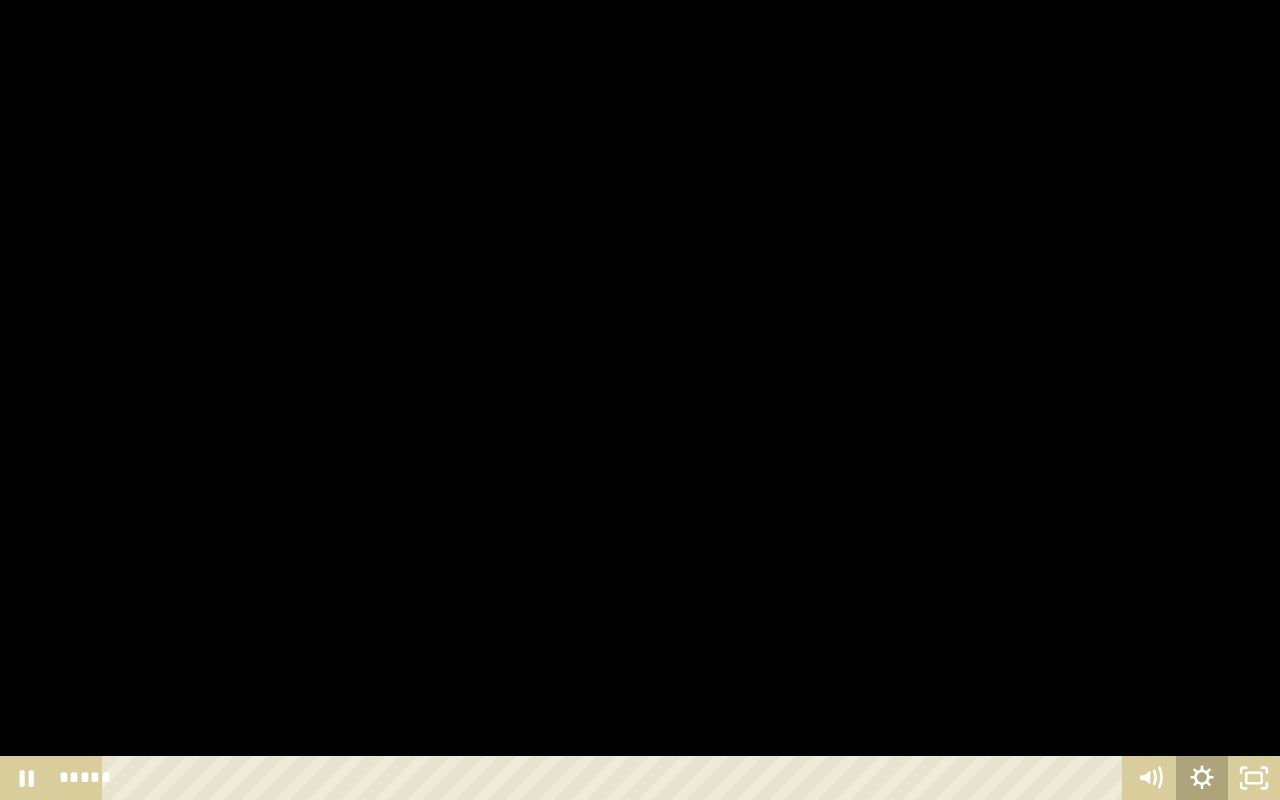 click 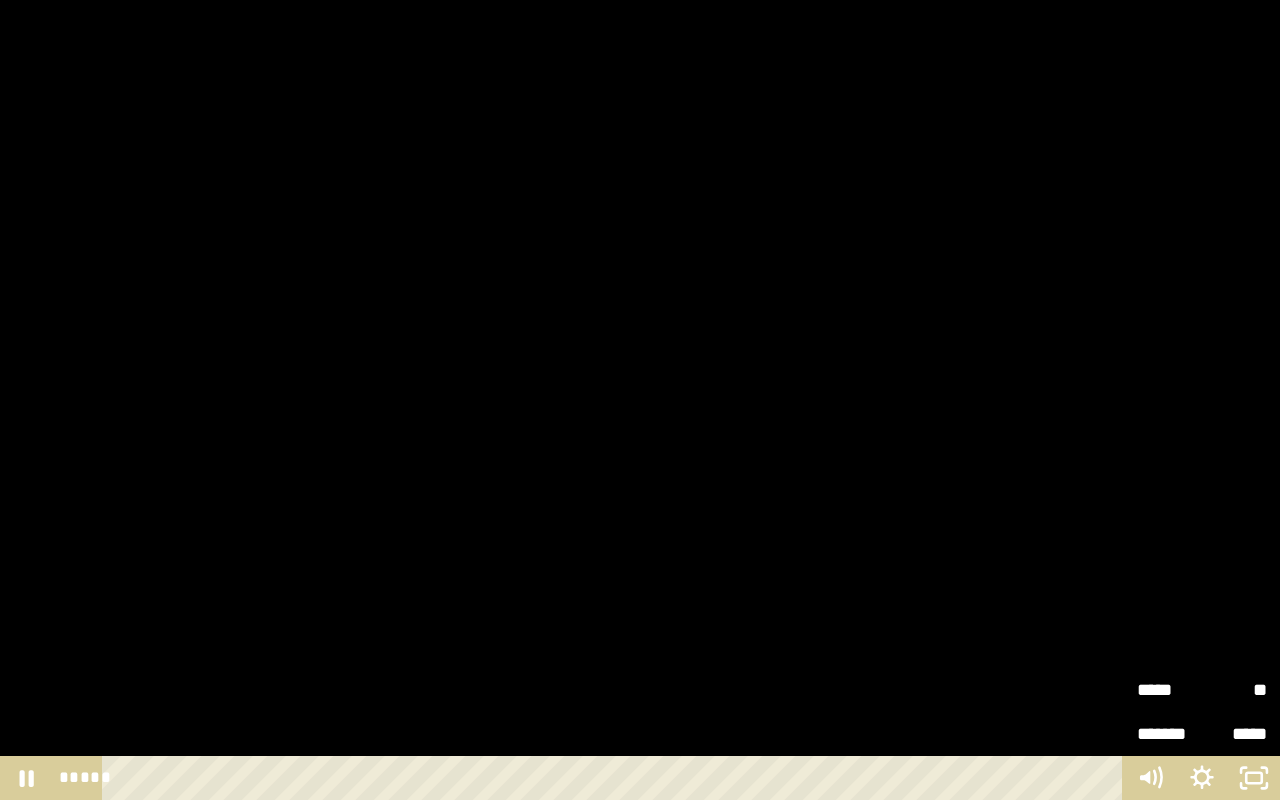 click on "*****" at bounding box center (1169, 690) 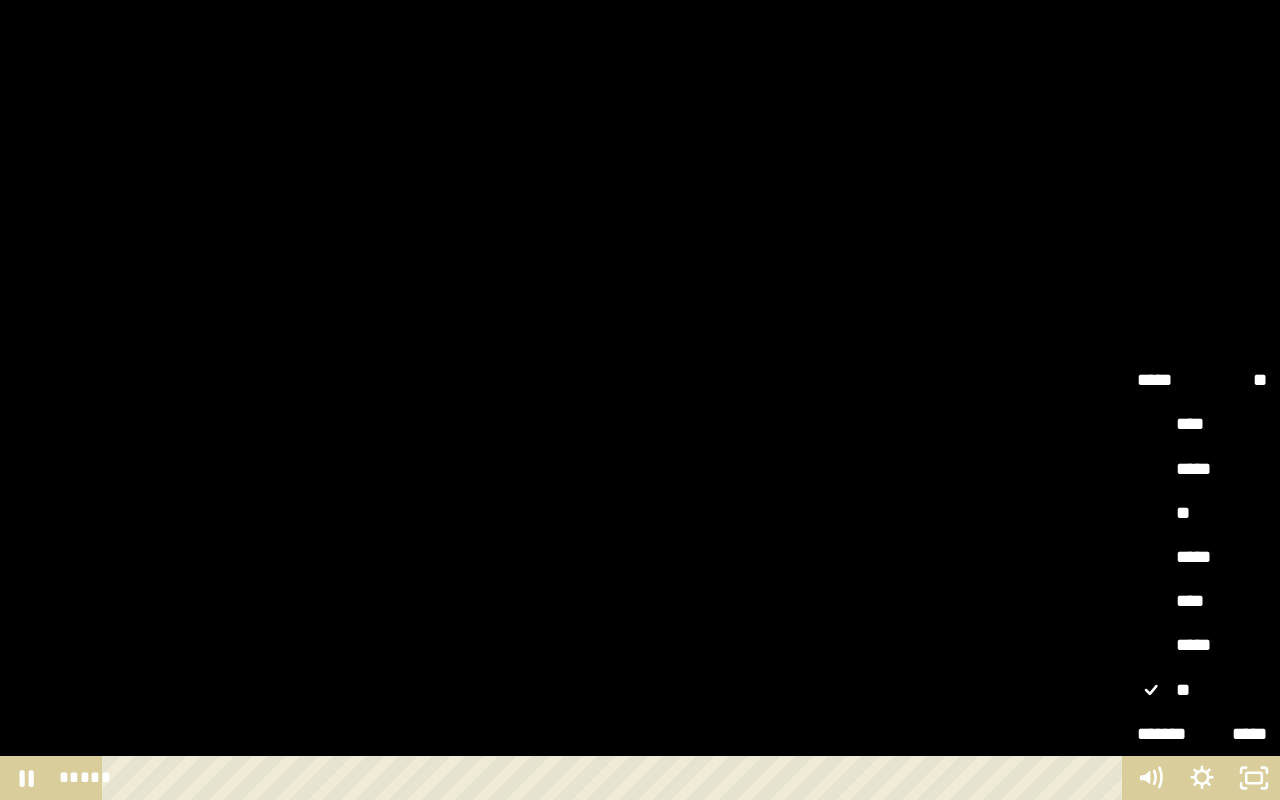 click on "*****" at bounding box center [1202, 558] 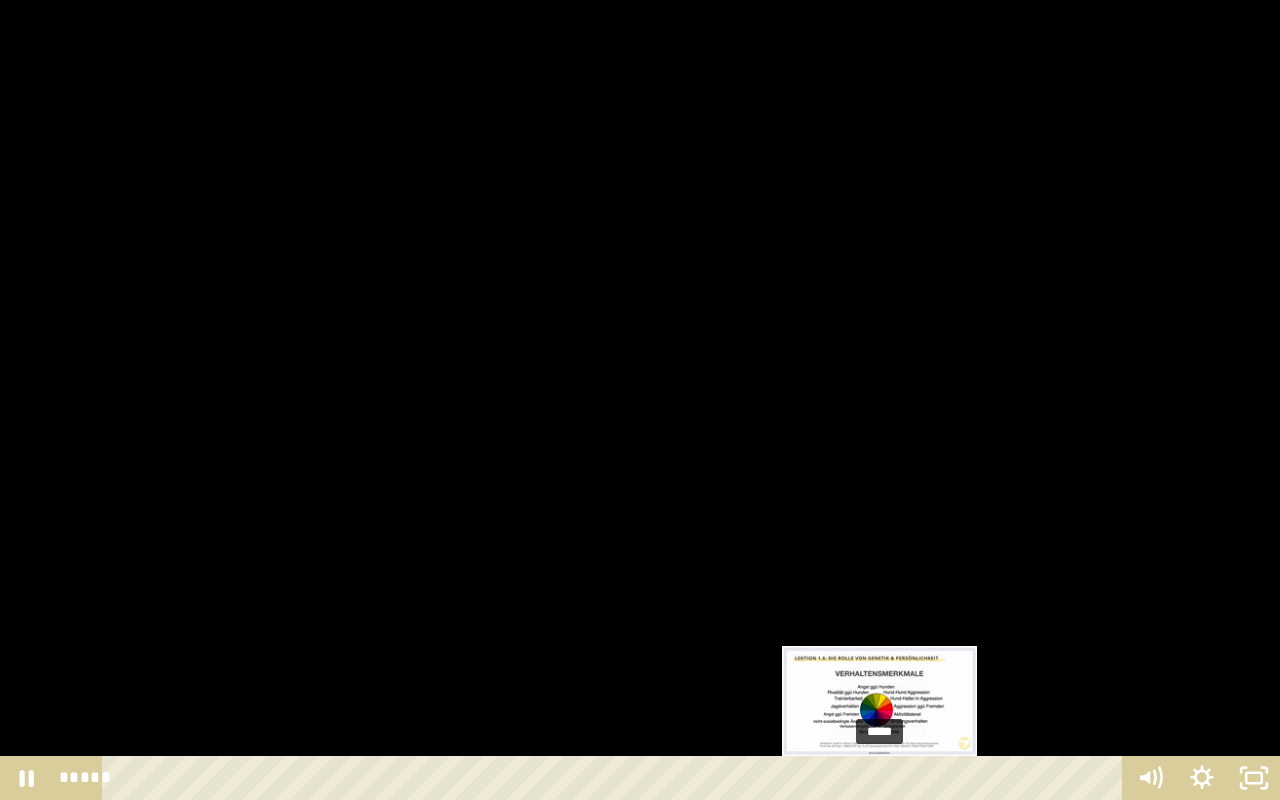 click on "*****" at bounding box center (616, 778) 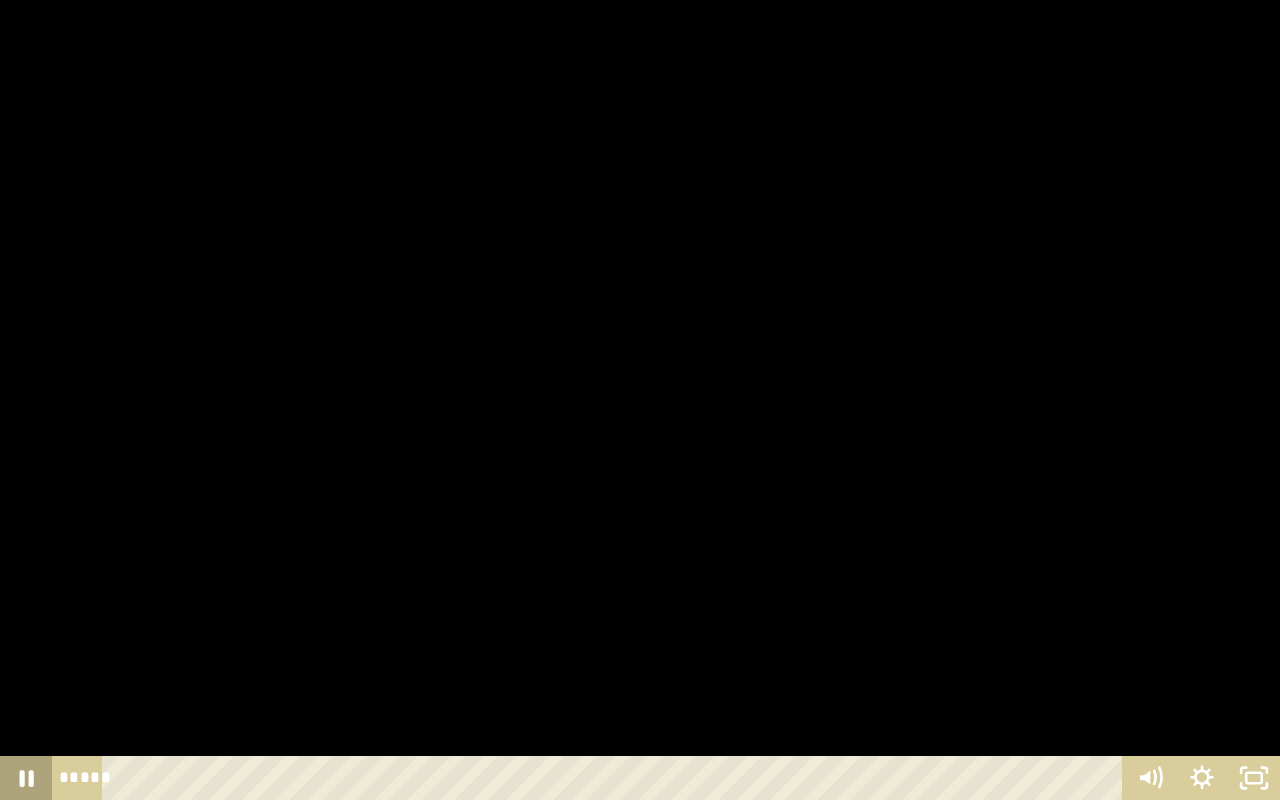 click 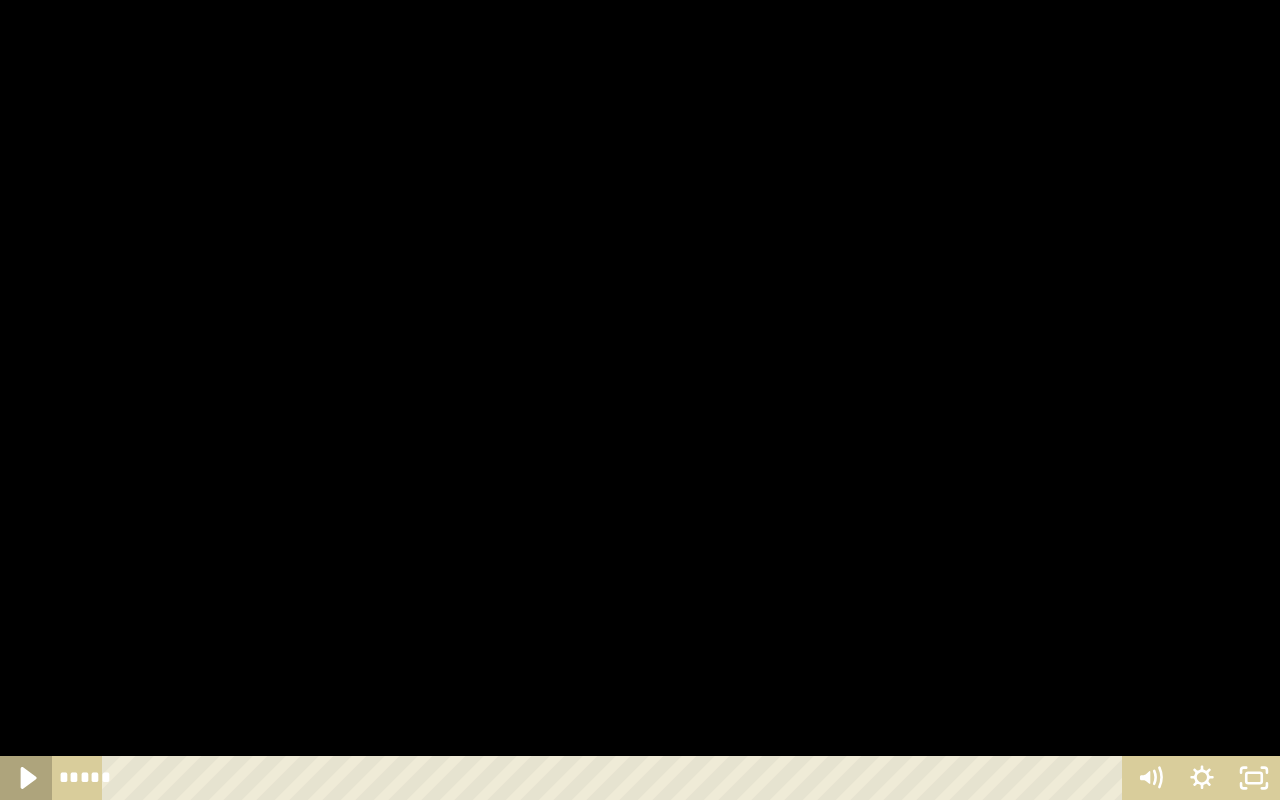 click 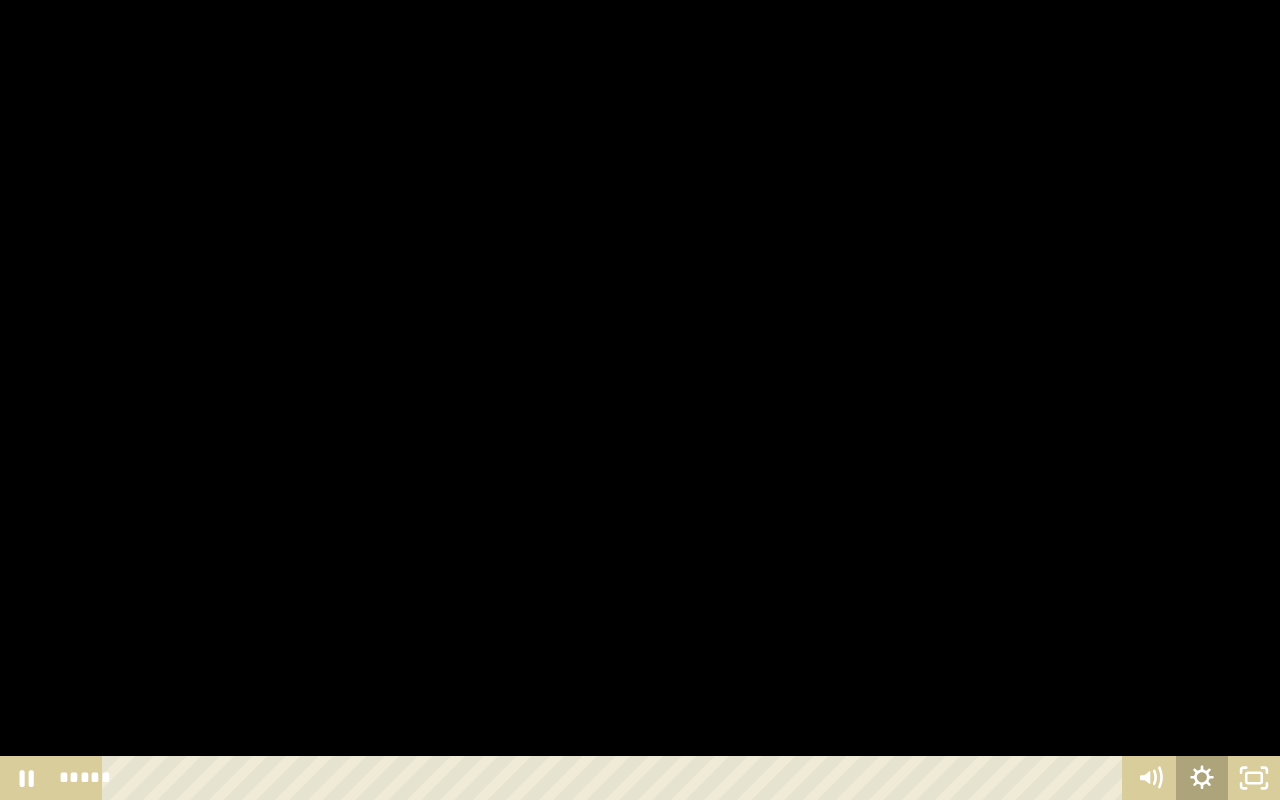 click 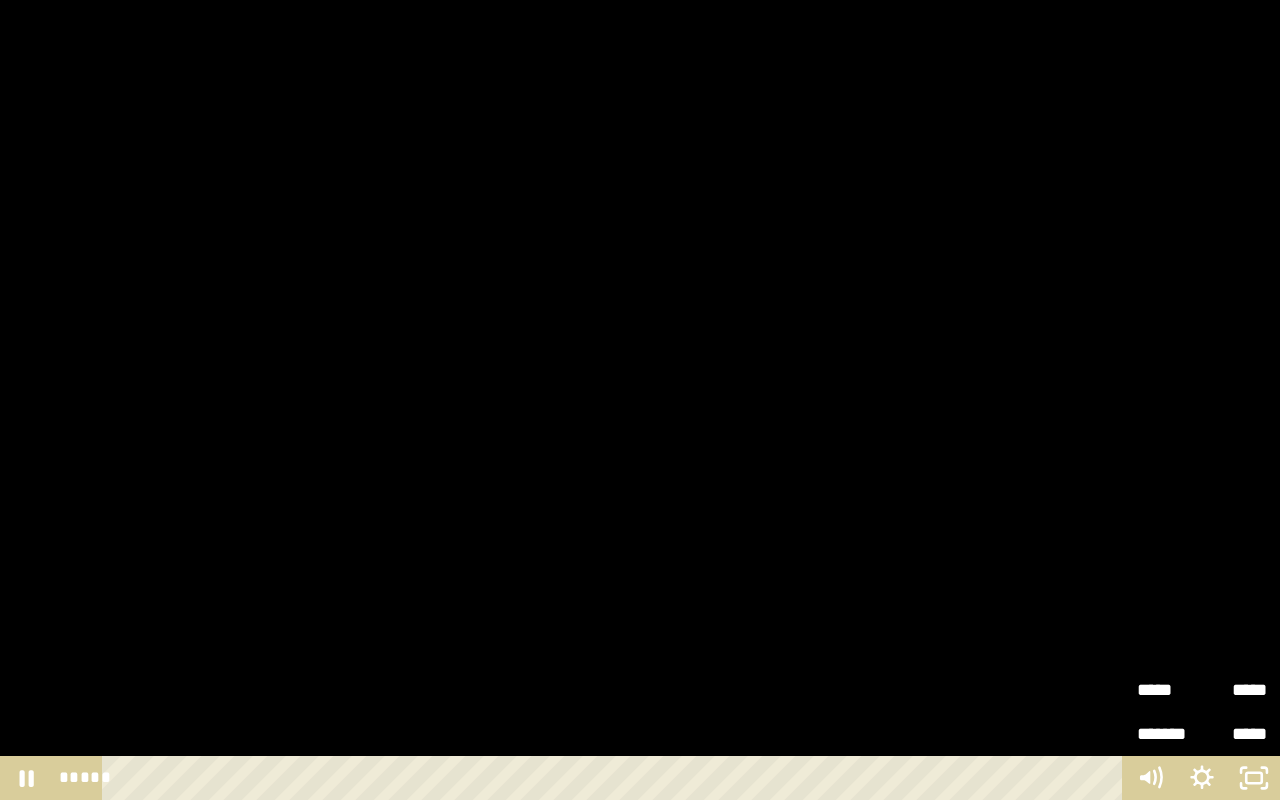 click on "*****" at bounding box center (1169, 690) 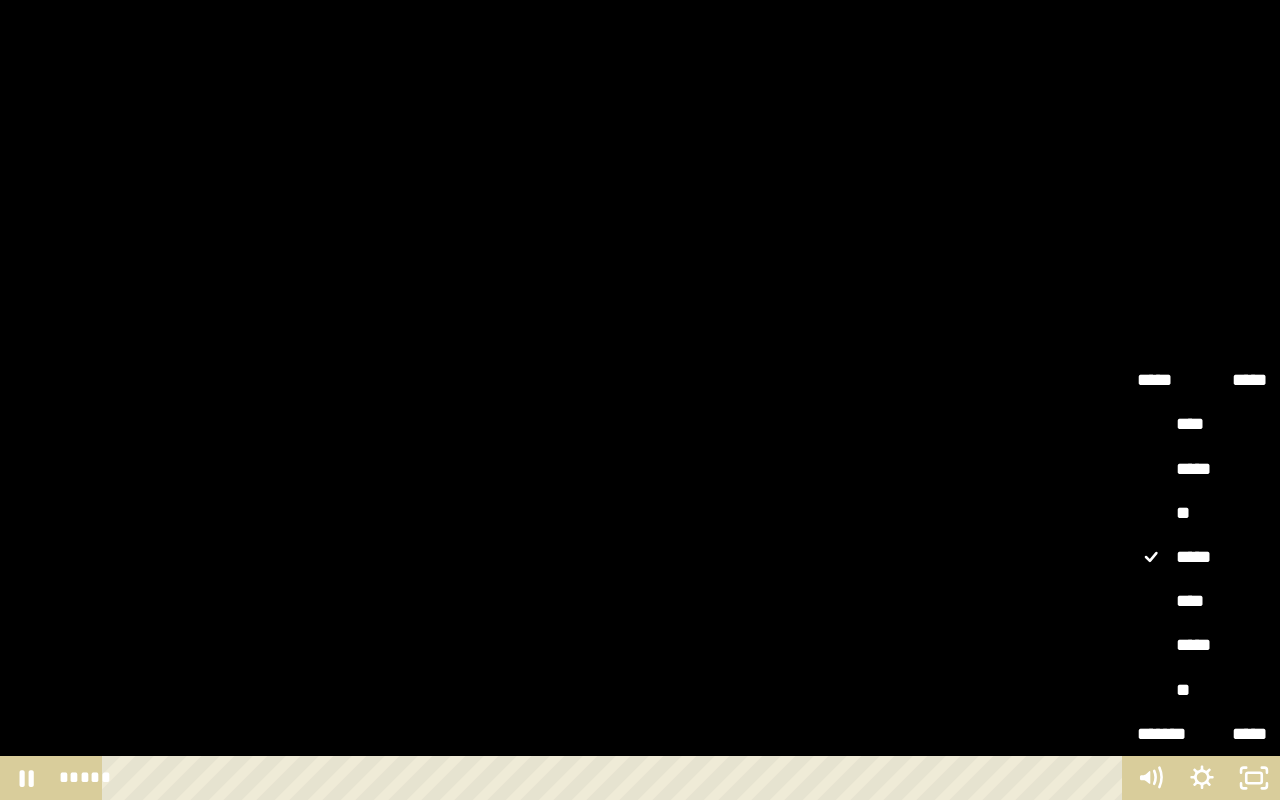 click on "****" at bounding box center (1202, 602) 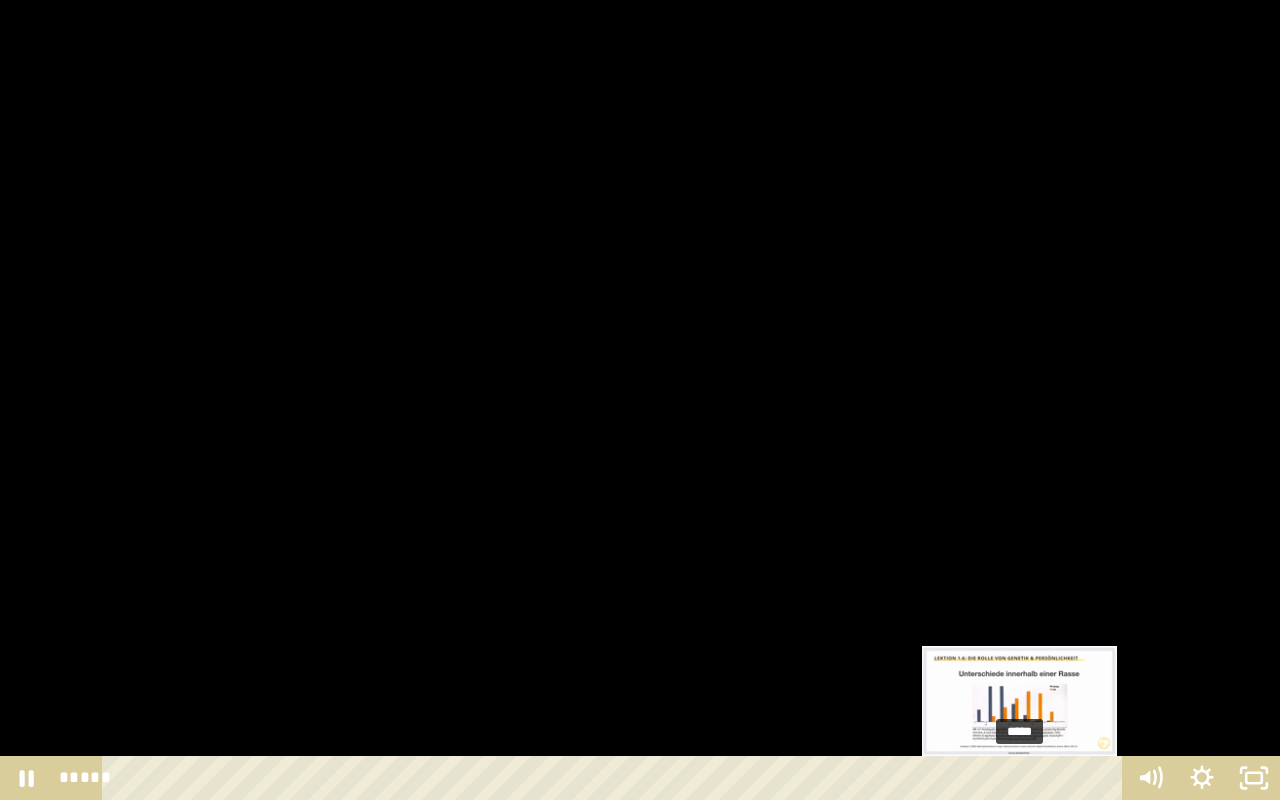 click on "*****" at bounding box center (616, 778) 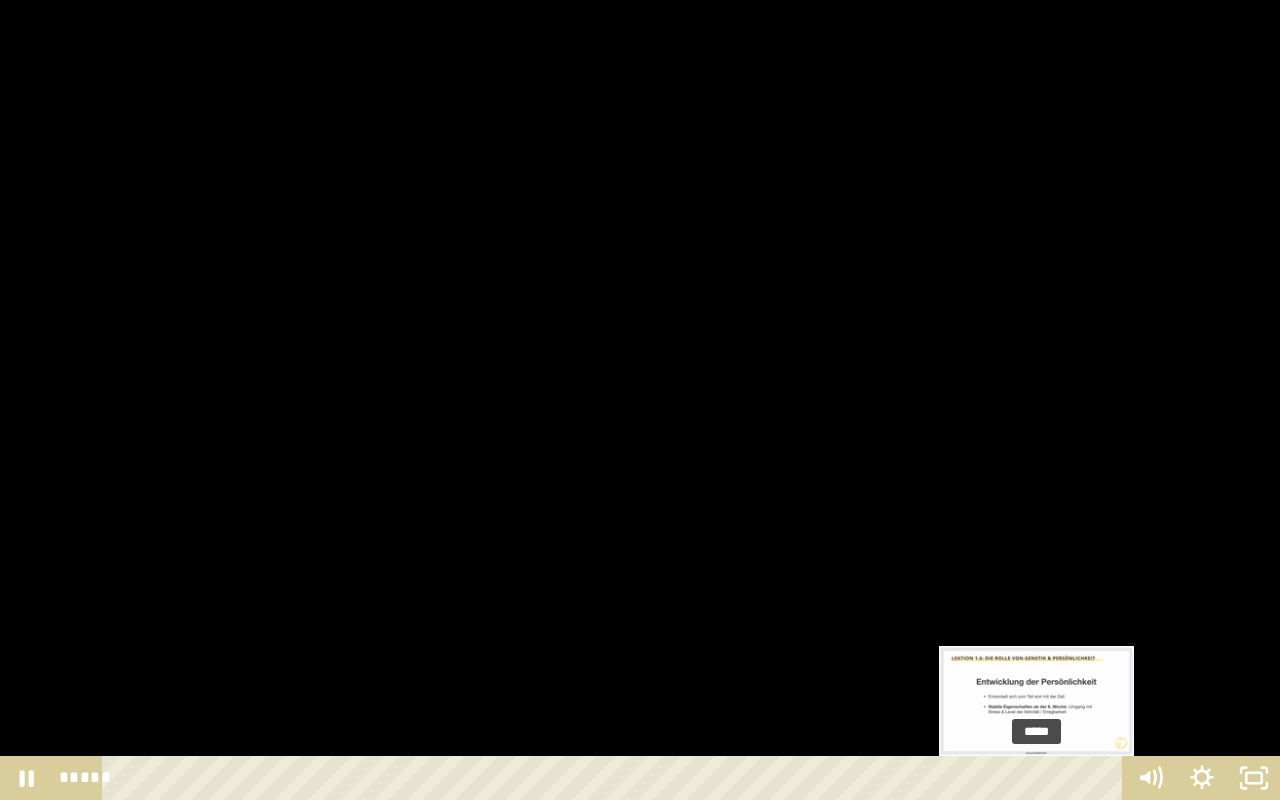 click on "*****" at bounding box center [616, 778] 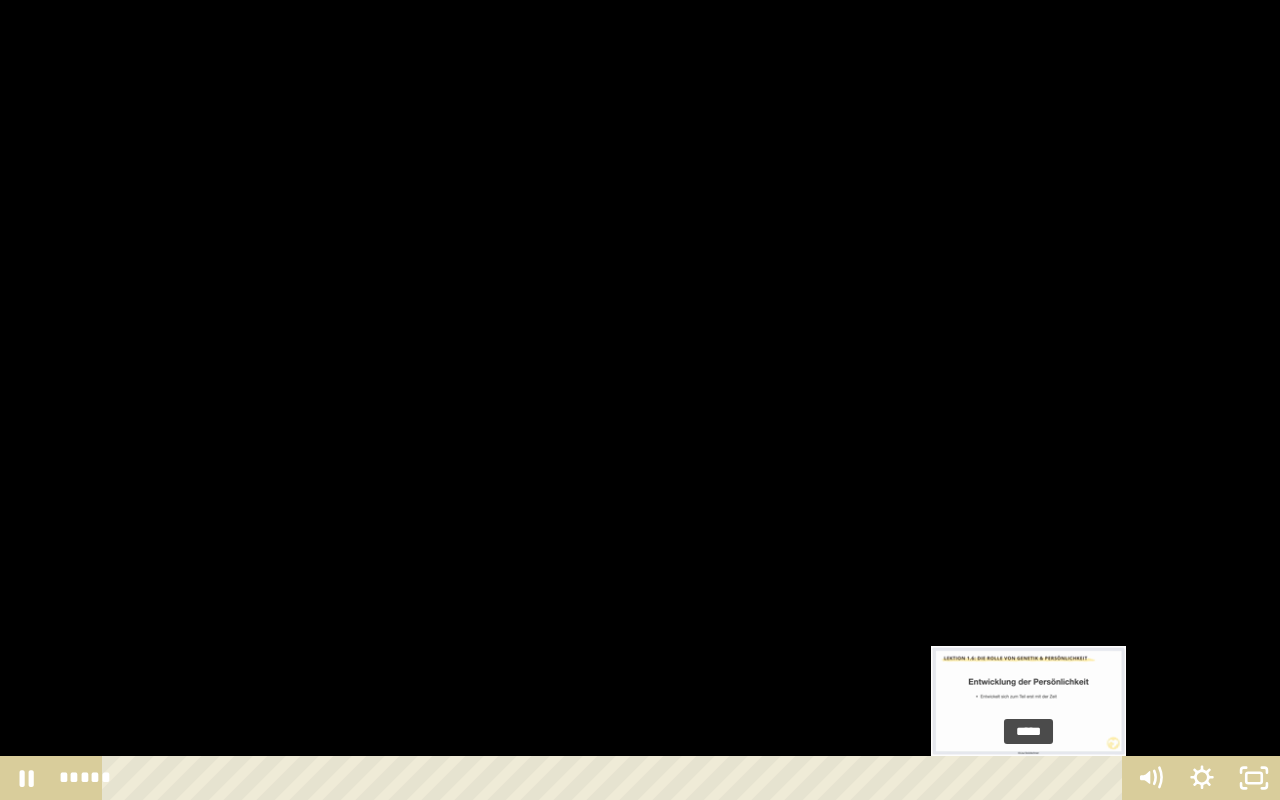 click on "*****" at bounding box center [616, 778] 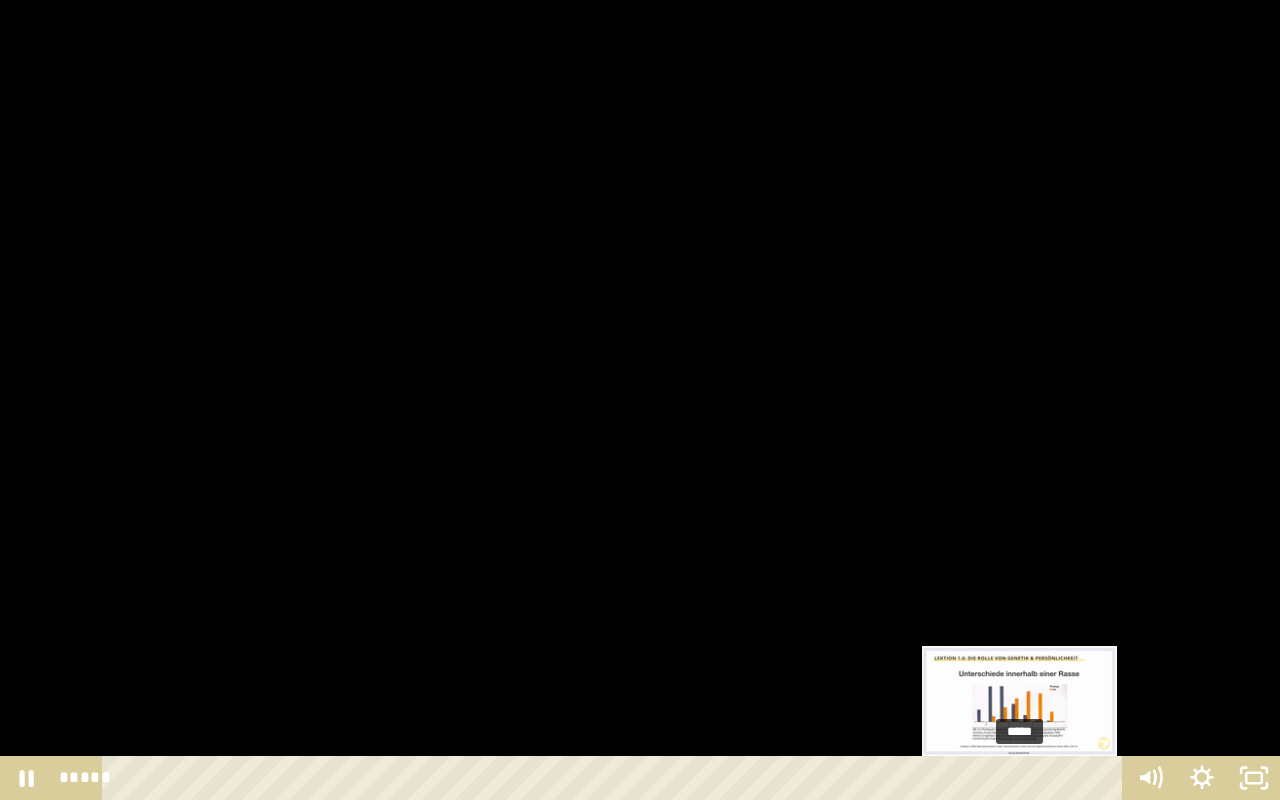 click on "*****" at bounding box center [616, 778] 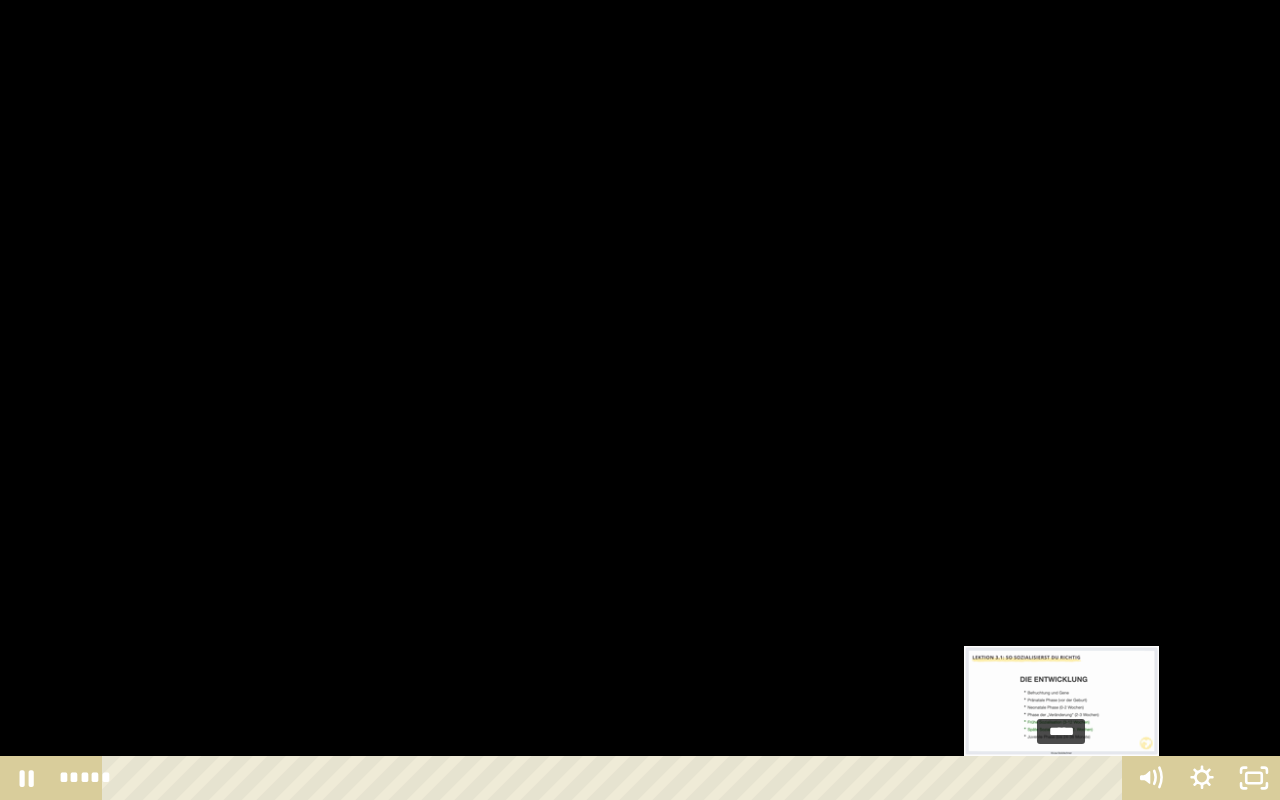 click at bounding box center (1069, 778) 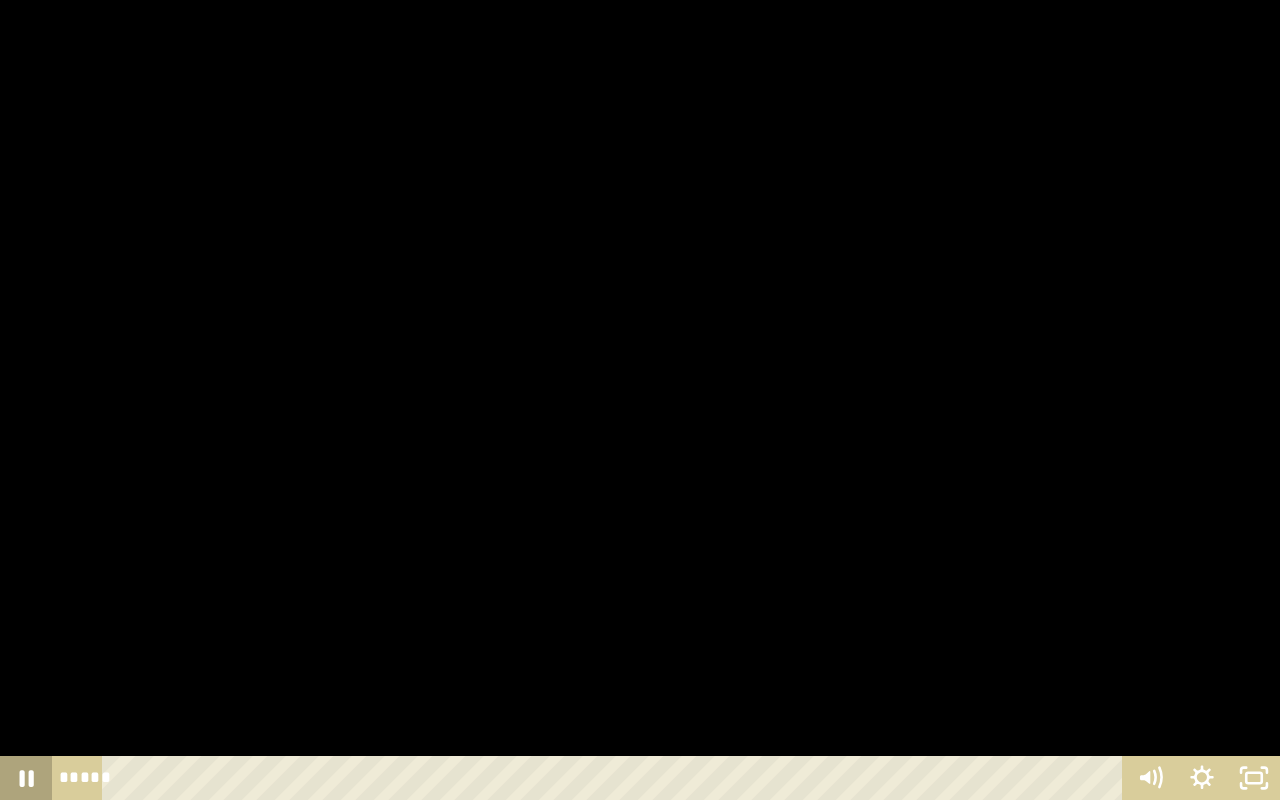 click 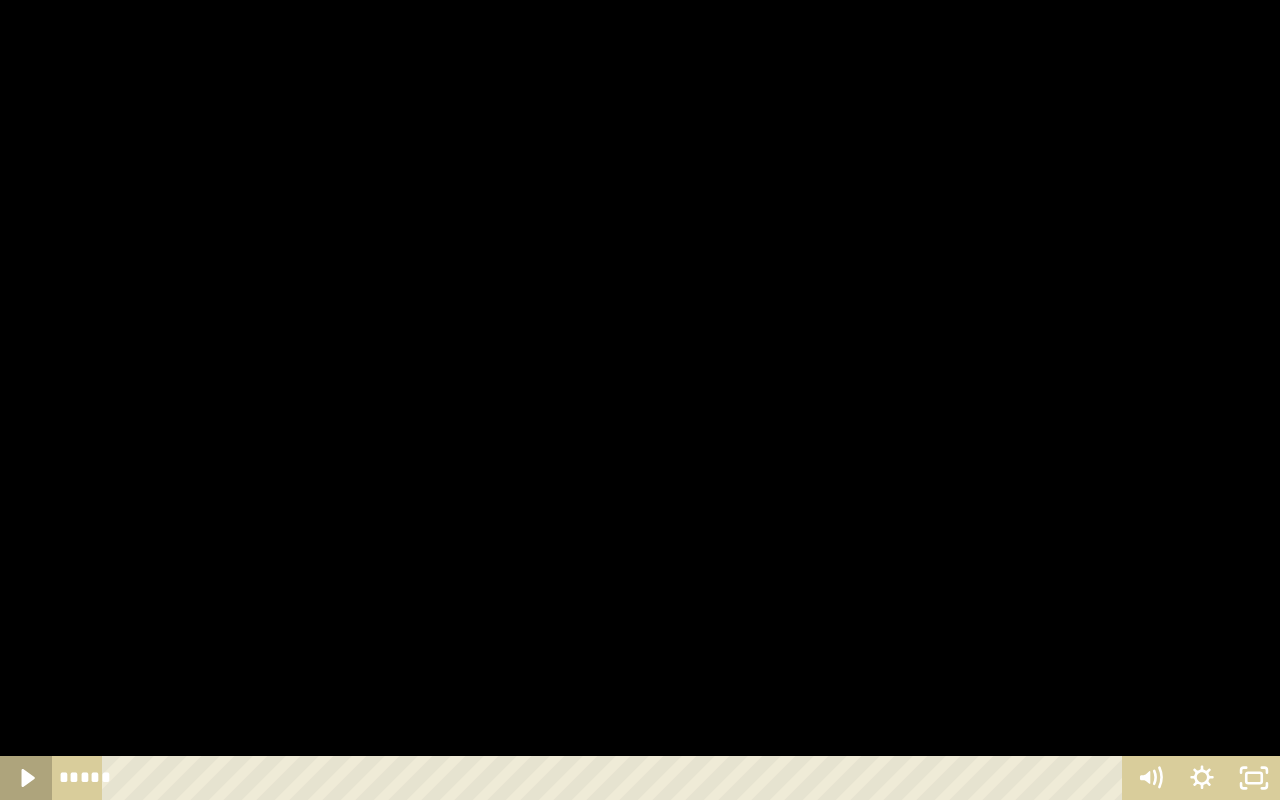click 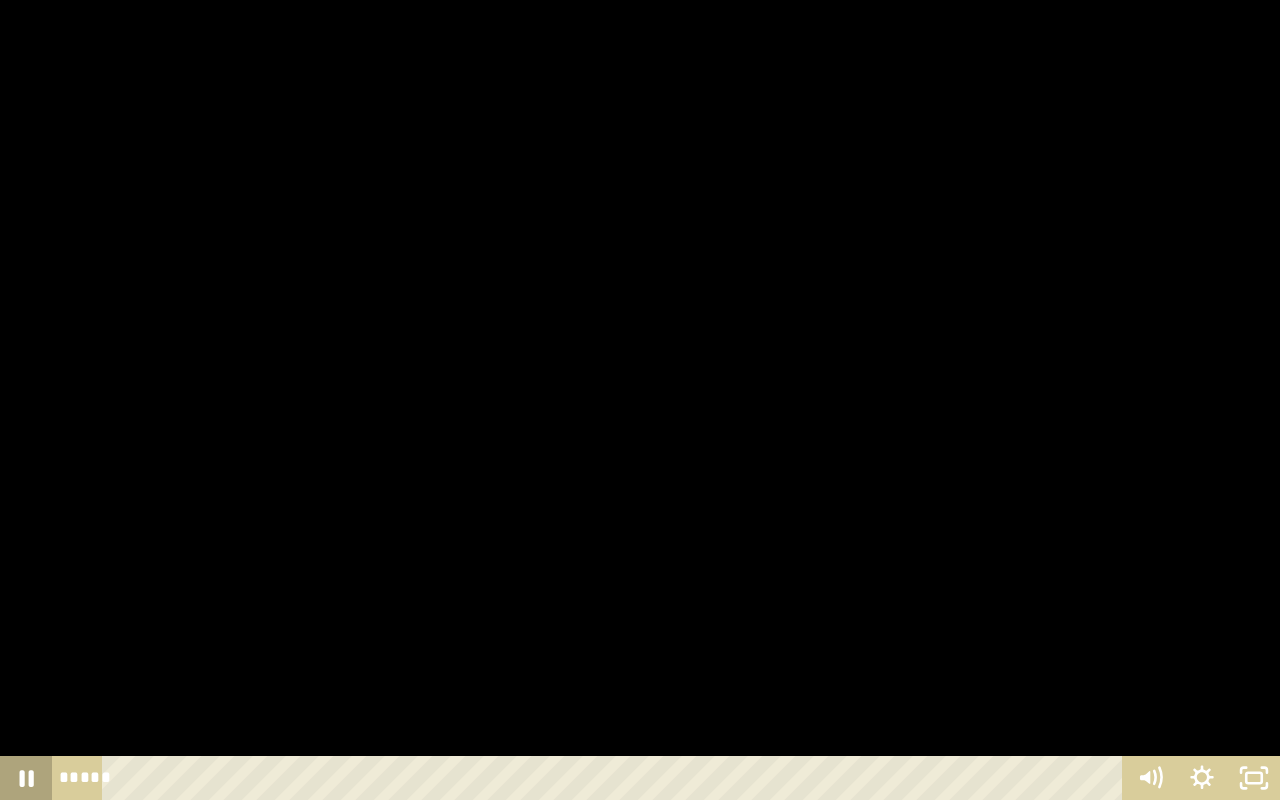 click 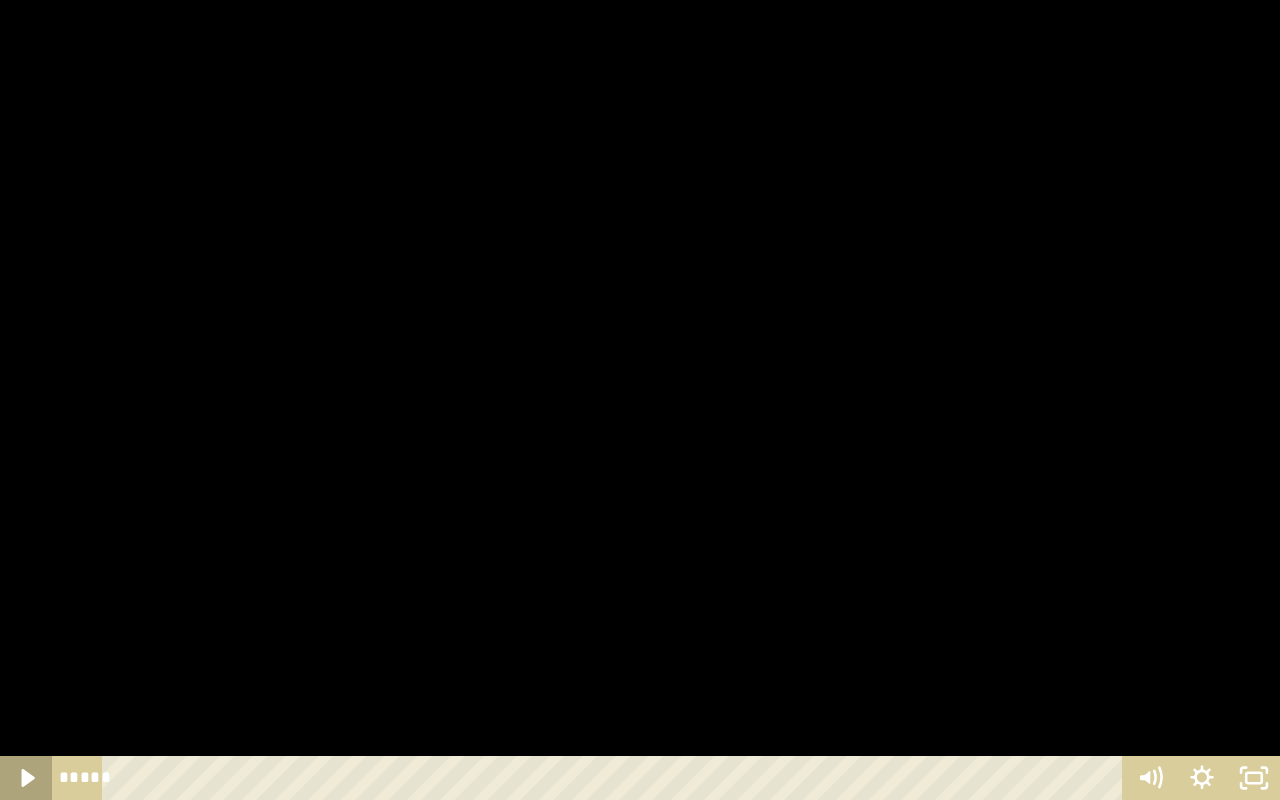 click 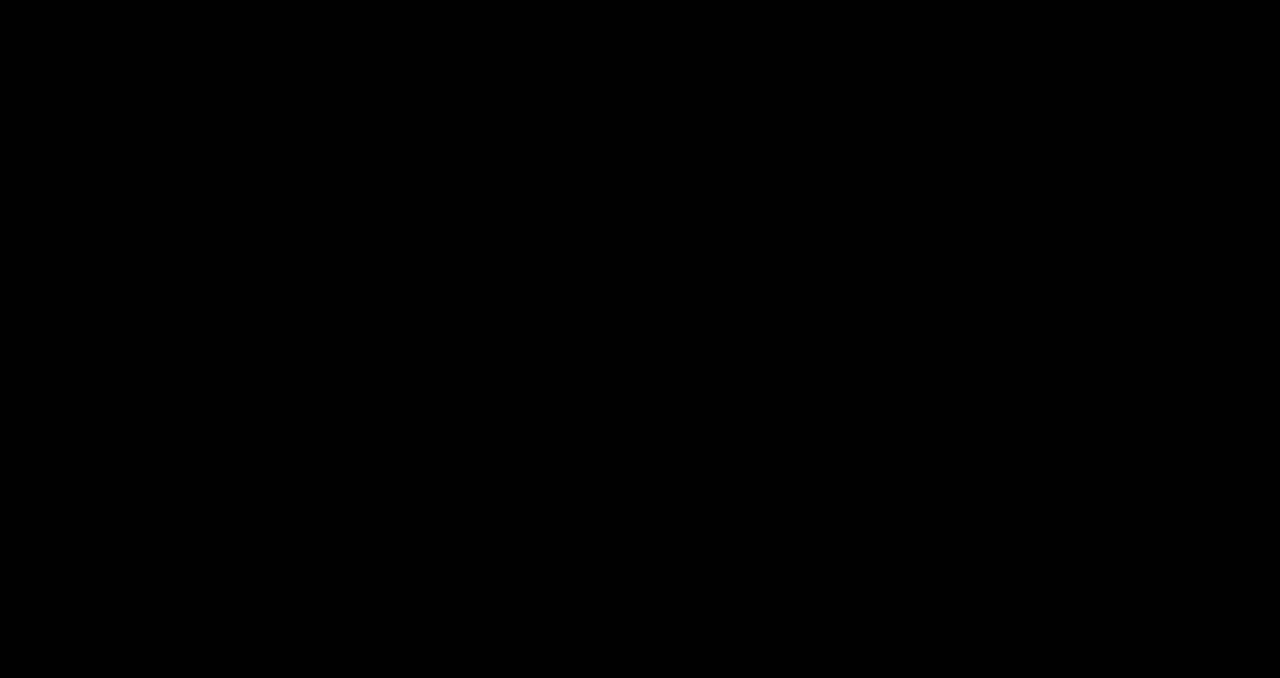 scroll, scrollTop: 634, scrollLeft: 0, axis: vertical 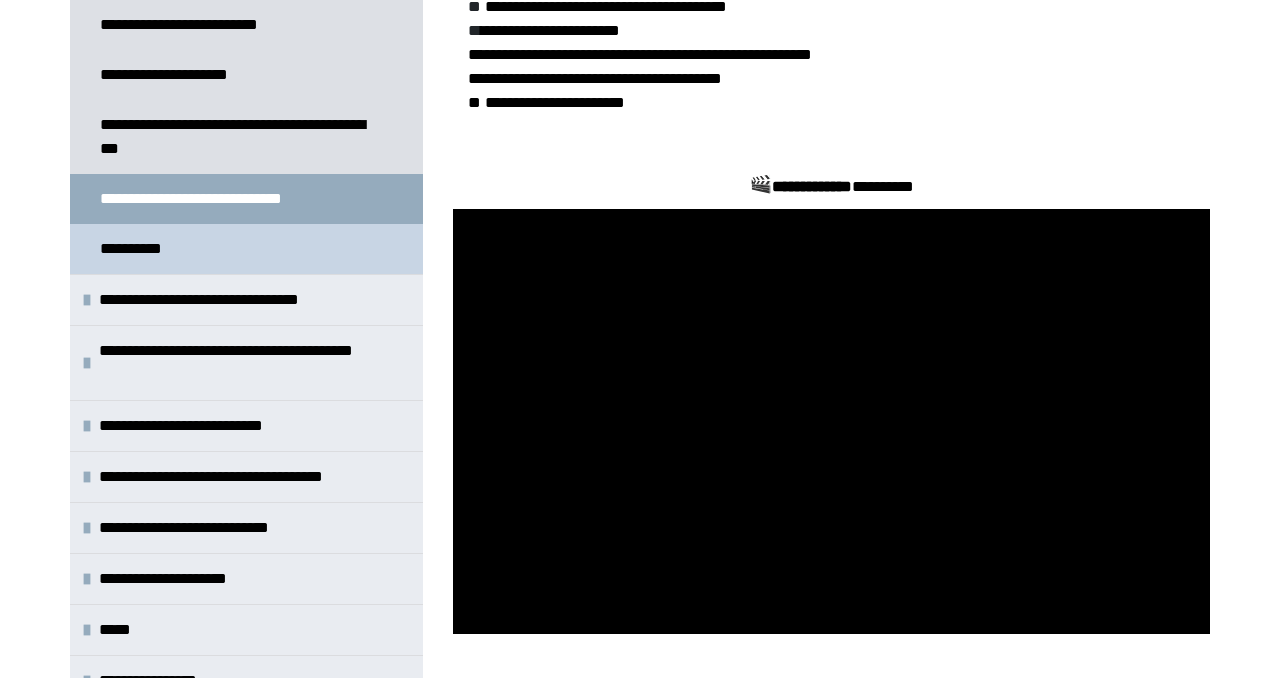 click on "**********" at bounding box center (246, 249) 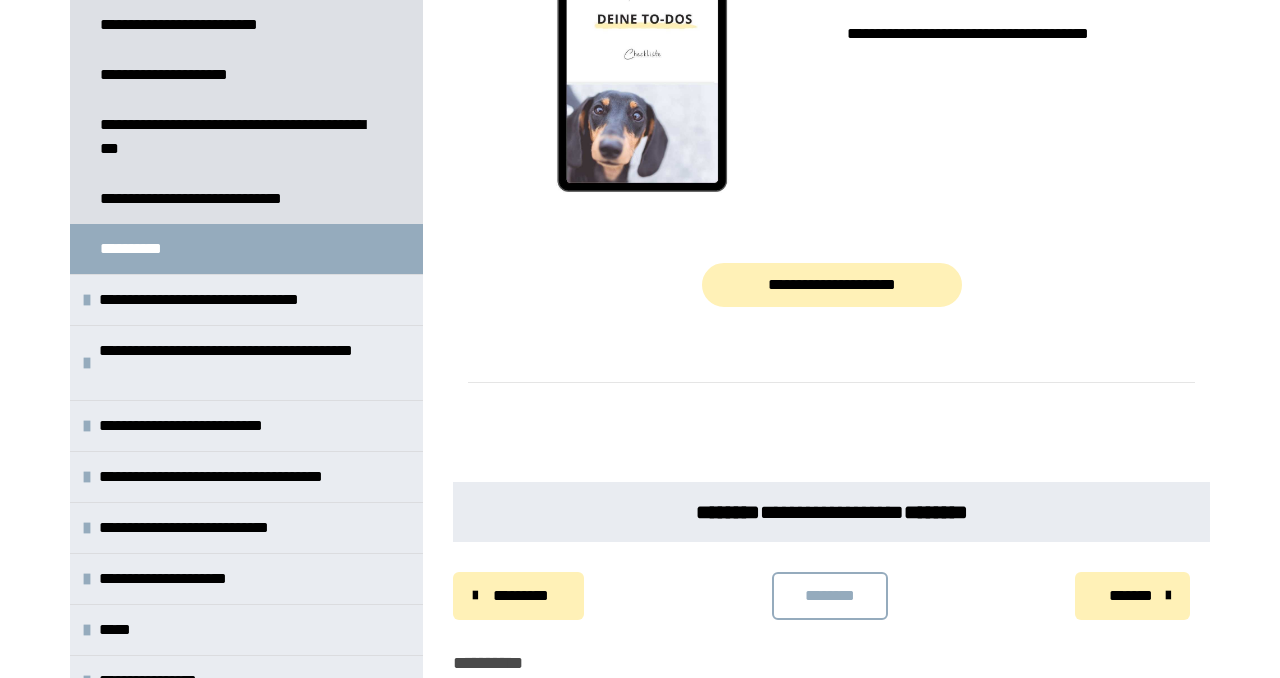 scroll, scrollTop: 1278, scrollLeft: 0, axis: vertical 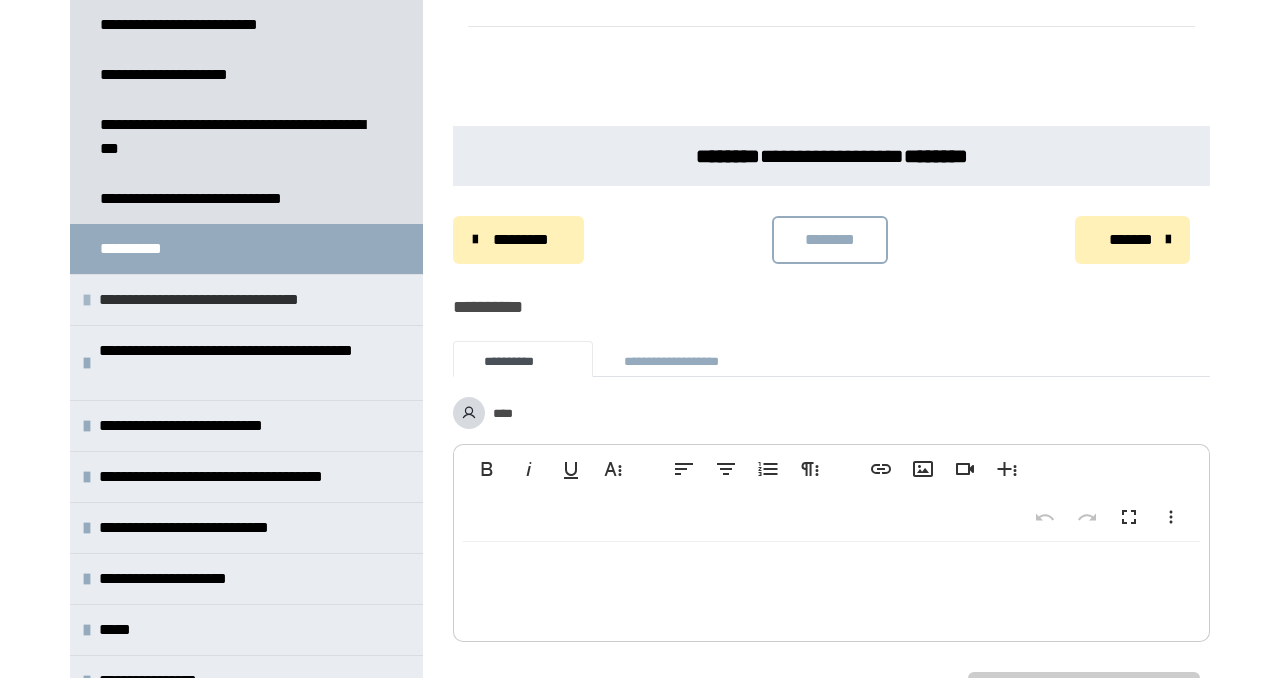 click on "**********" at bounding box center [239, 300] 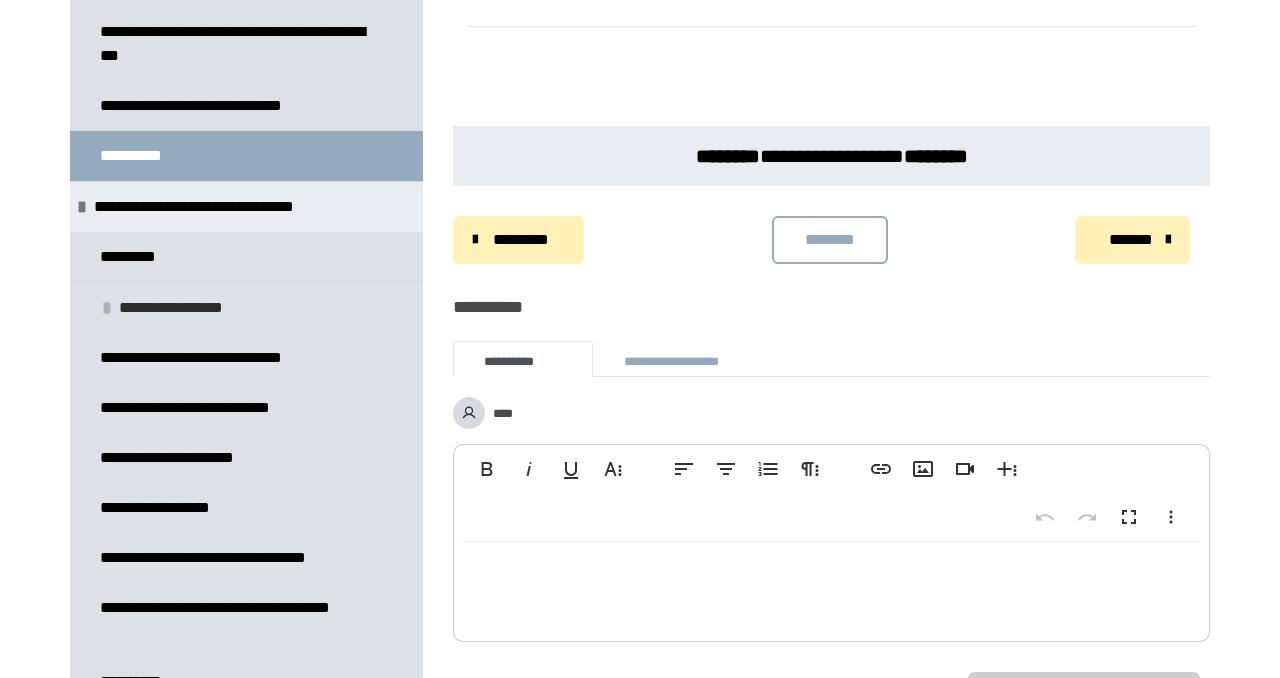 scroll, scrollTop: 728, scrollLeft: 0, axis: vertical 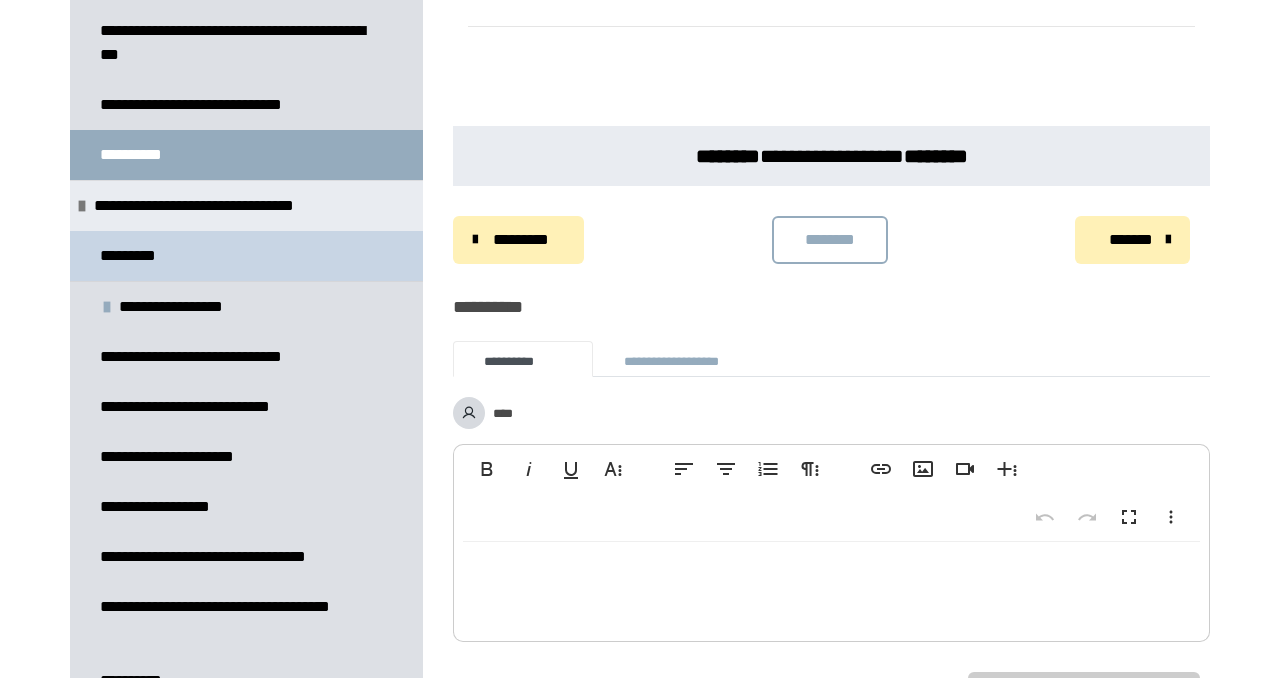 click on "*********" at bounding box center (246, 256) 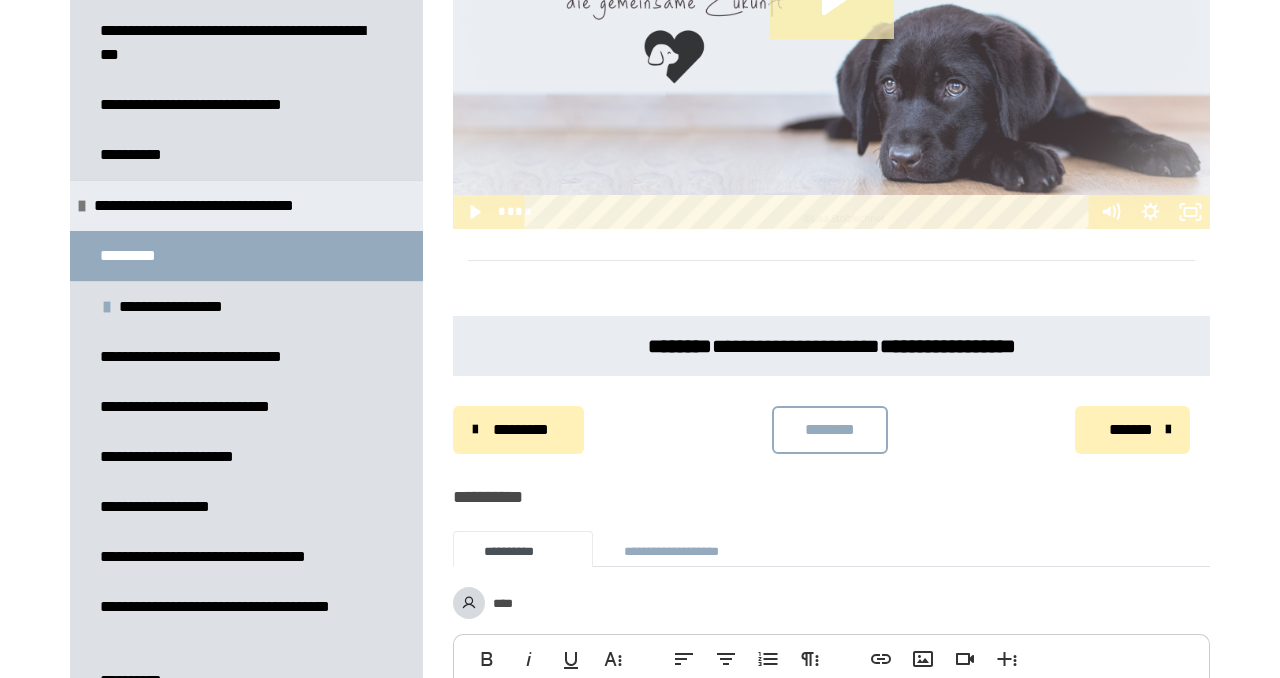 scroll, scrollTop: 1074, scrollLeft: 0, axis: vertical 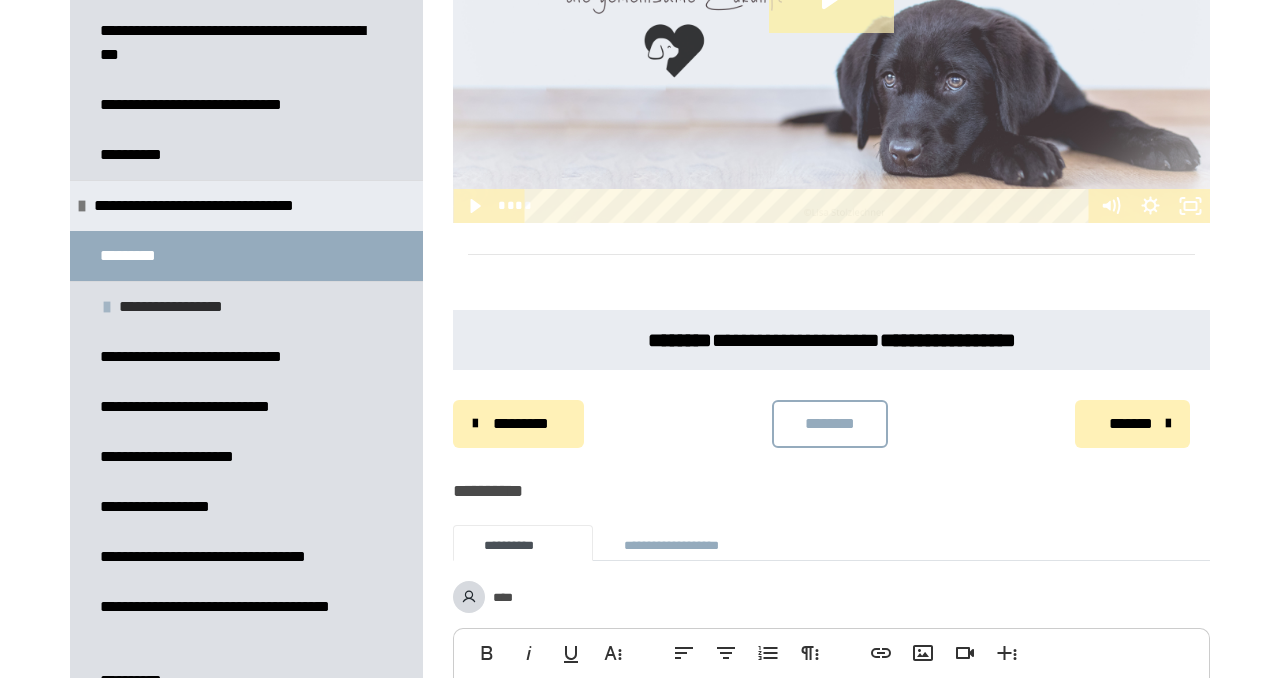 click on "**********" at bounding box center [187, 307] 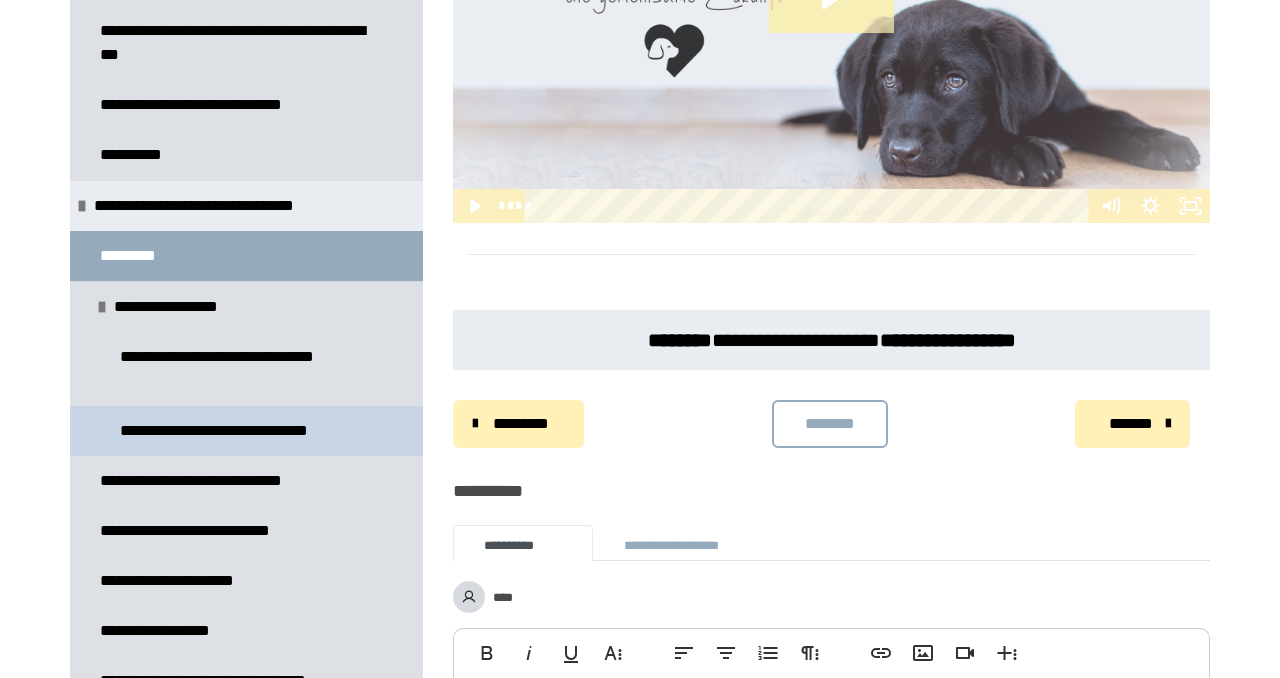 click on "**********" at bounding box center (233, 431) 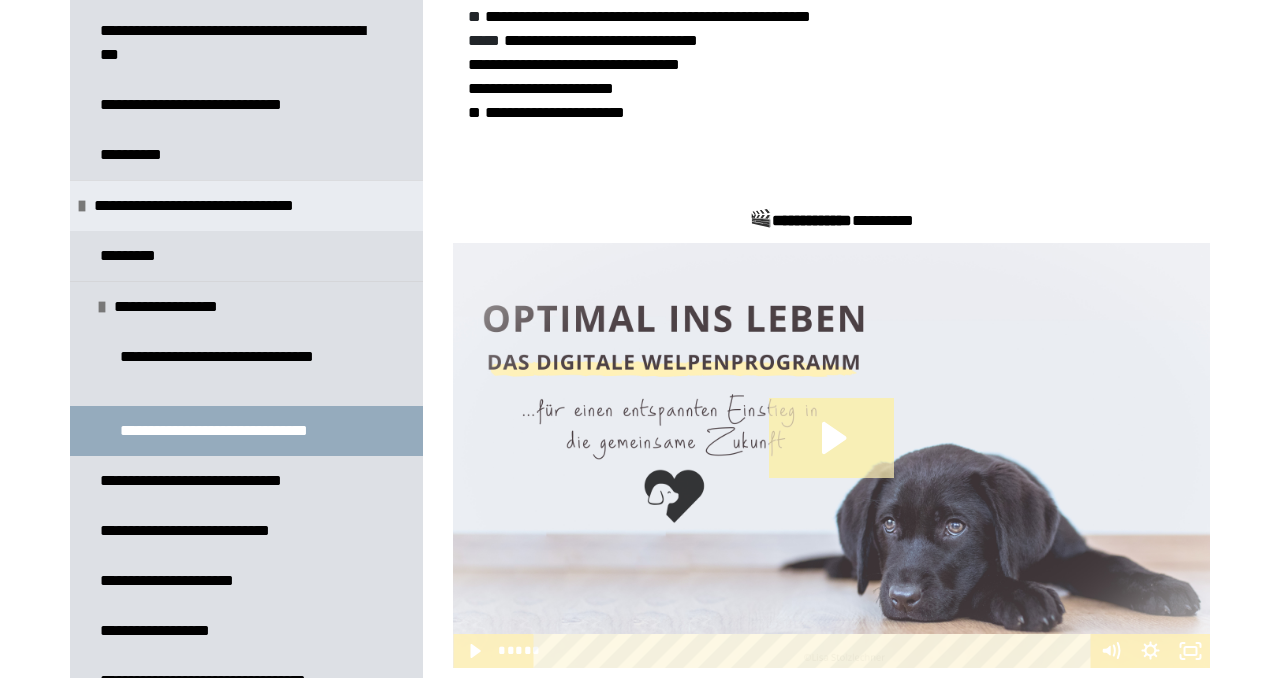 scroll, scrollTop: 791, scrollLeft: 0, axis: vertical 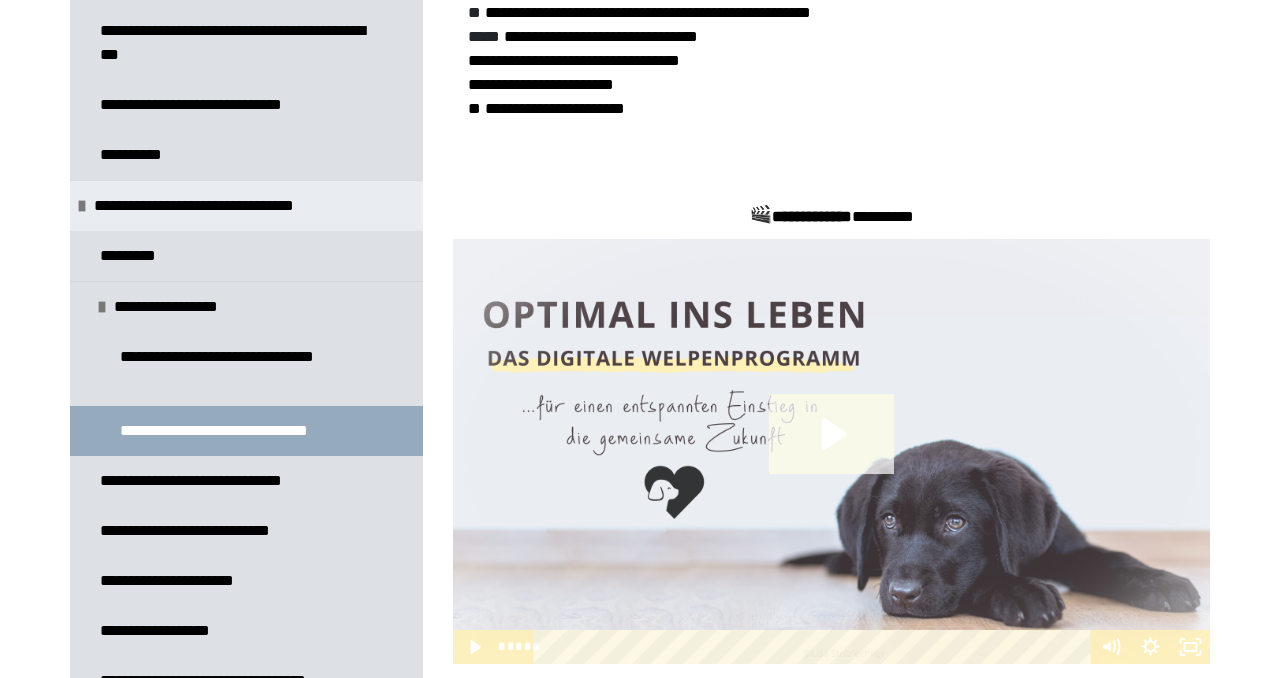 click 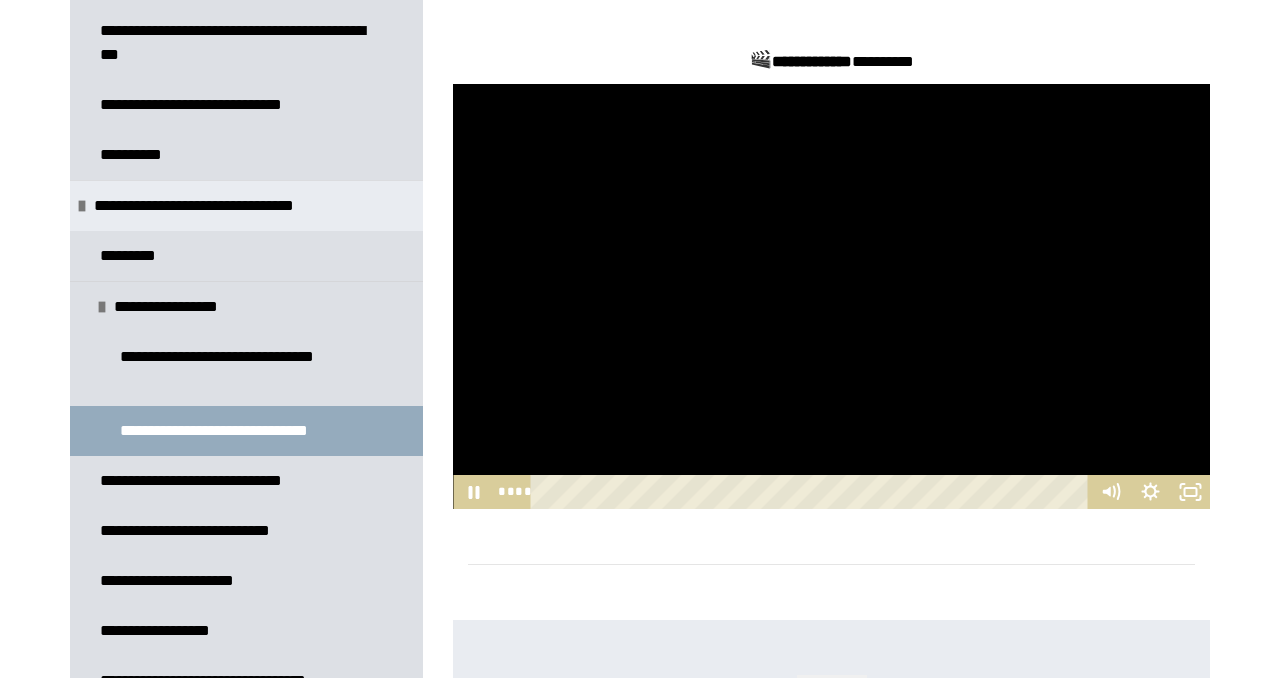 scroll, scrollTop: 947, scrollLeft: 0, axis: vertical 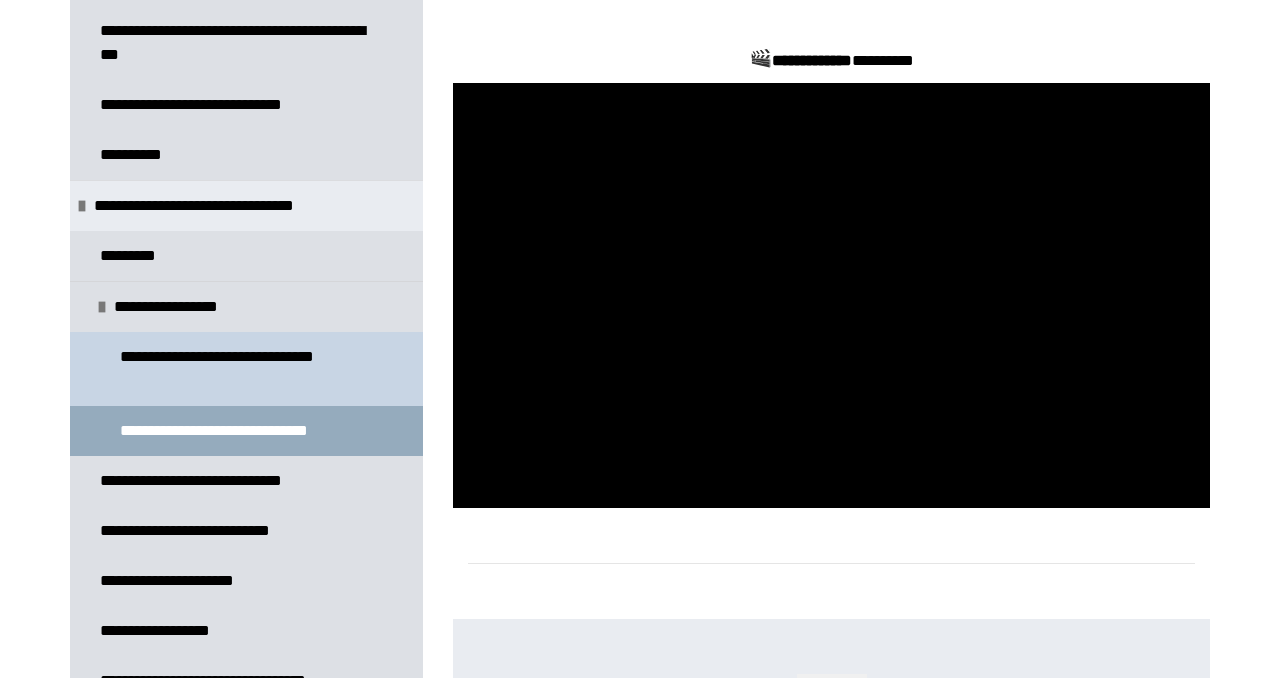 click on "**********" at bounding box center [248, 369] 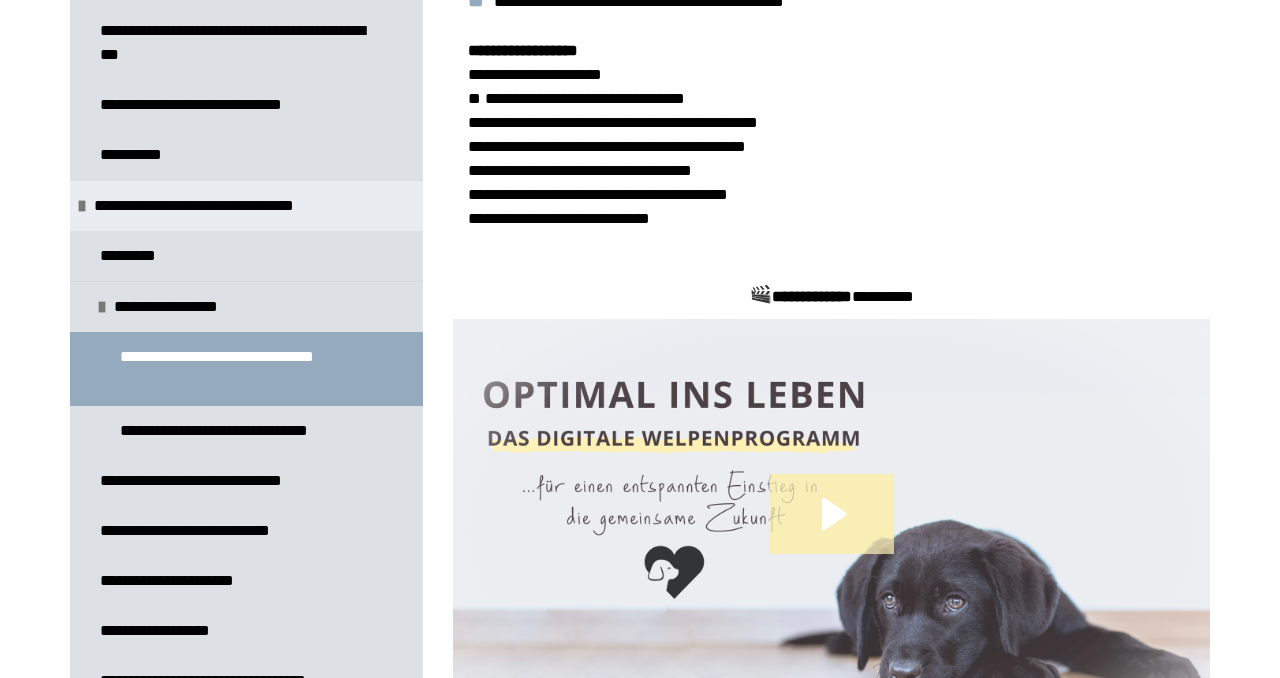 scroll, scrollTop: 37, scrollLeft: 0, axis: vertical 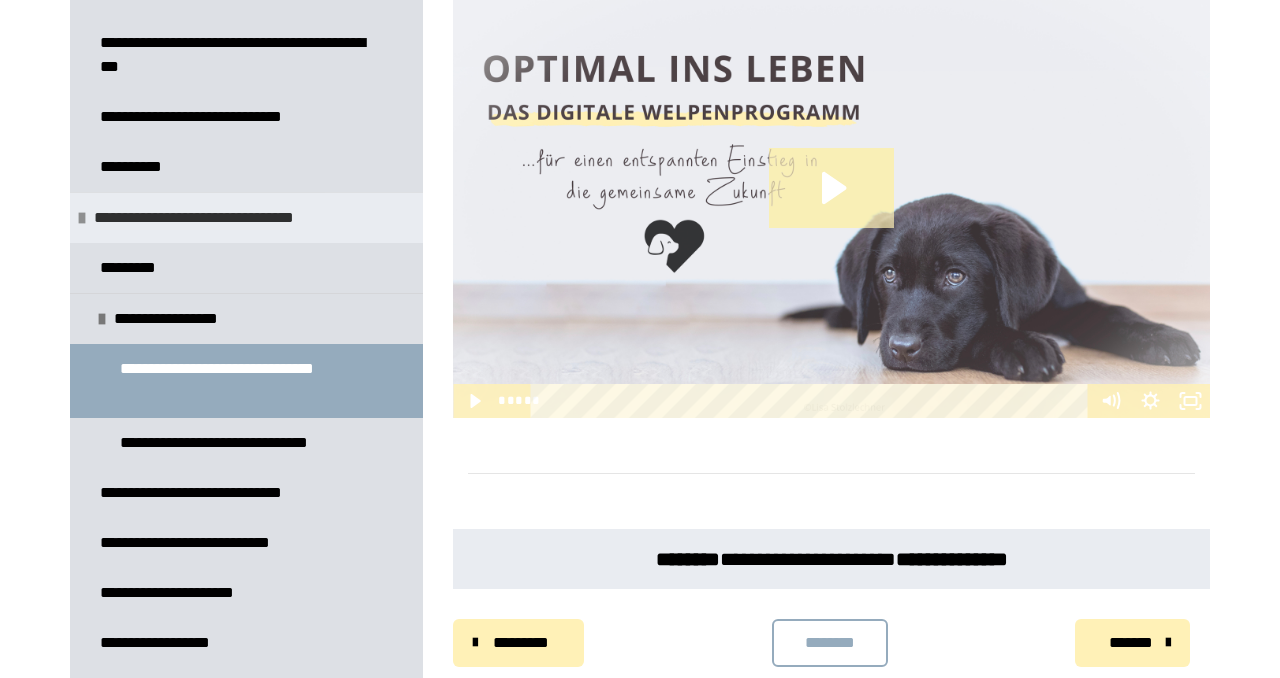 click on "**********" at bounding box center [234, 218] 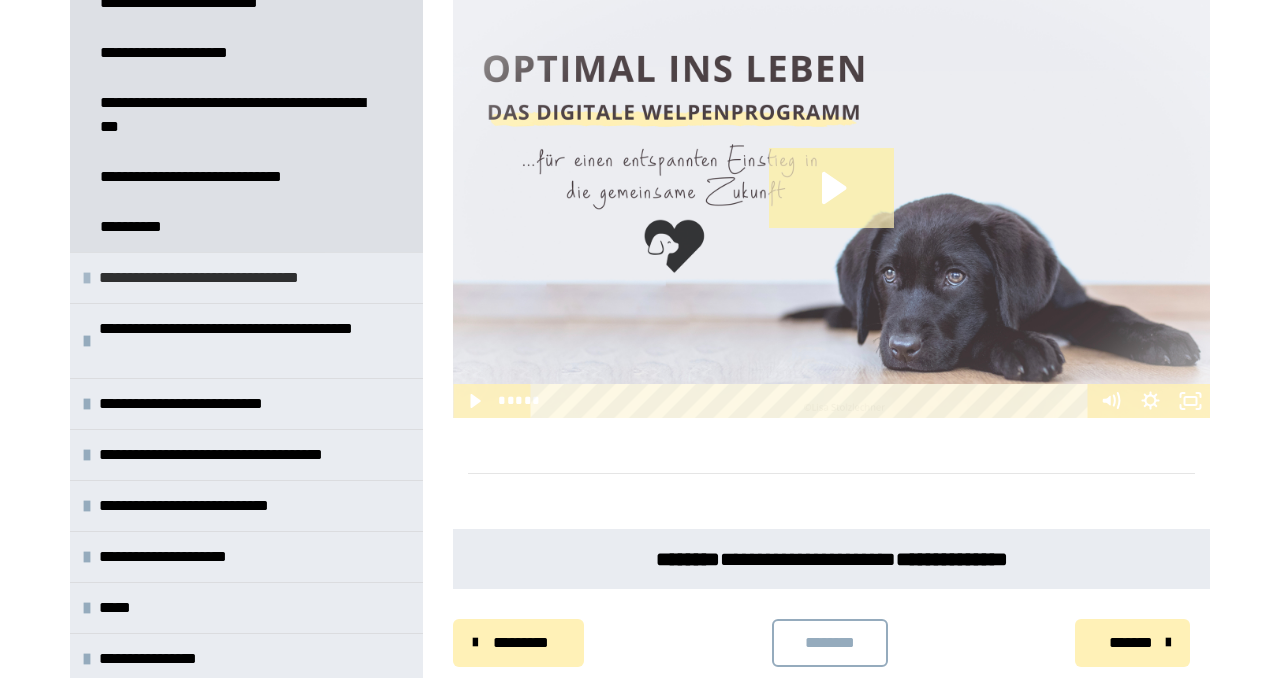 click on "**********" at bounding box center (239, 278) 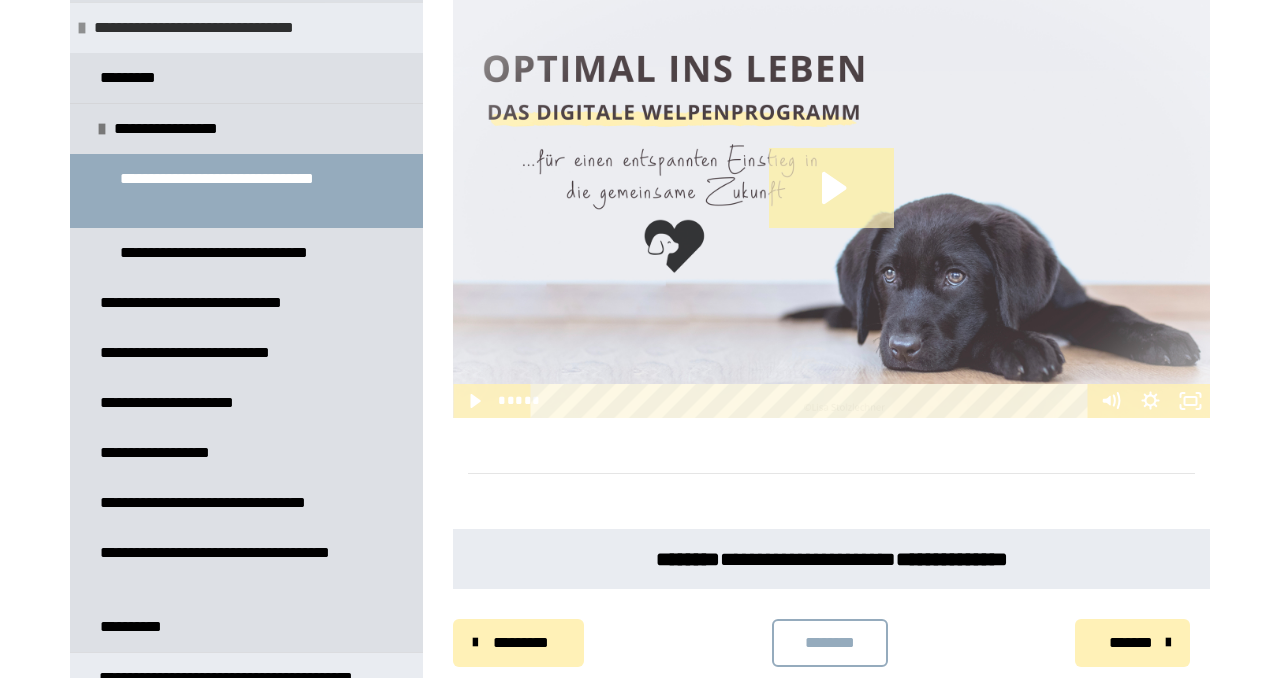 scroll, scrollTop: 913, scrollLeft: 0, axis: vertical 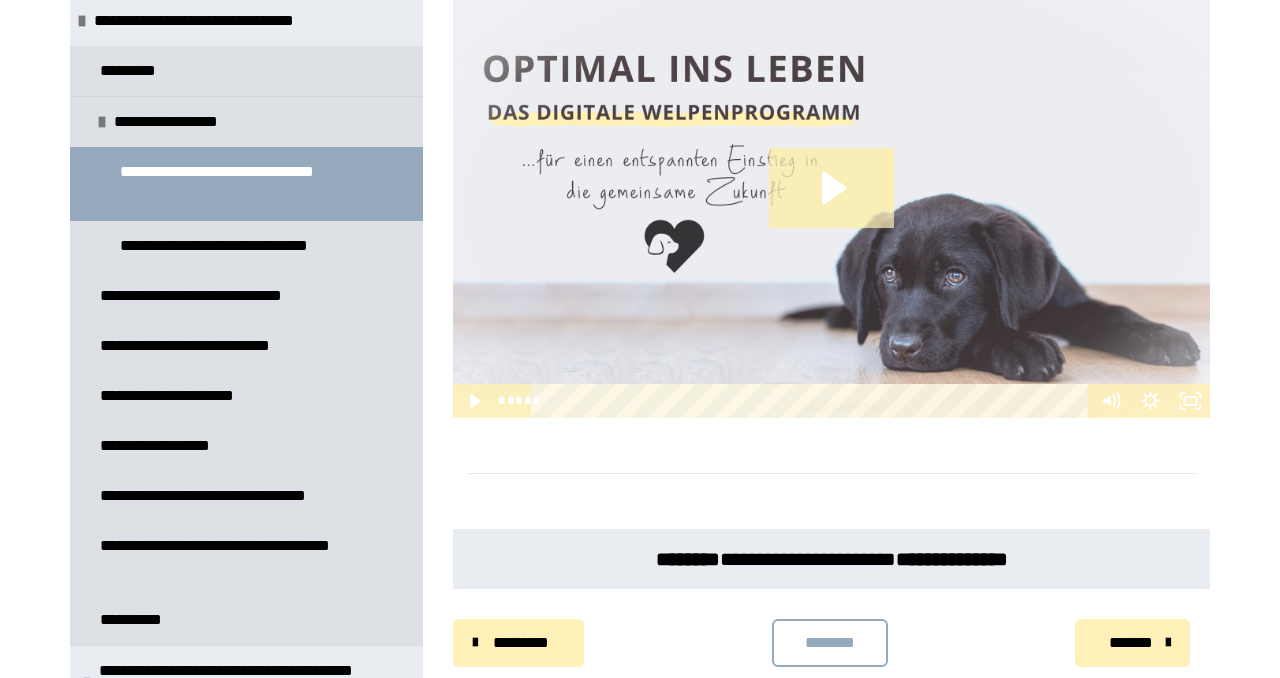 click on "**********" at bounding box center [248, 184] 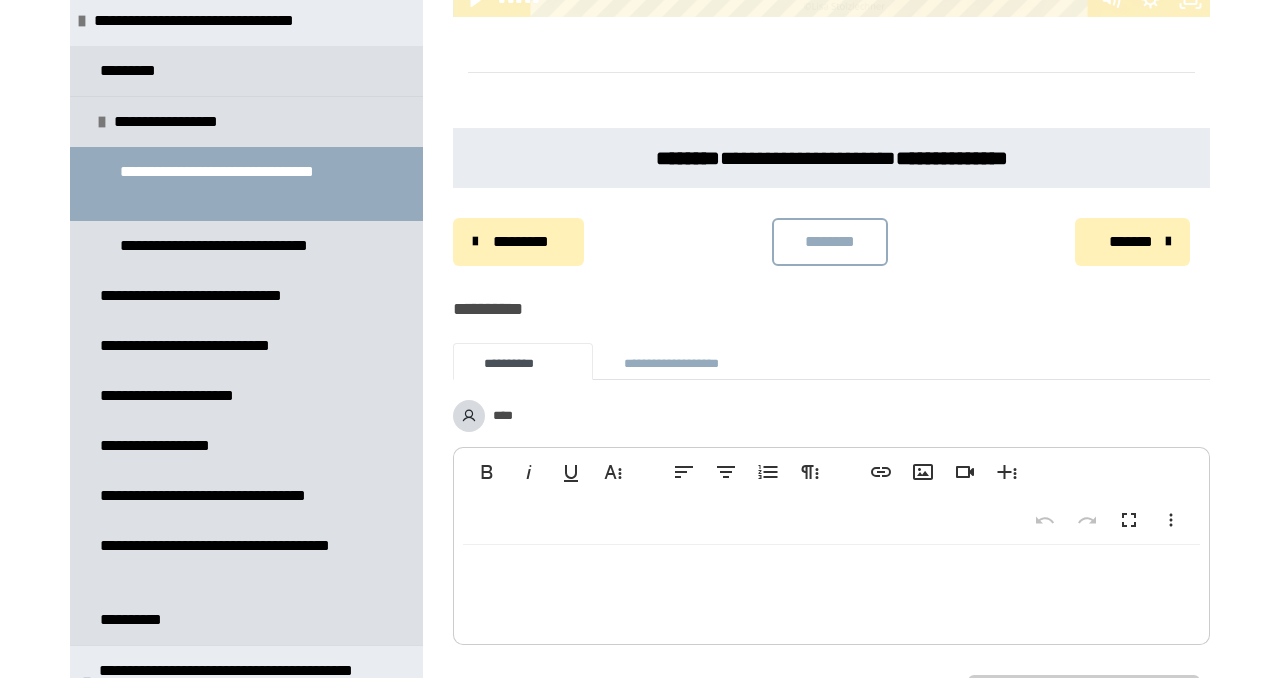 scroll, scrollTop: 1392, scrollLeft: 0, axis: vertical 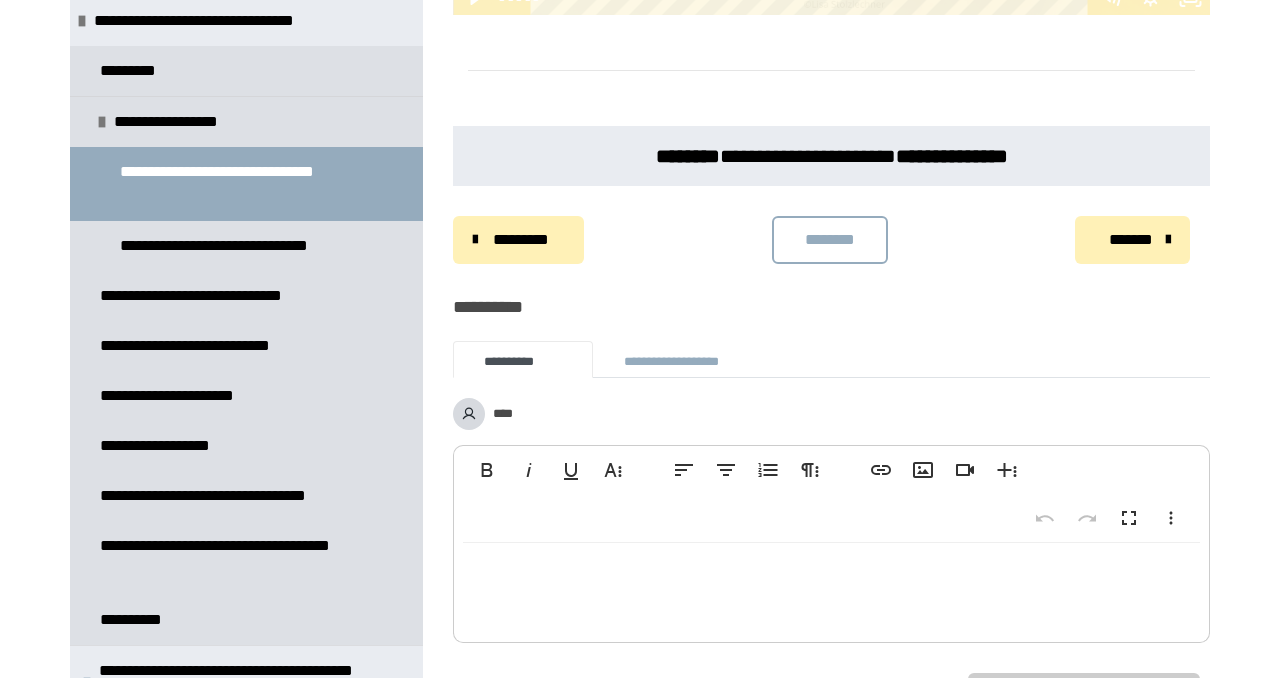click on "*******" at bounding box center [1130, 240] 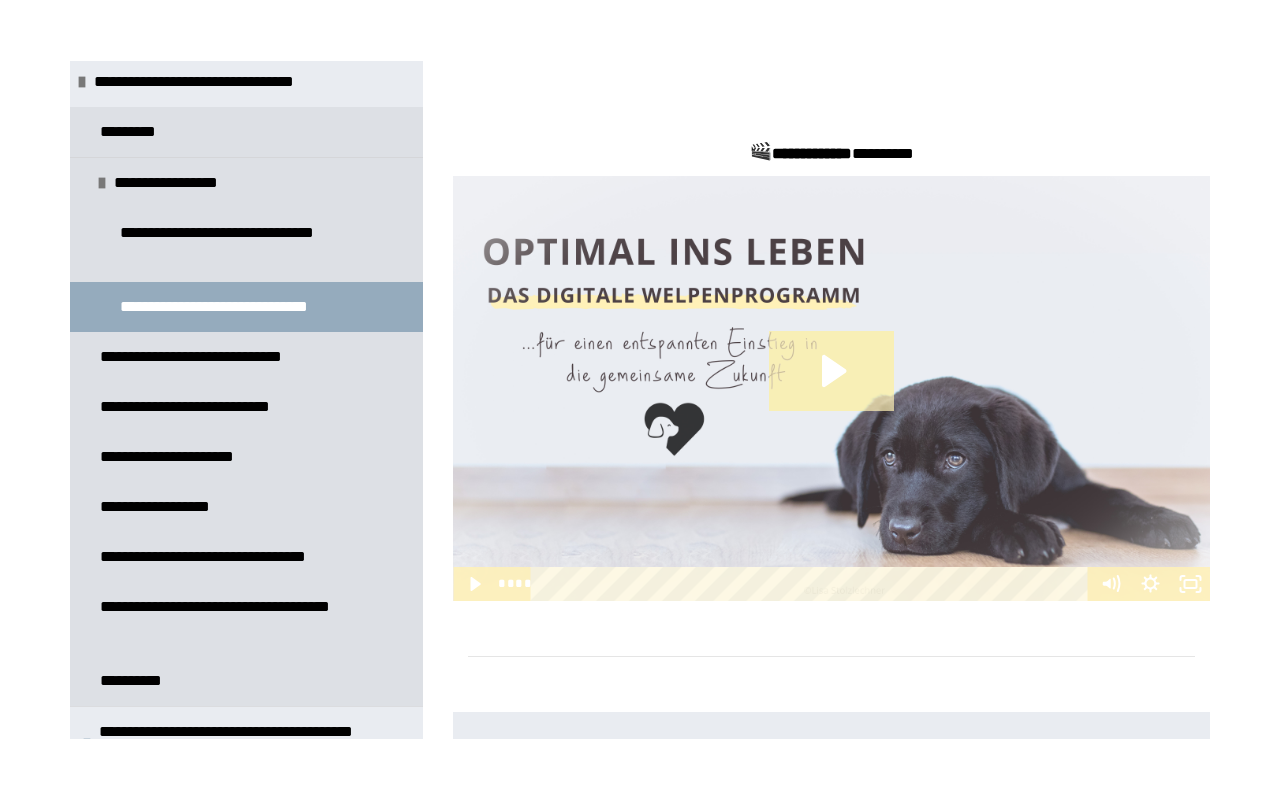 scroll, scrollTop: 916, scrollLeft: 0, axis: vertical 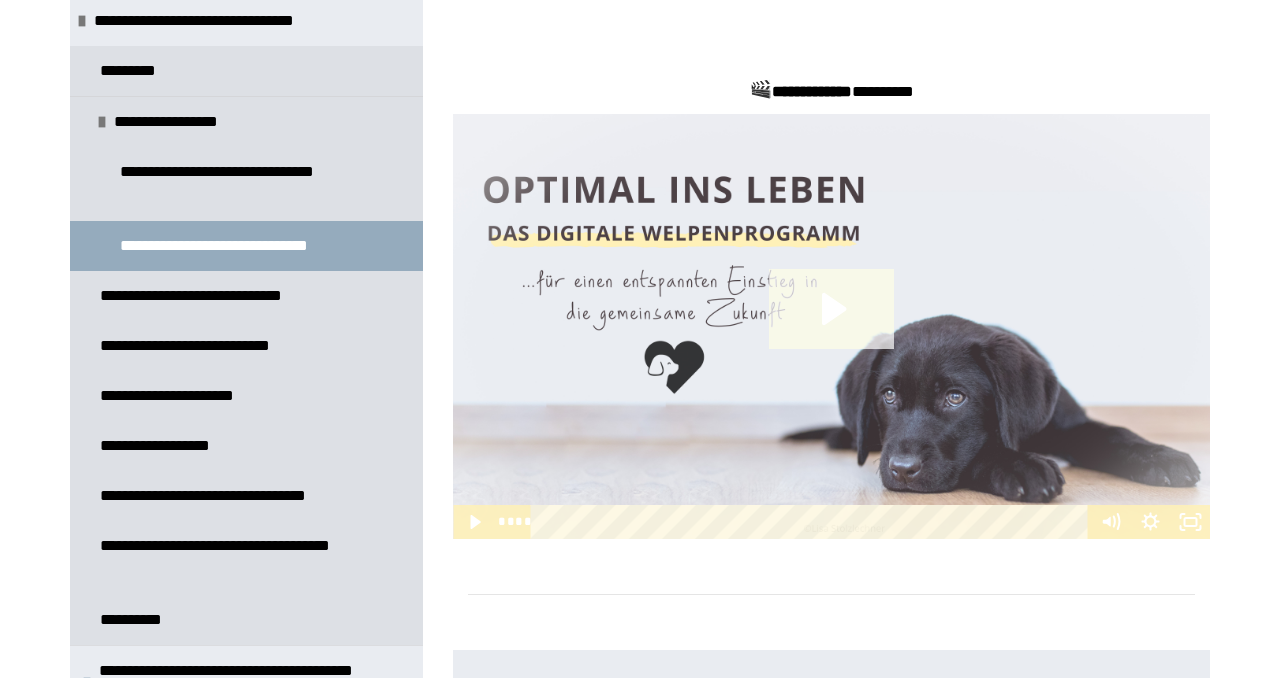 click 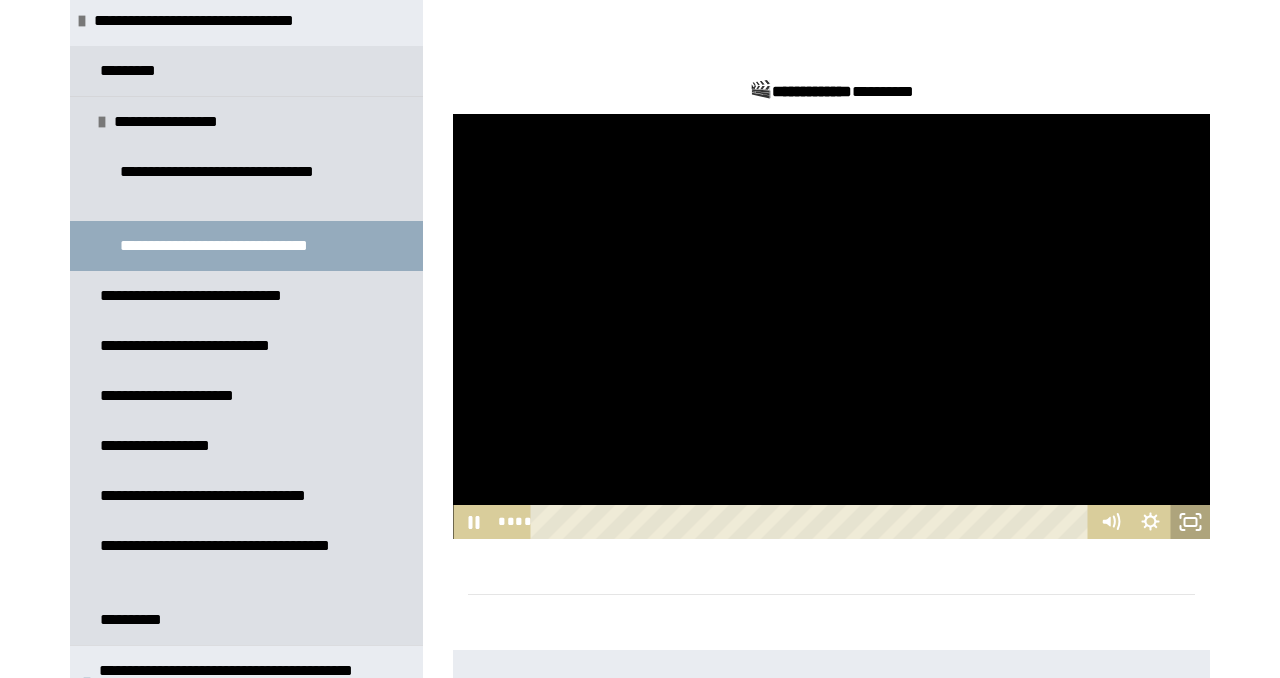click 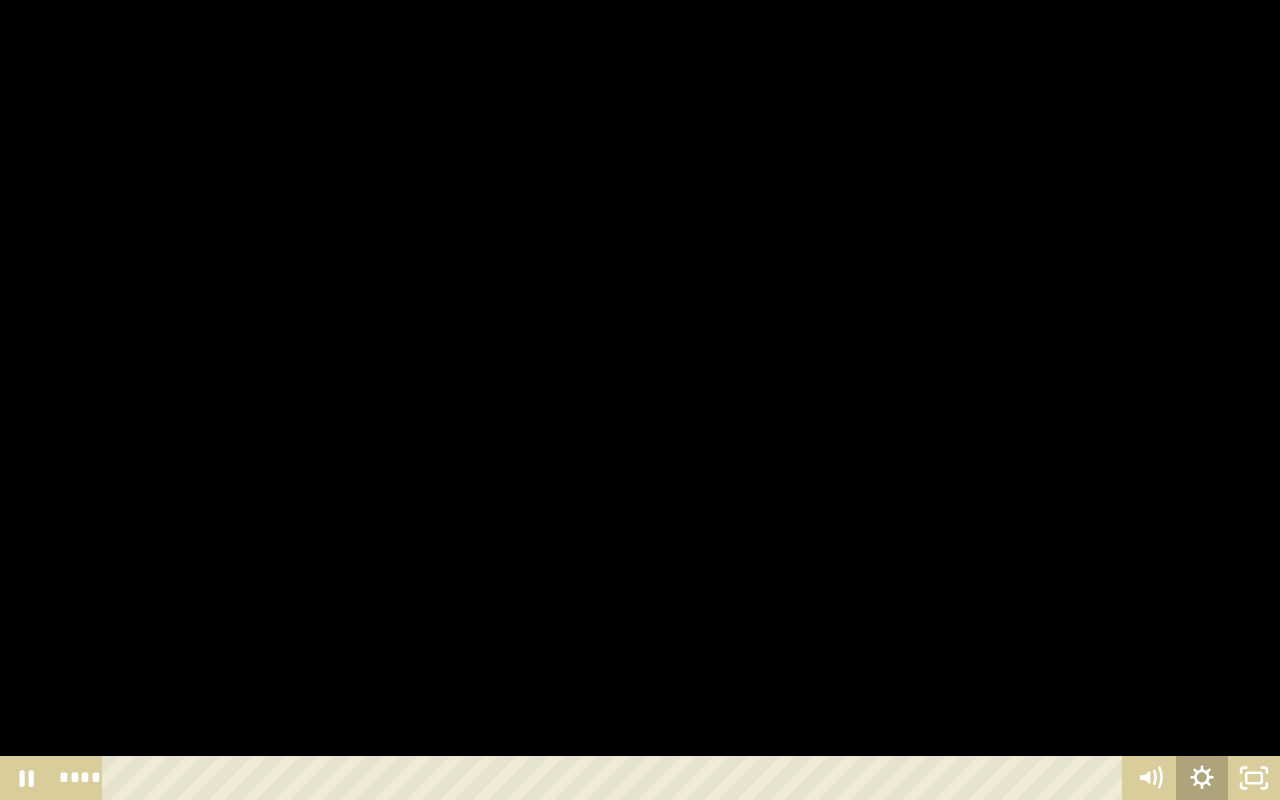 click 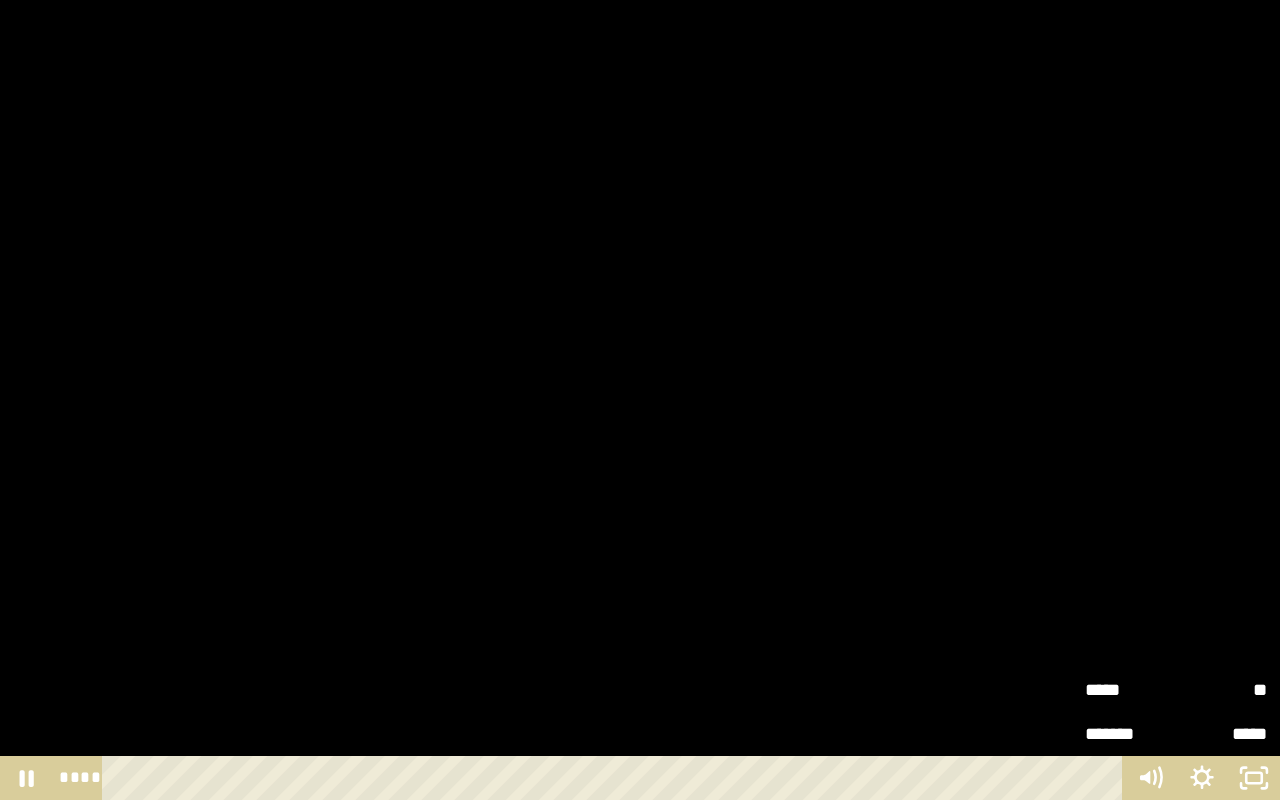 click on "**" at bounding box center [1221, 689] 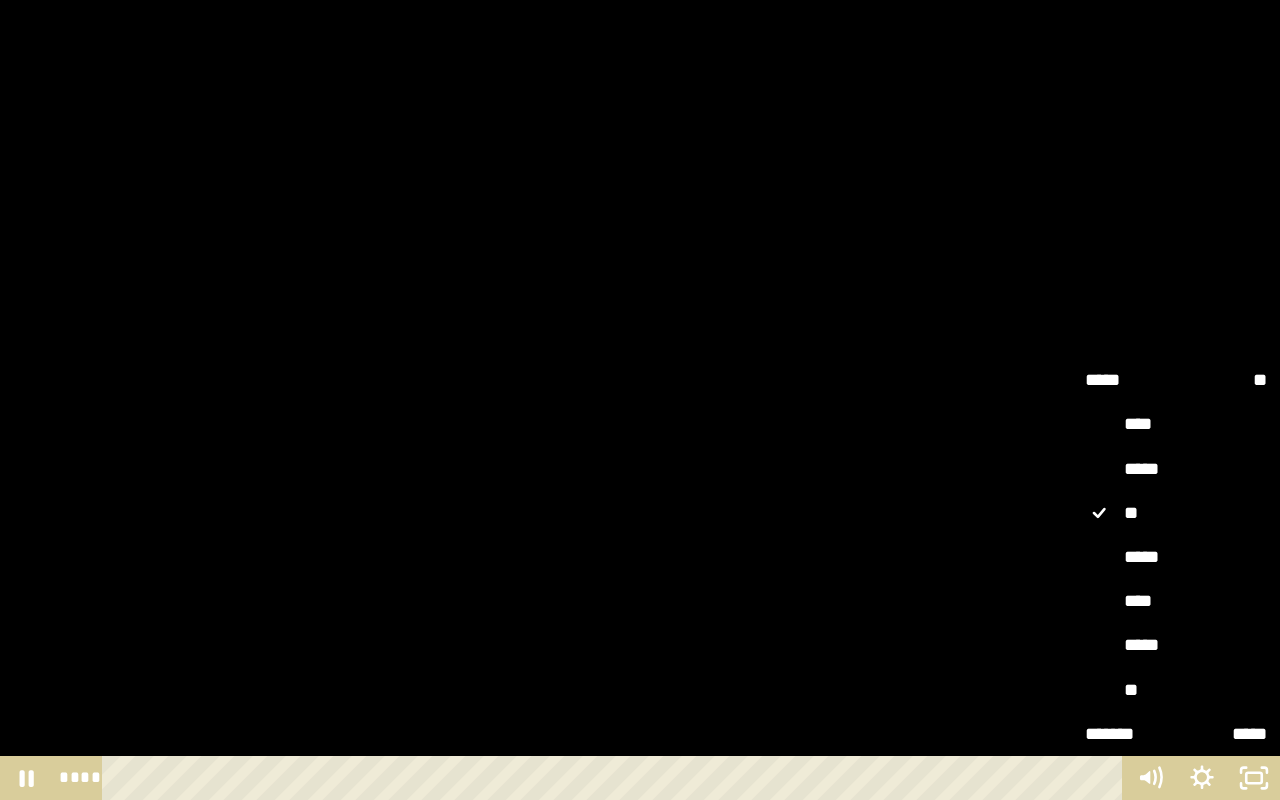 click on "**" at bounding box center [1176, 691] 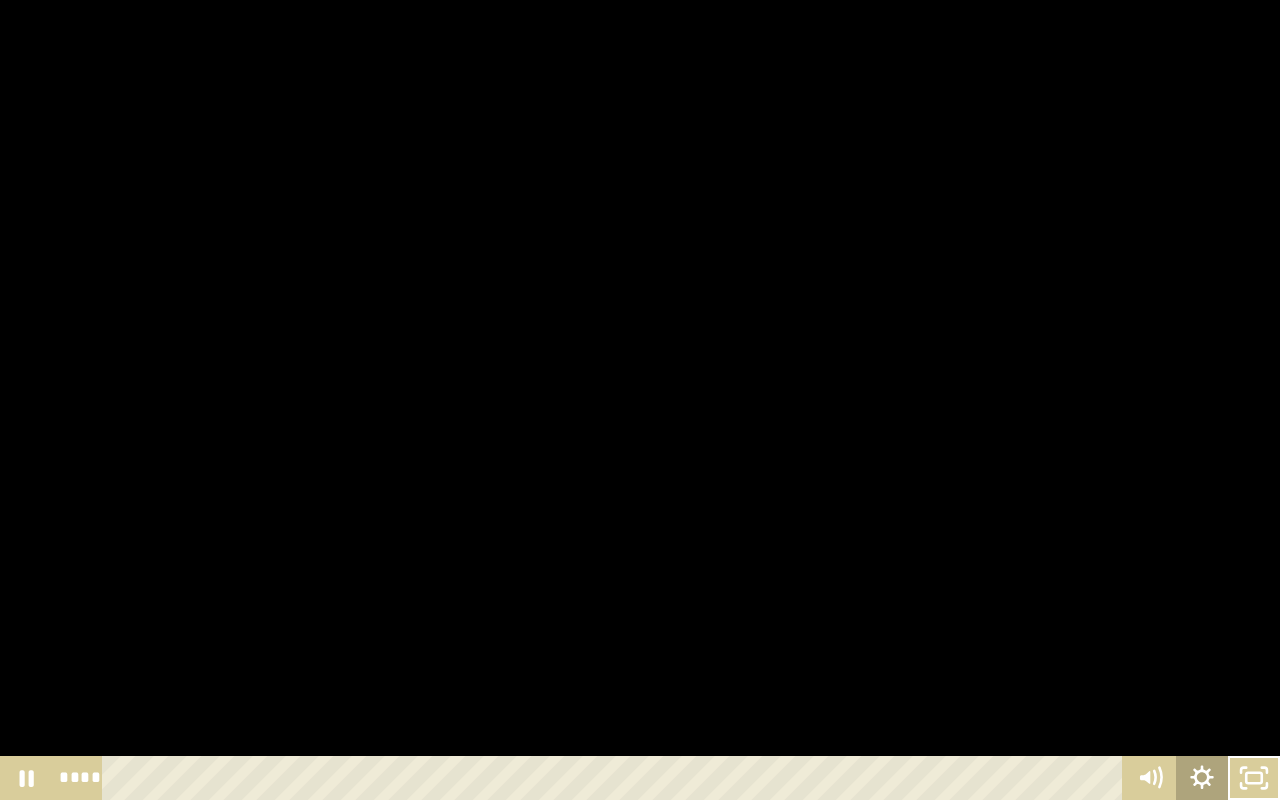 click 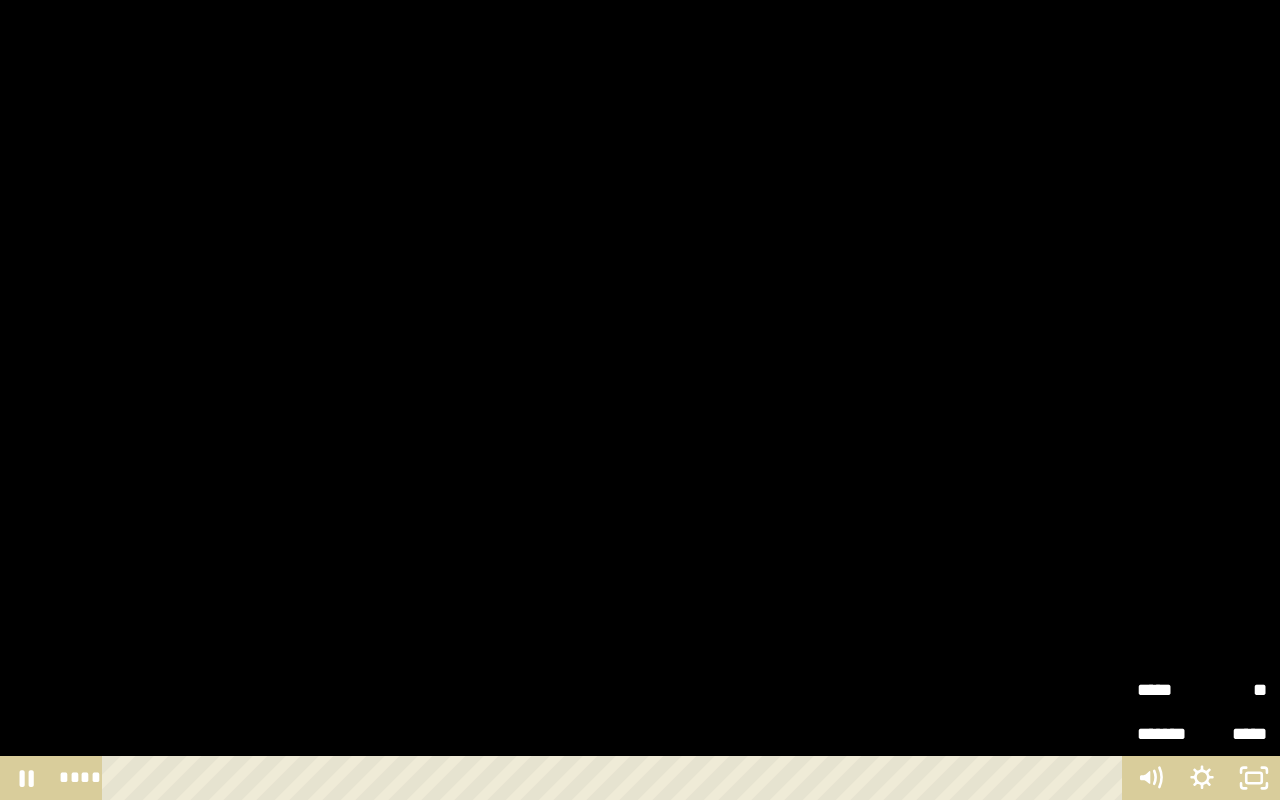 click on "*****" at bounding box center (1169, 682) 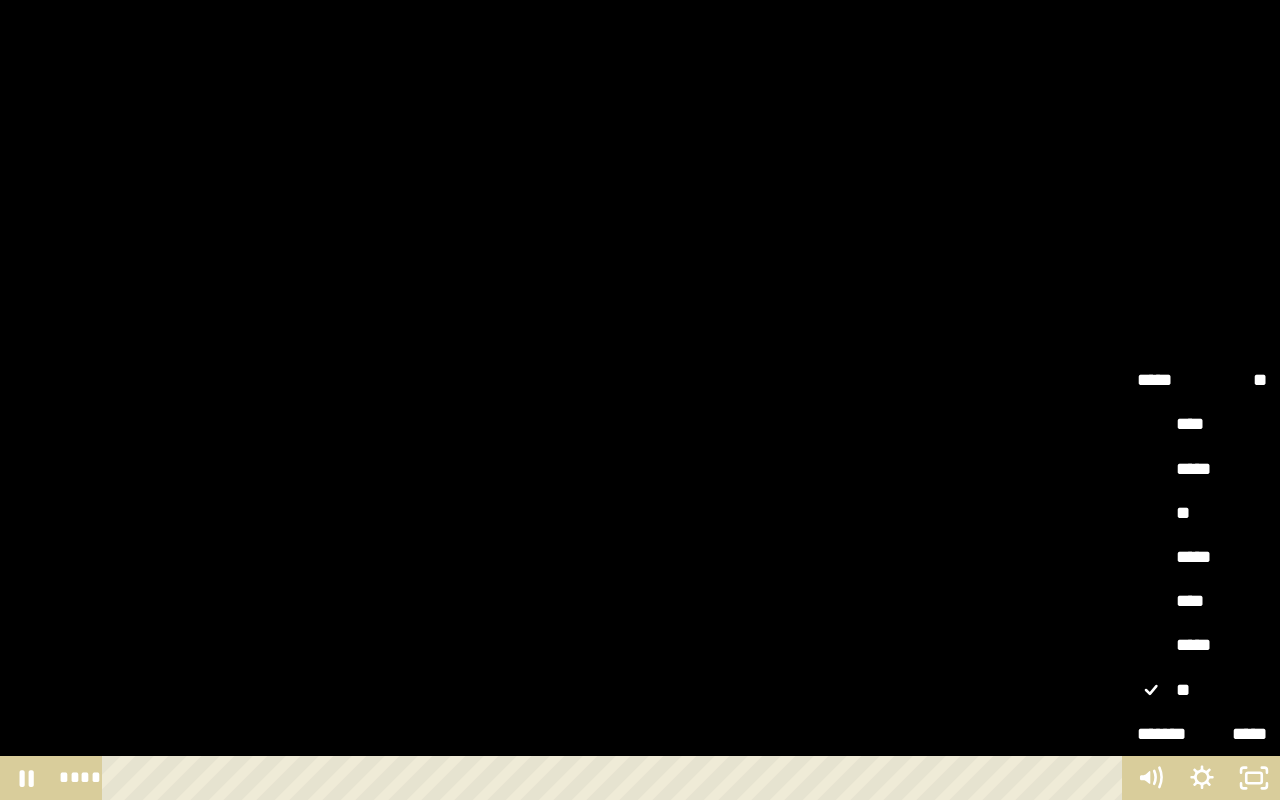 click on "*****" at bounding box center (1202, 558) 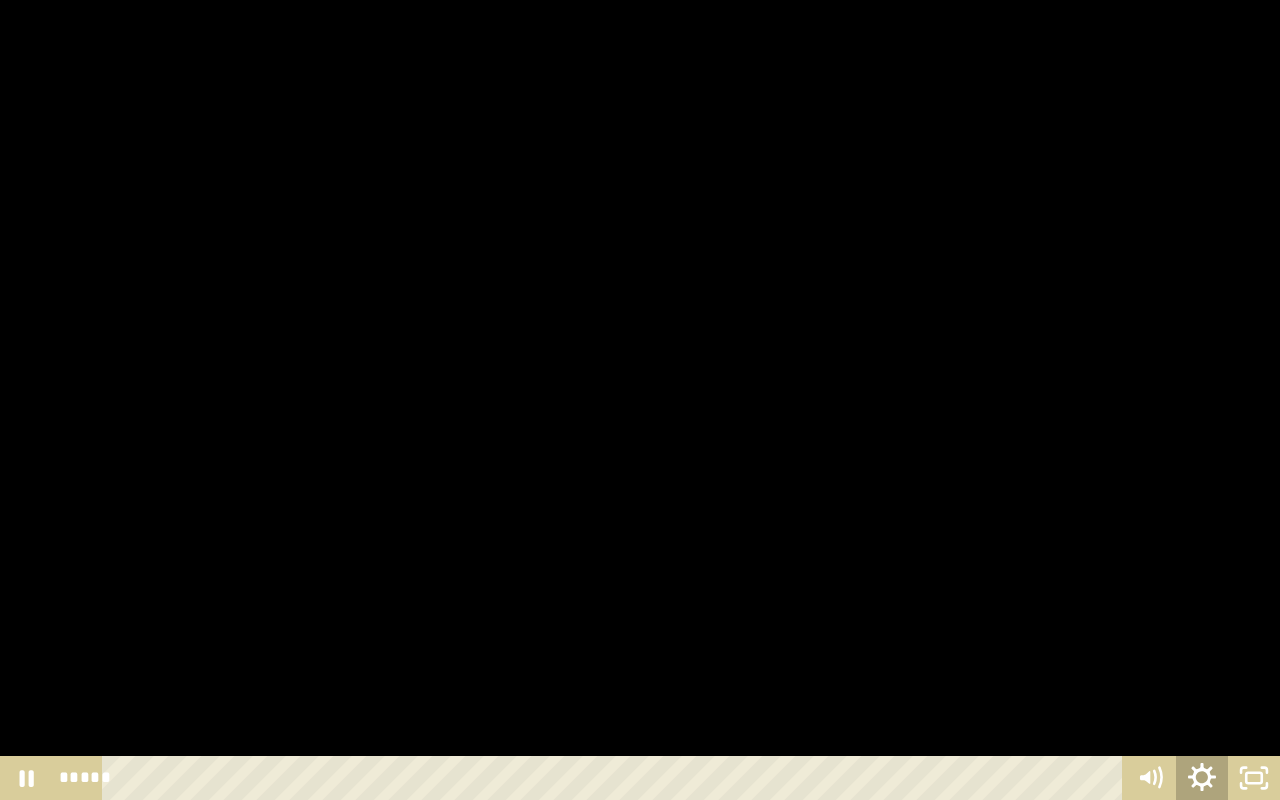click 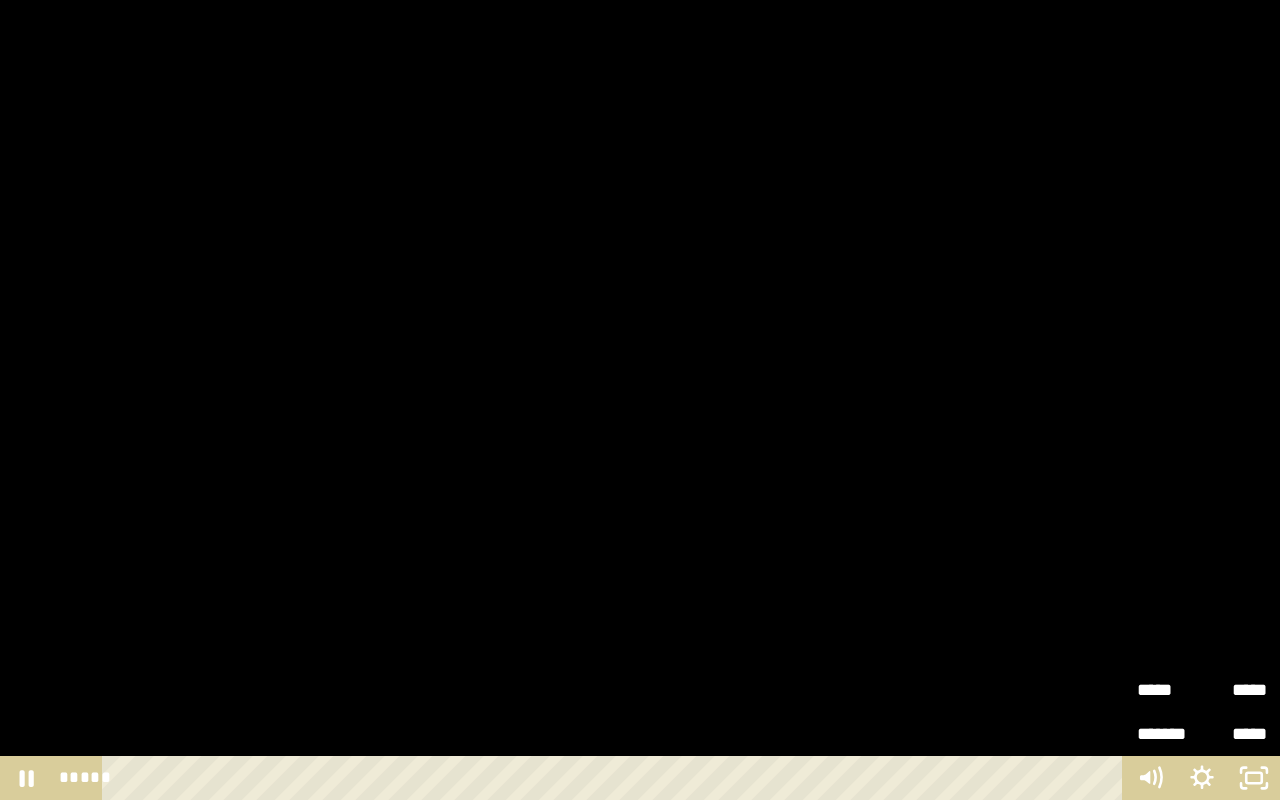 click on "*****" at bounding box center [1169, 690] 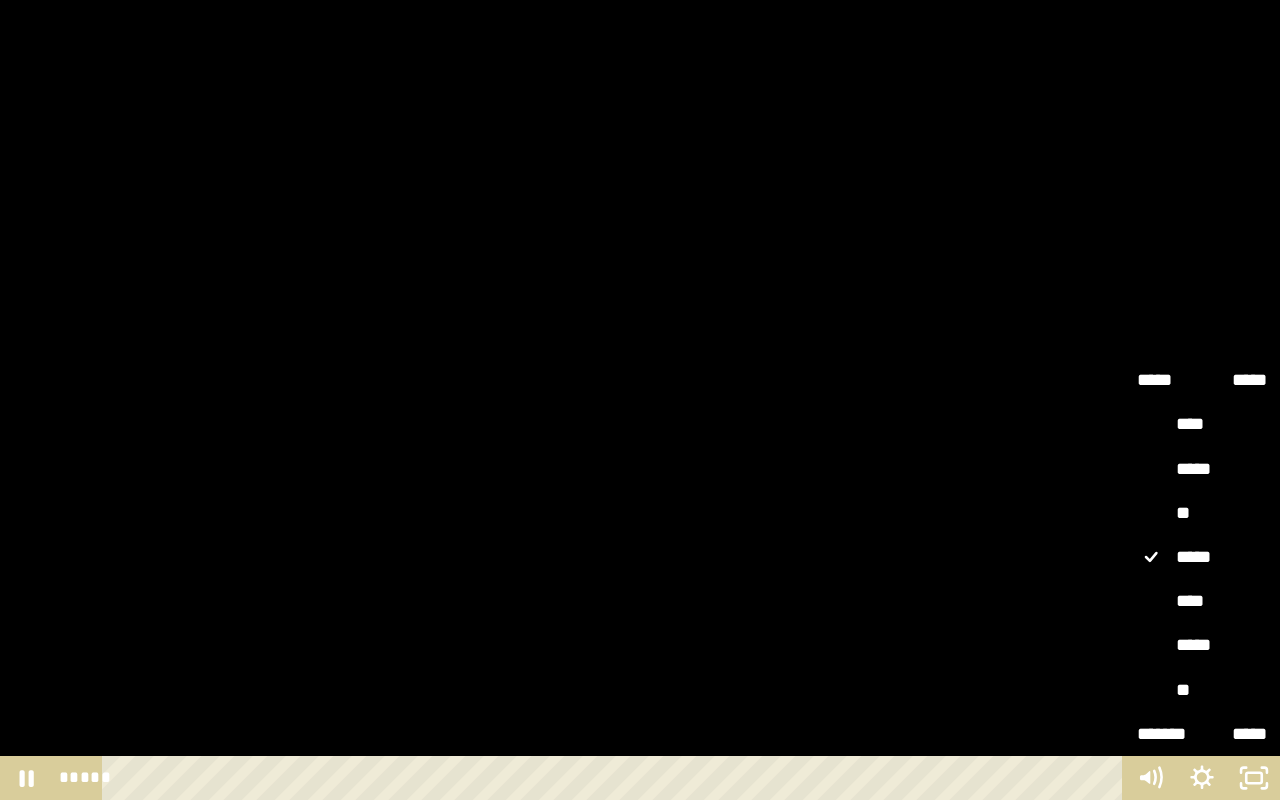 click on "****" at bounding box center (1202, 602) 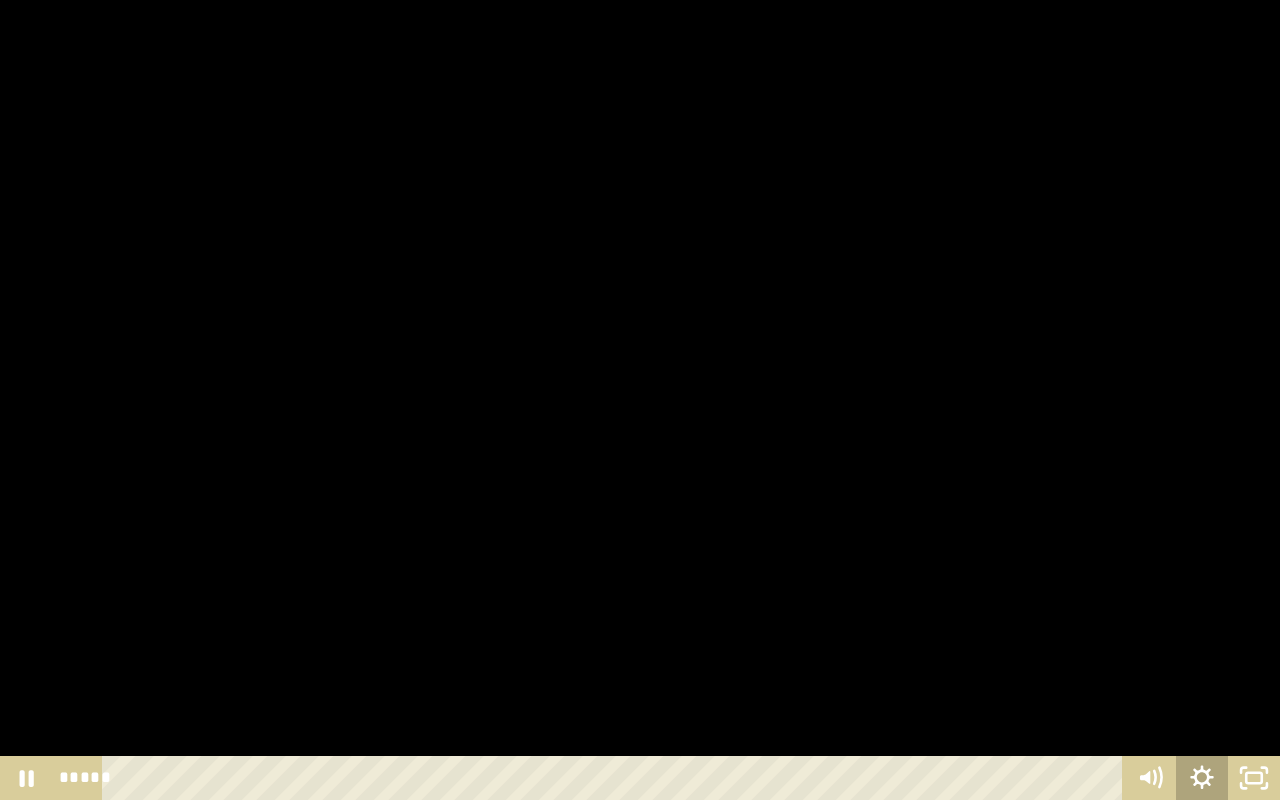 click 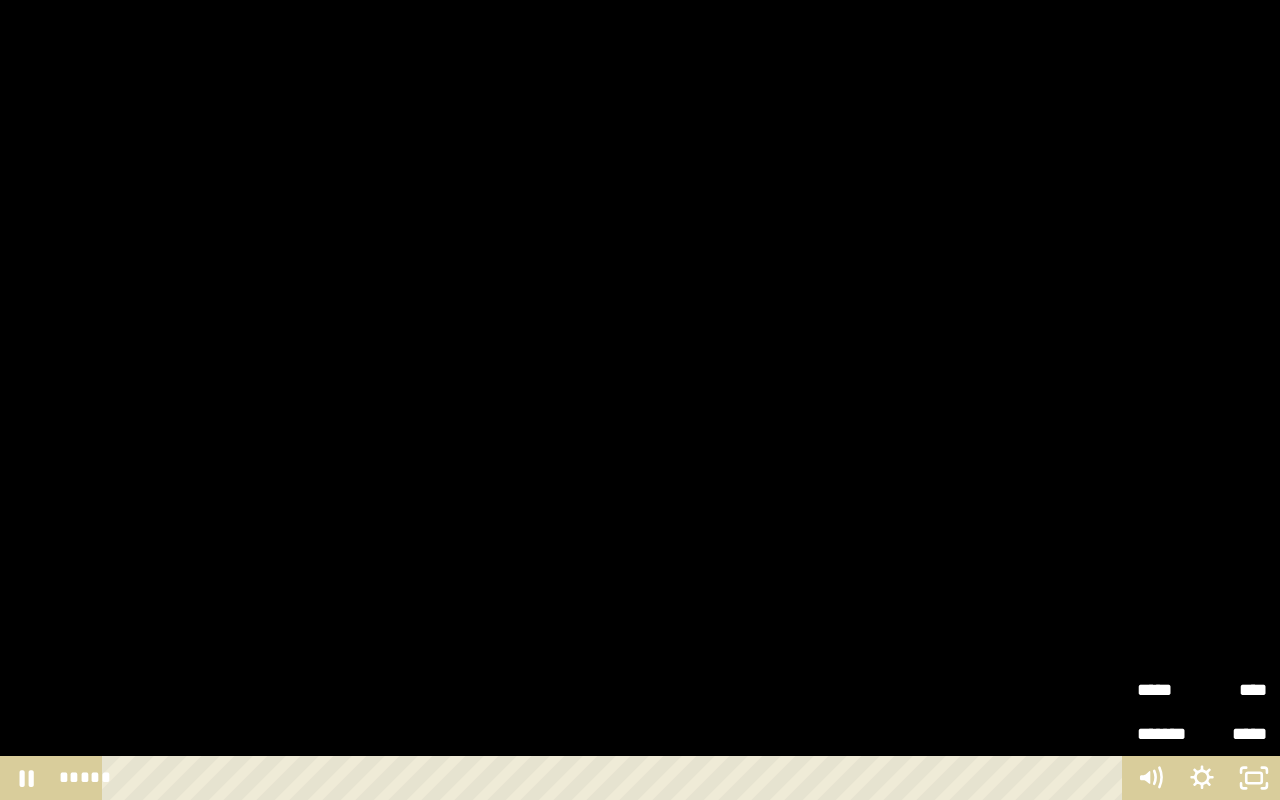 click on "*****" at bounding box center [1169, 690] 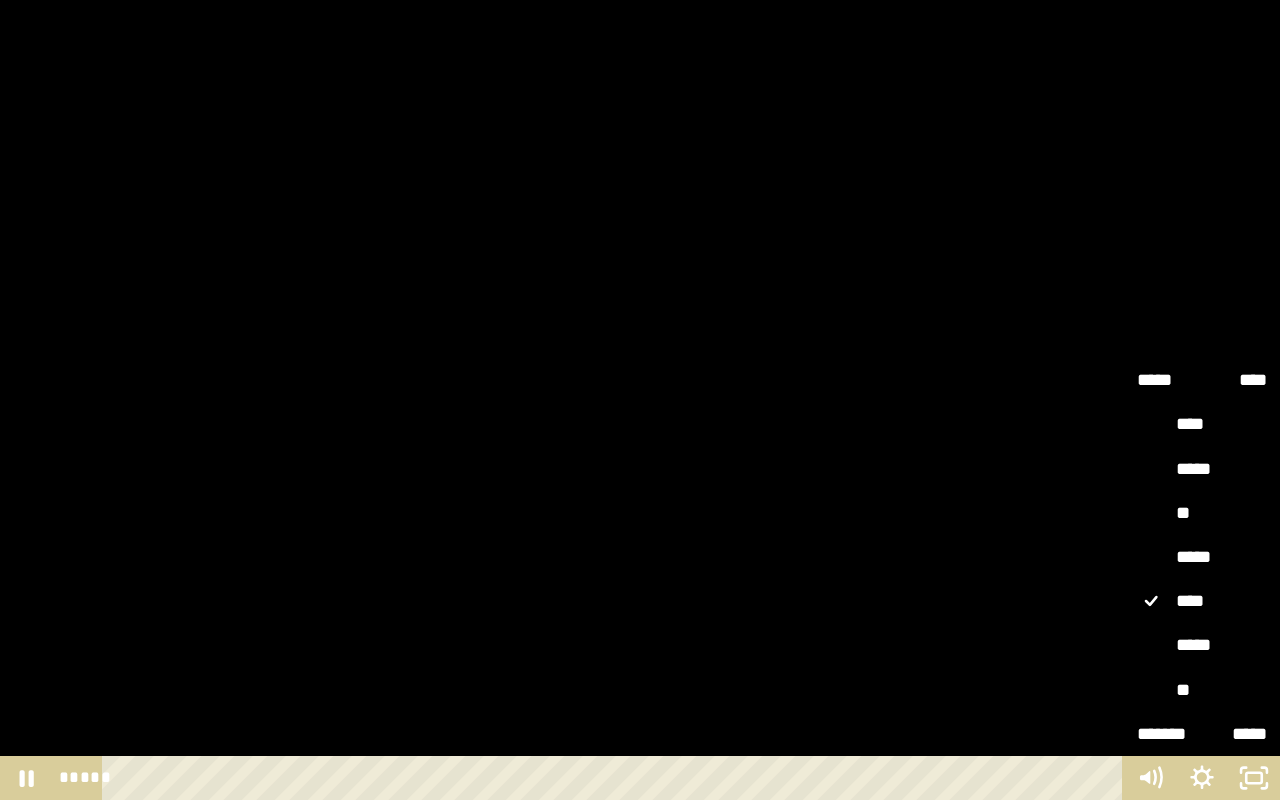 click on "*****" at bounding box center [1202, 646] 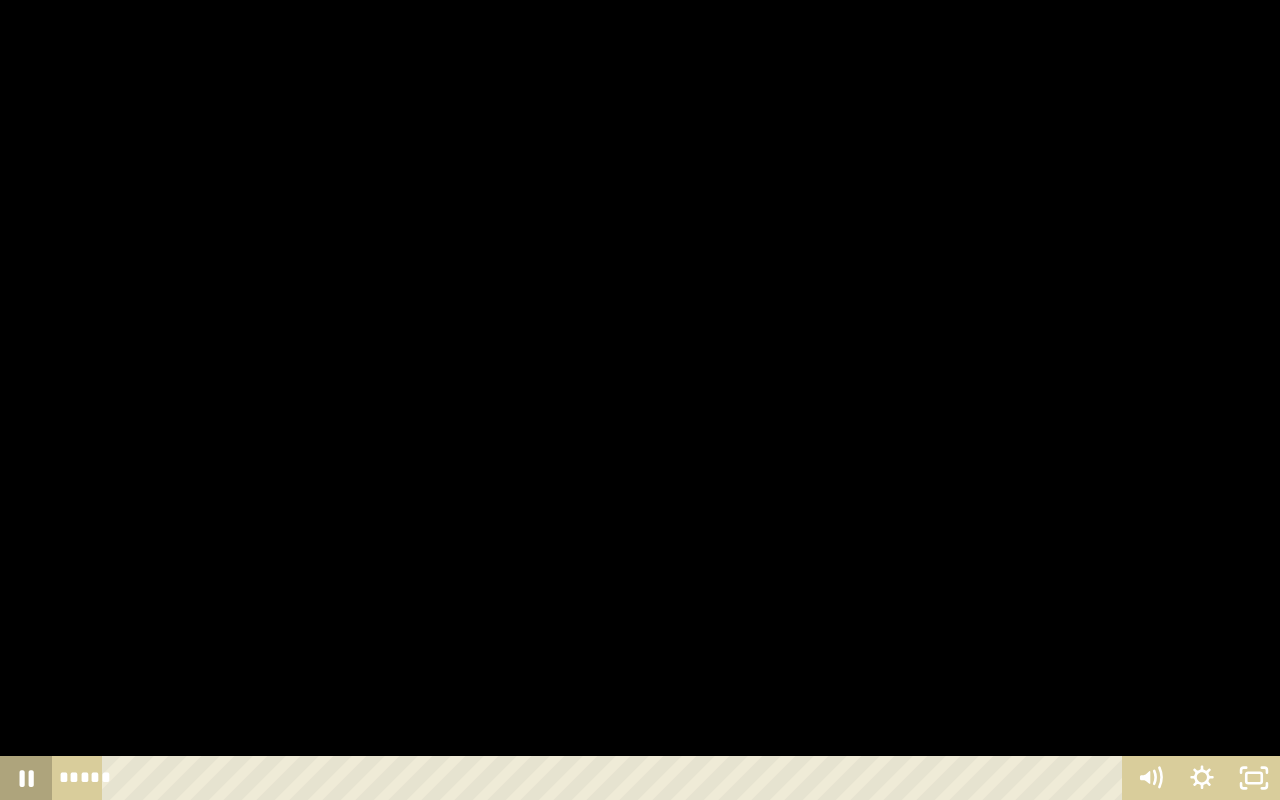 click 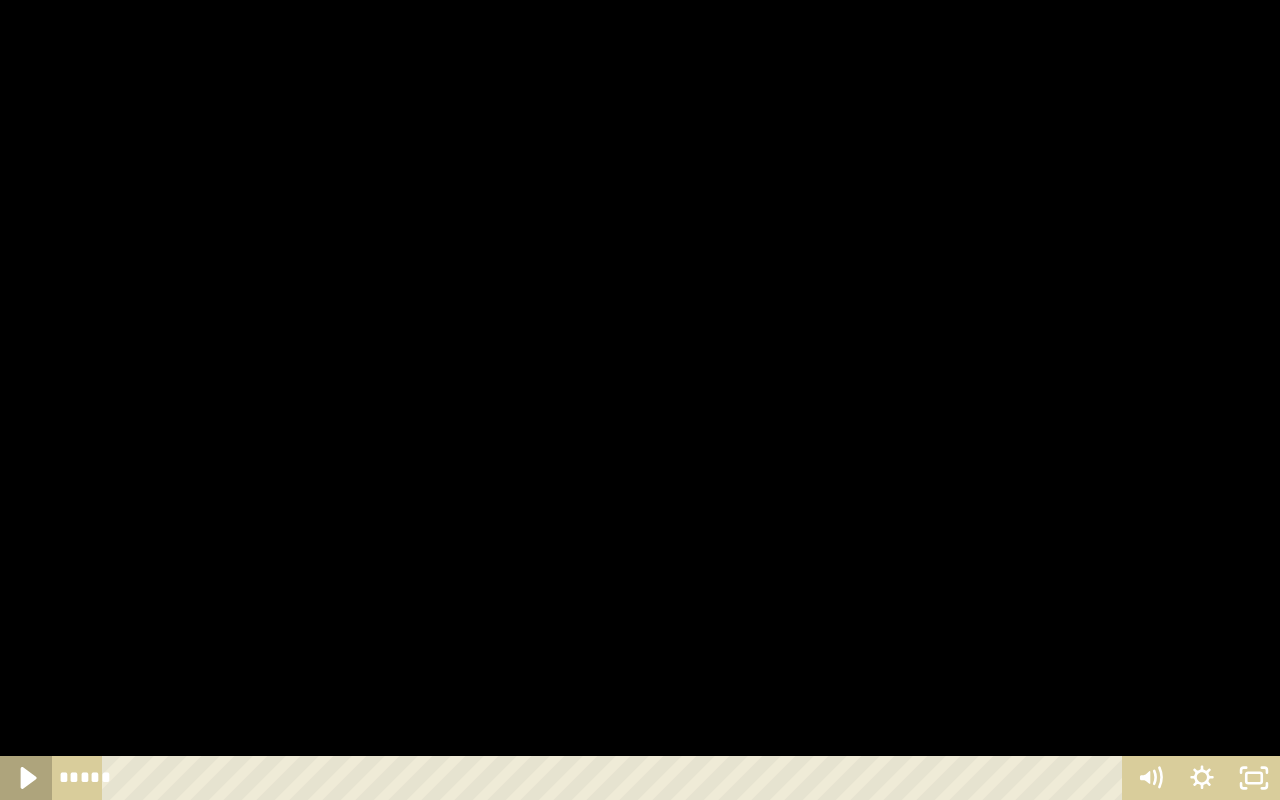 click 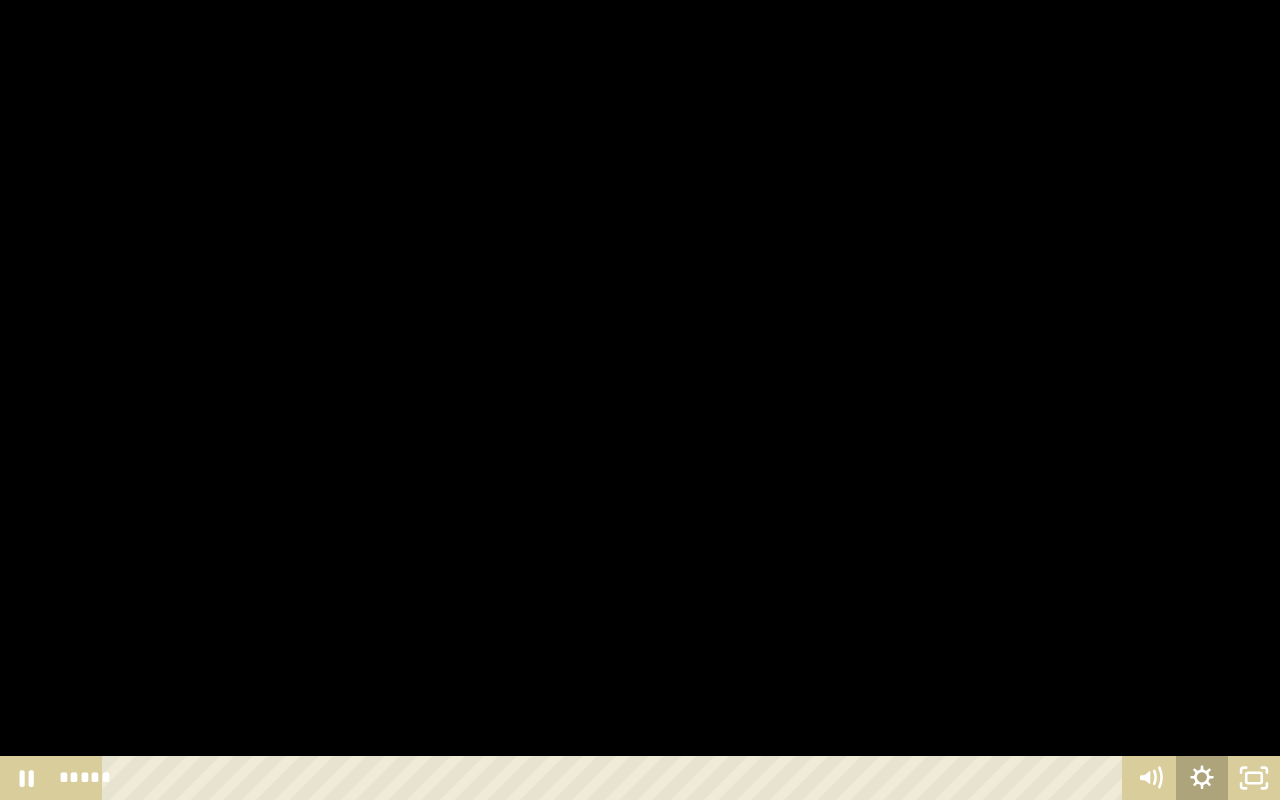 click 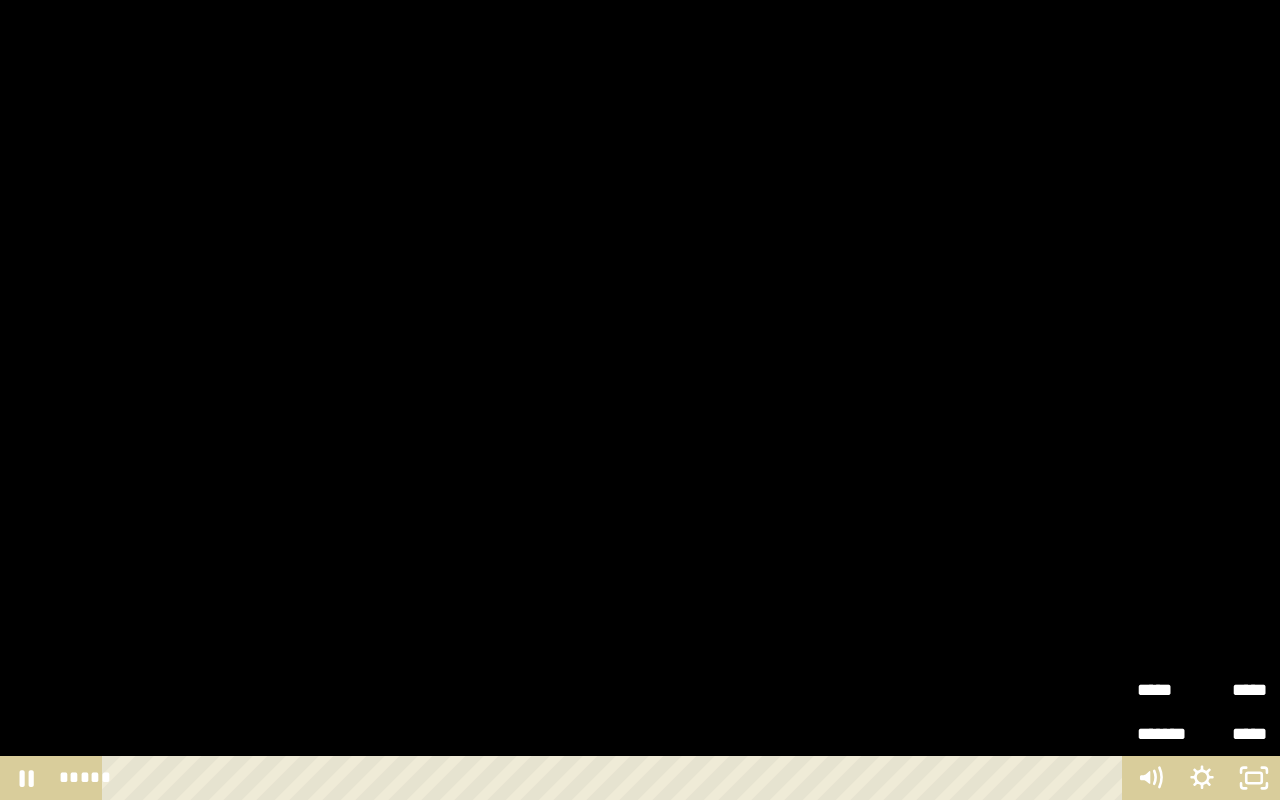 click on "*****" at bounding box center [1169, 690] 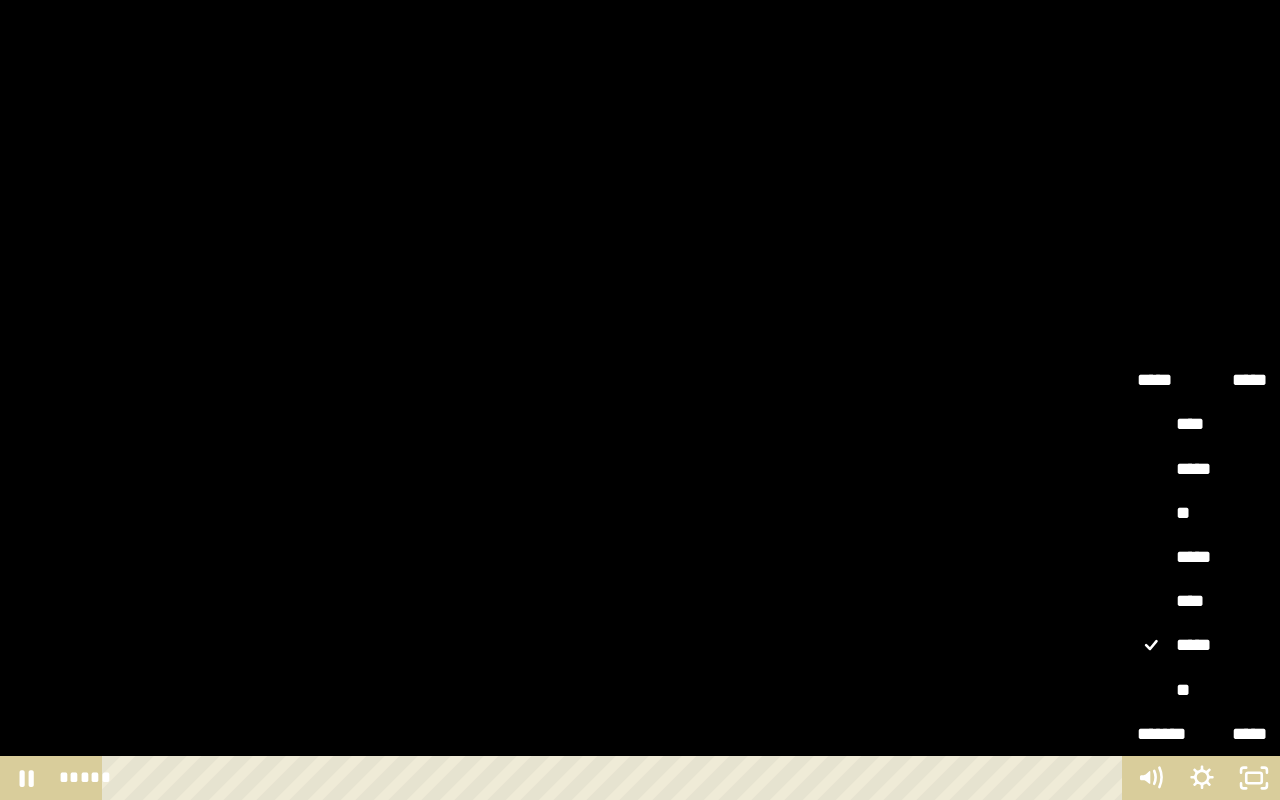 click on "*****" at bounding box center [1202, 558] 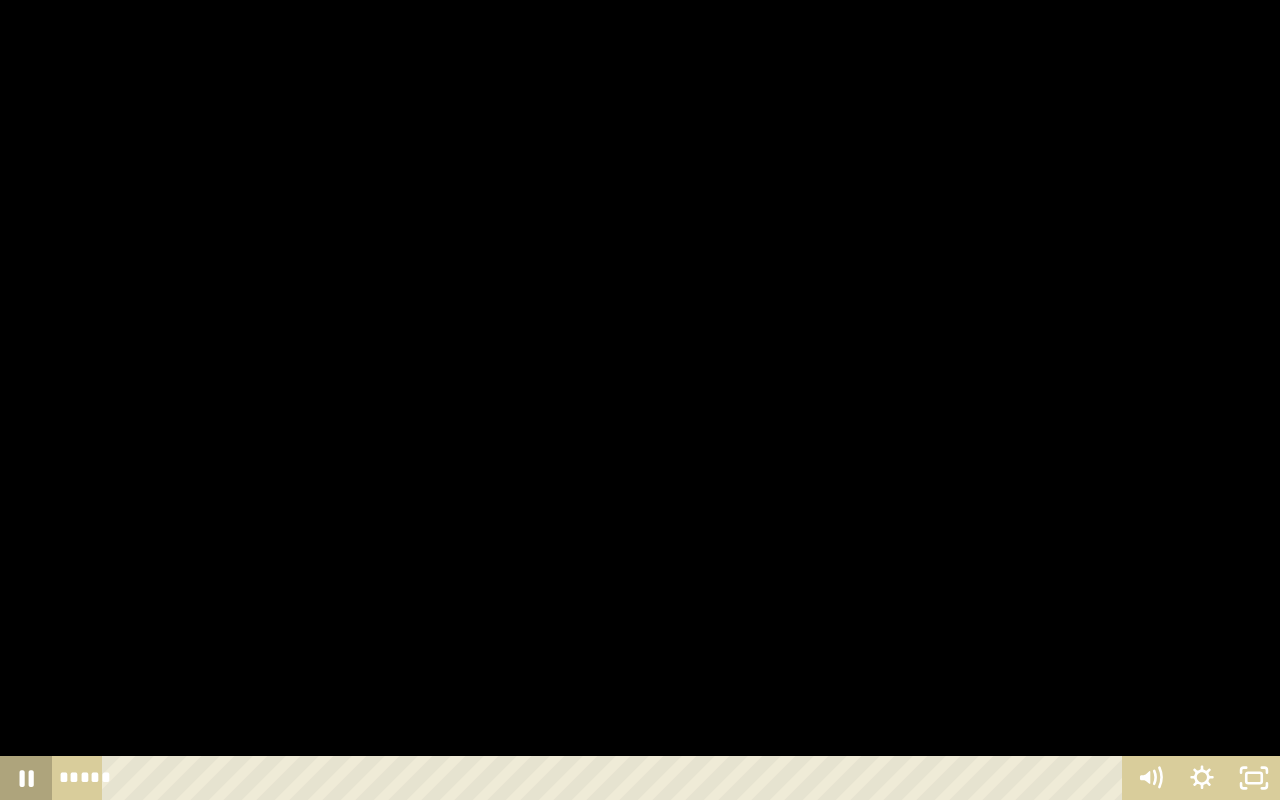 click 